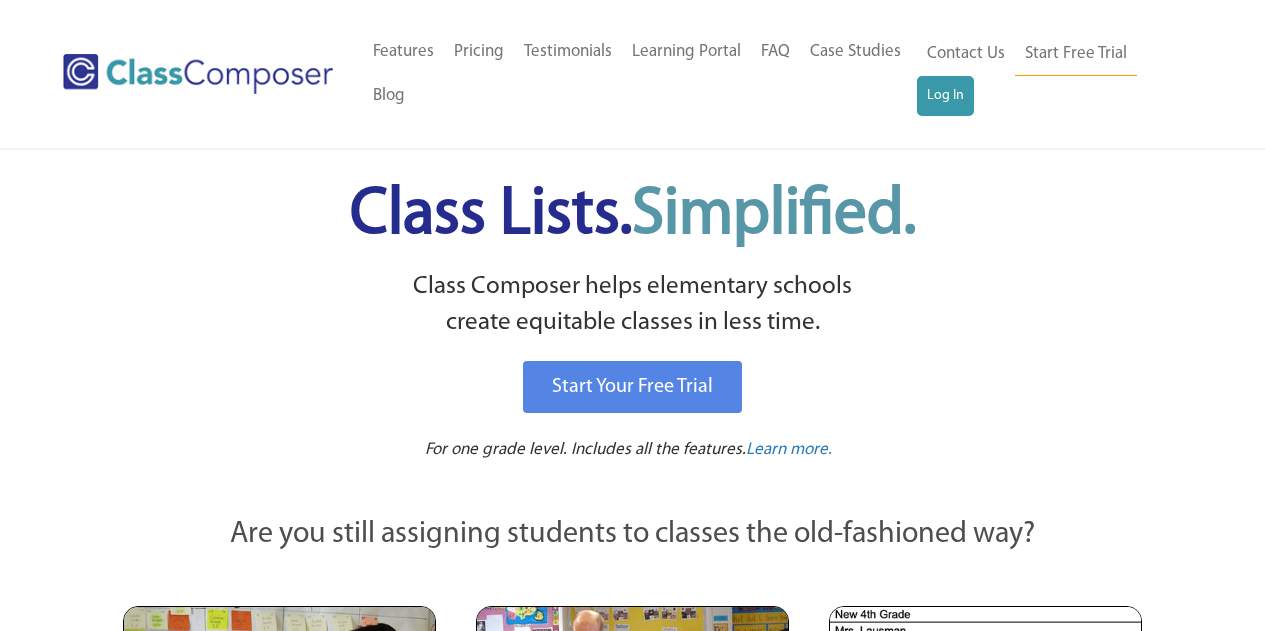 scroll, scrollTop: 0, scrollLeft: 0, axis: both 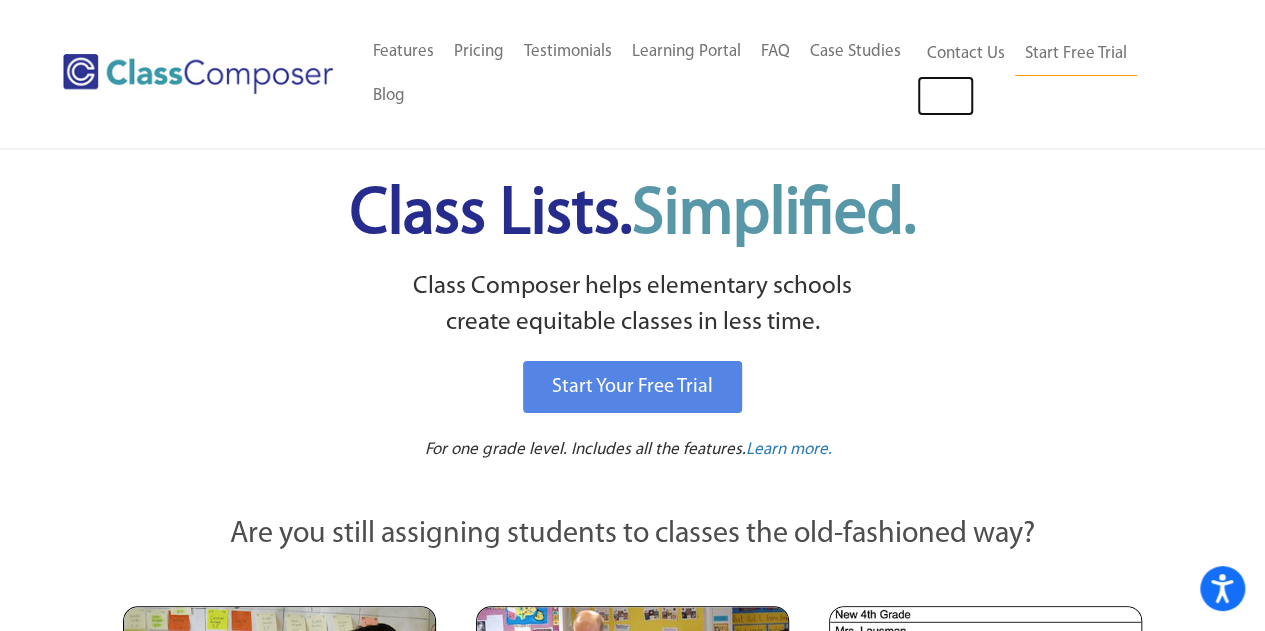 click on "Log In" at bounding box center (945, 96) 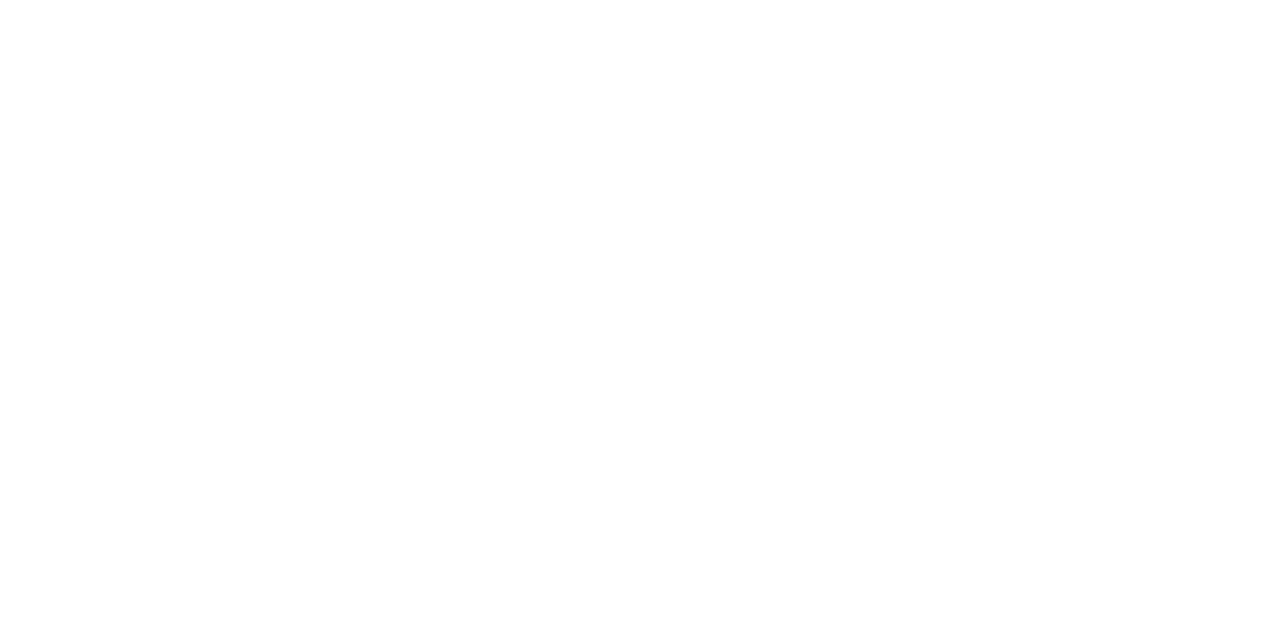 scroll, scrollTop: 0, scrollLeft: 0, axis: both 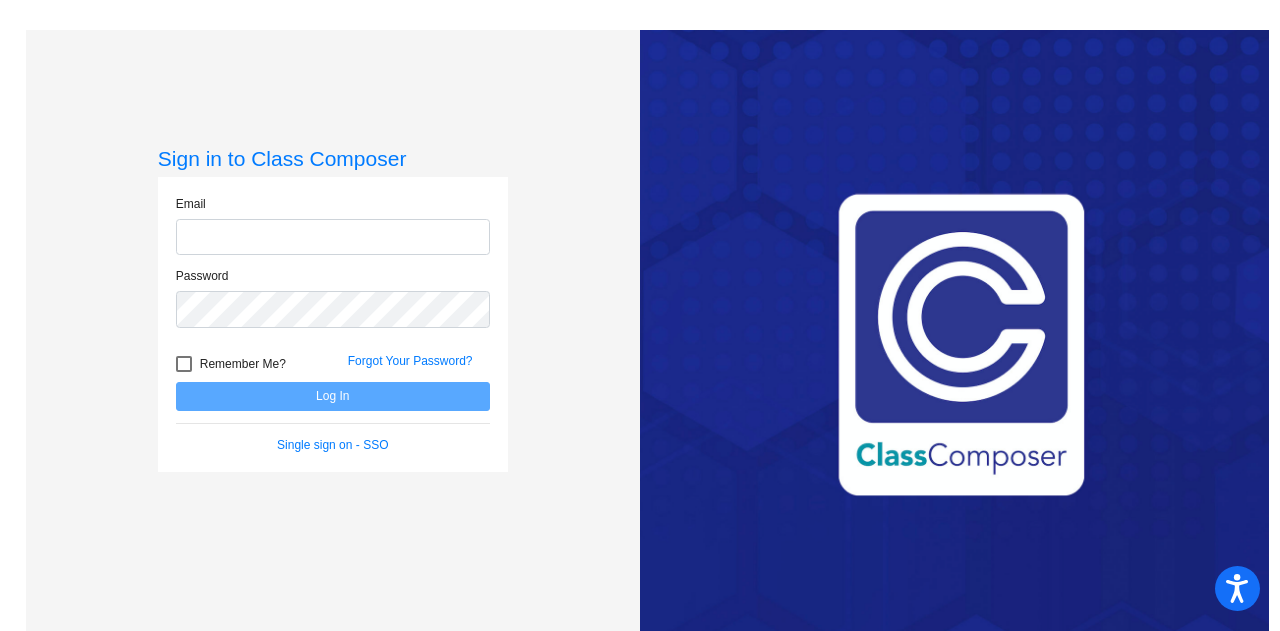 type on "rachael.renje@gcpsk12.org" 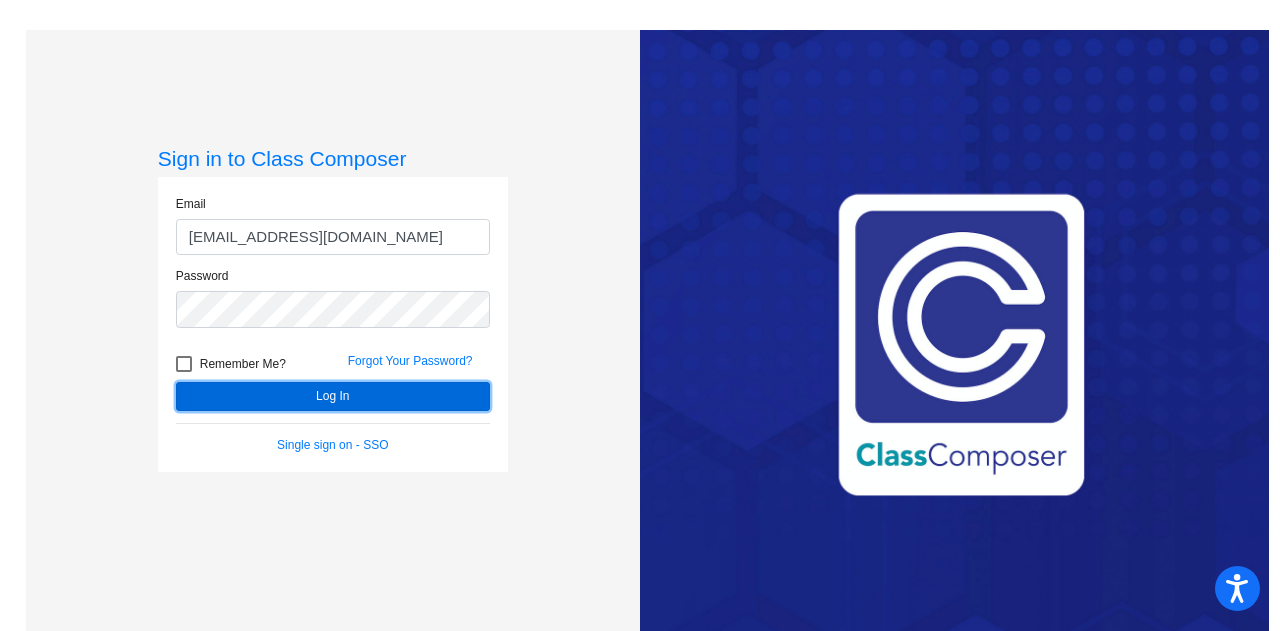 click on "Log In" 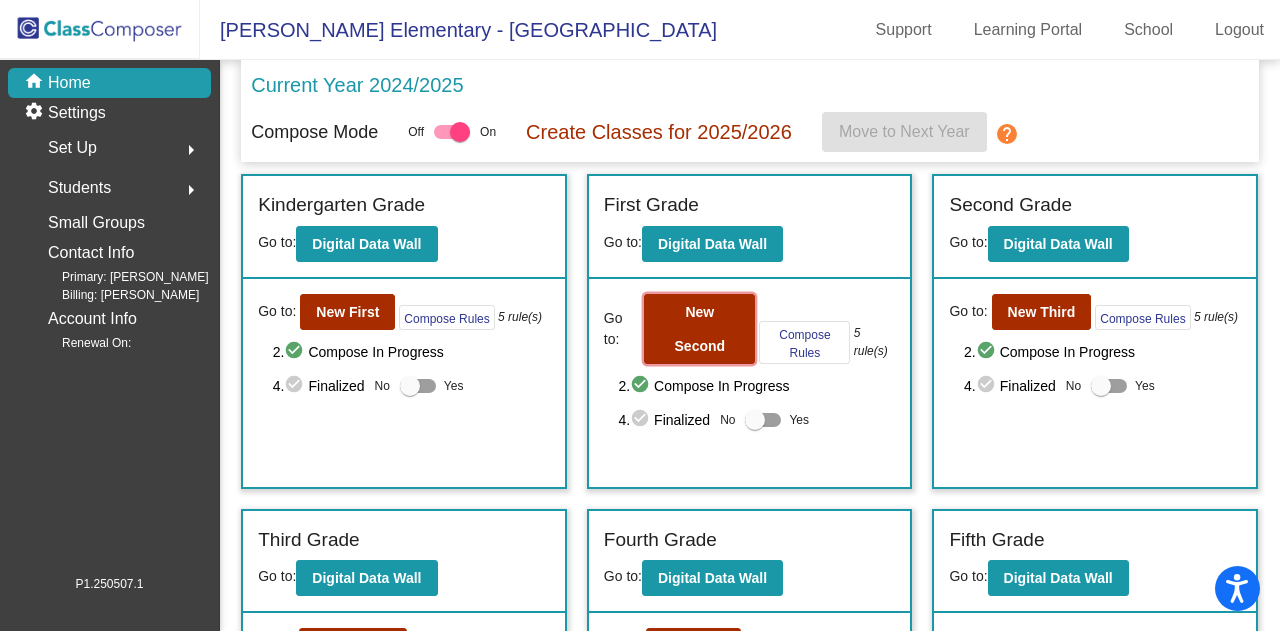click on "New Second" 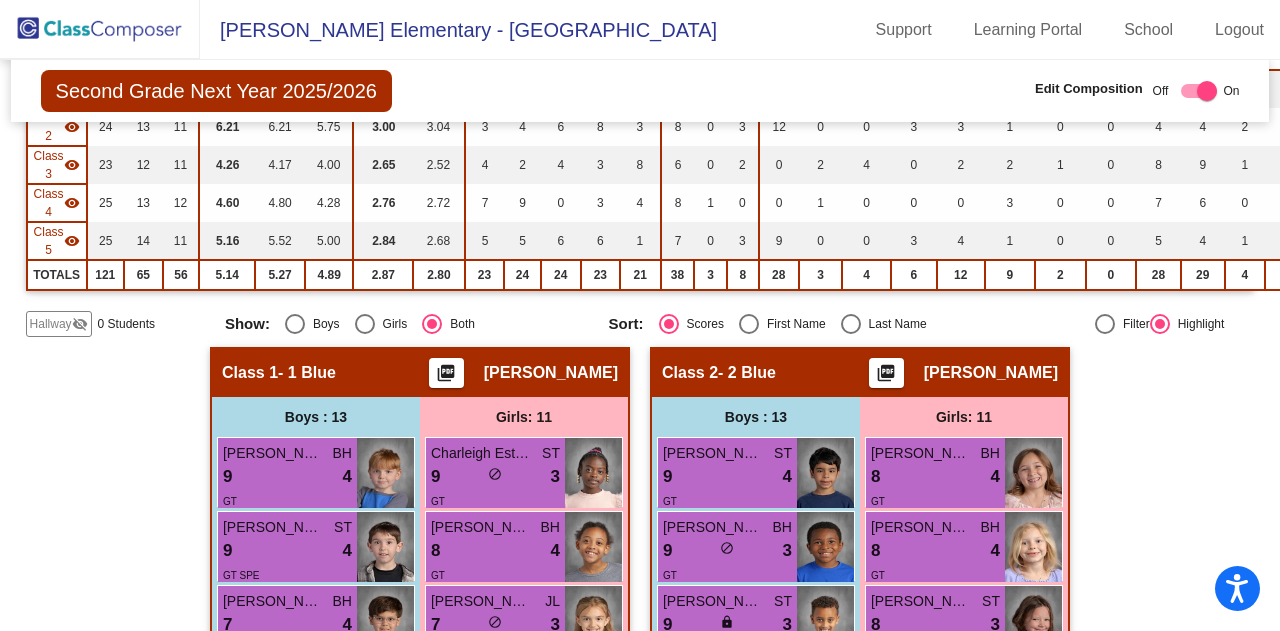 scroll, scrollTop: 200, scrollLeft: 0, axis: vertical 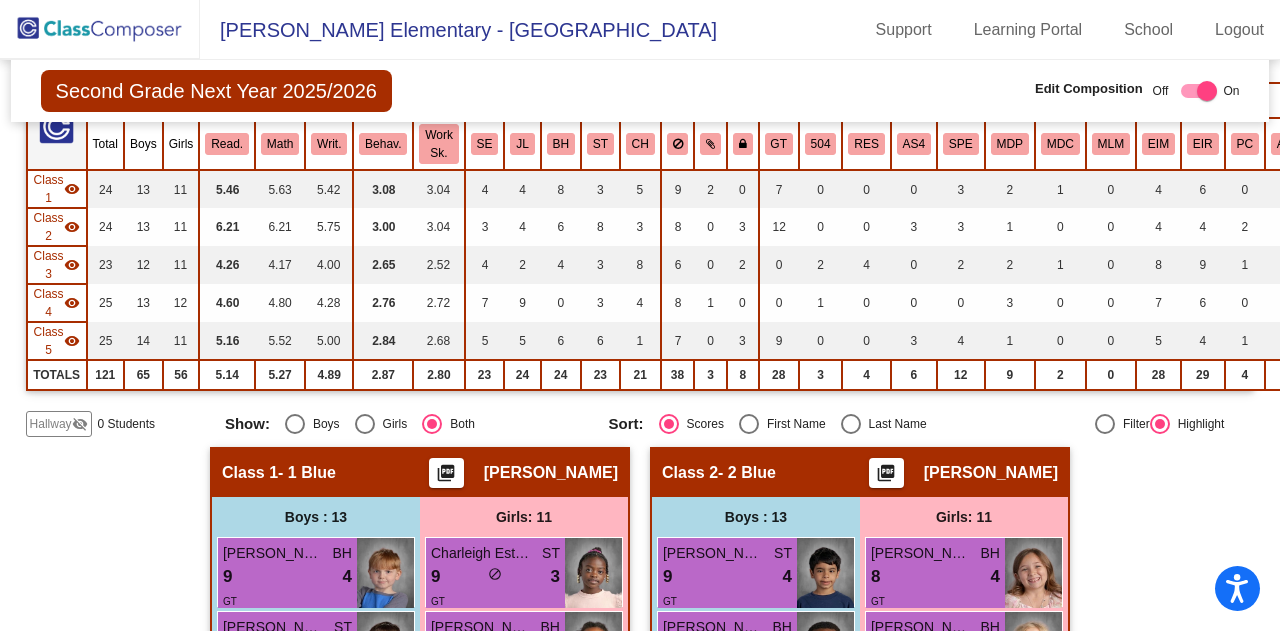 click on "Hallway" 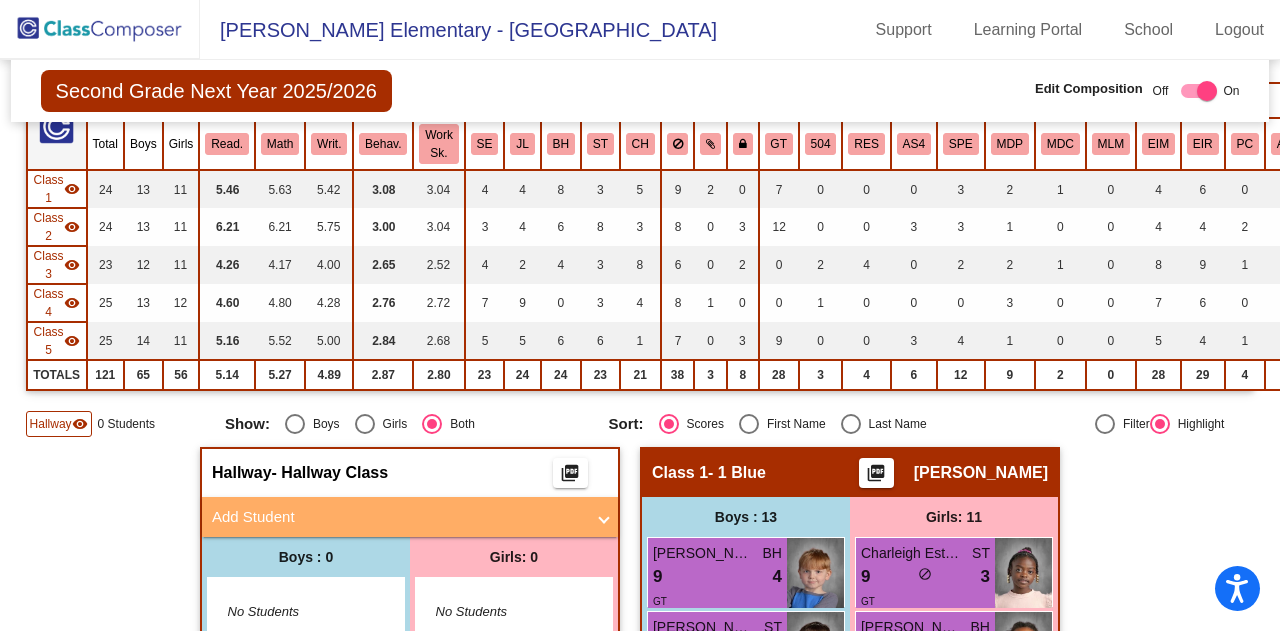 scroll, scrollTop: 300, scrollLeft: 0, axis: vertical 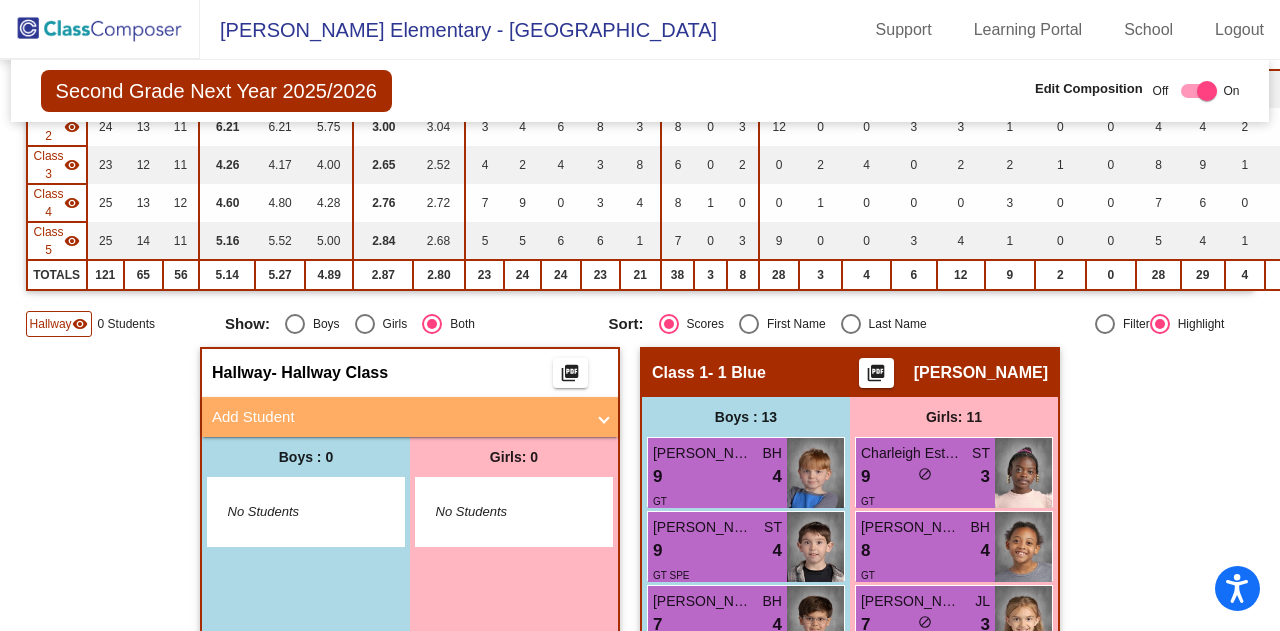 click on "Add Student" at bounding box center (406, 417) 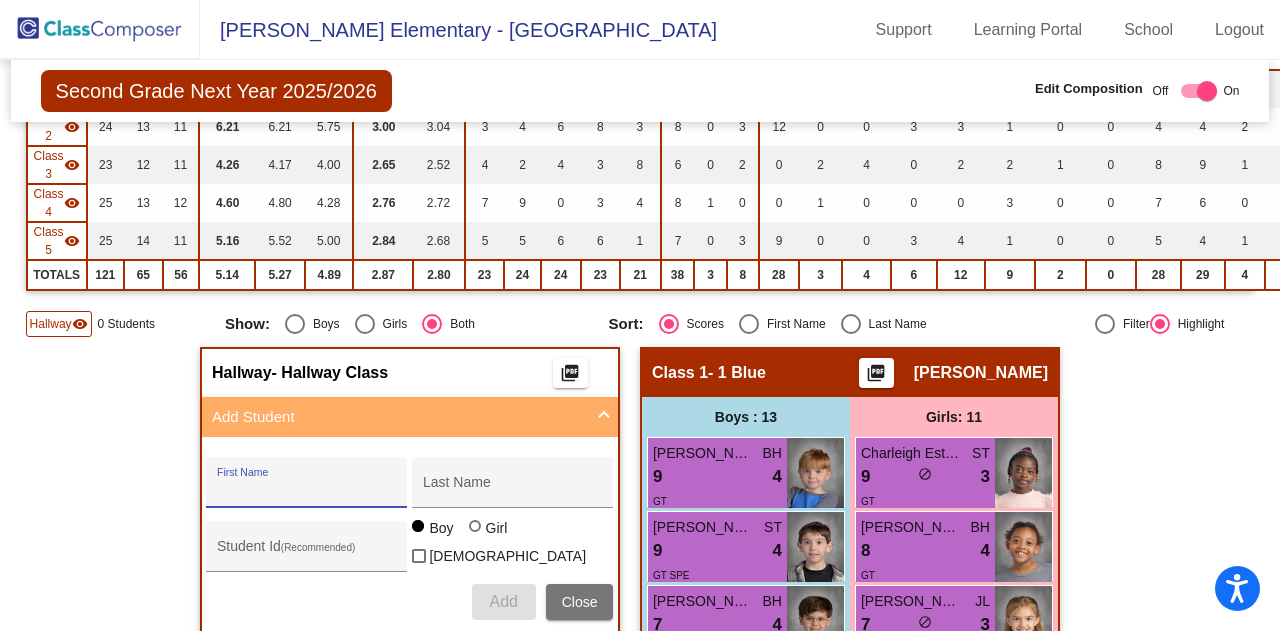 click on "First Name" at bounding box center (307, 490) 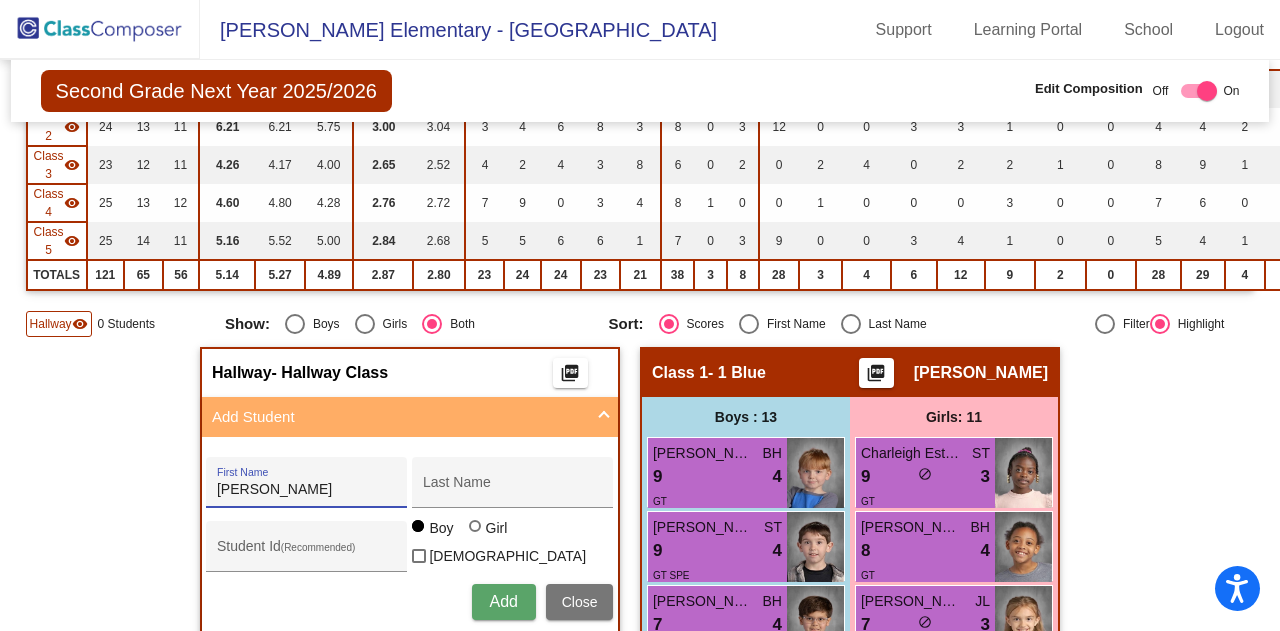 type on "Mason" 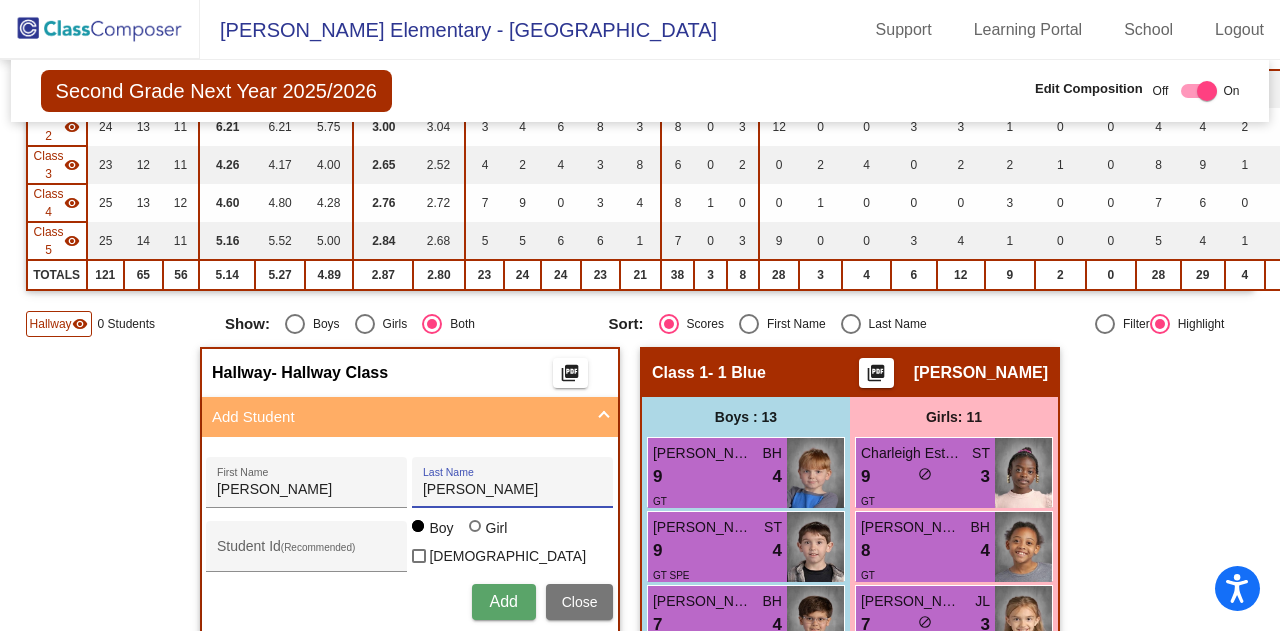 type on "Mammadov" 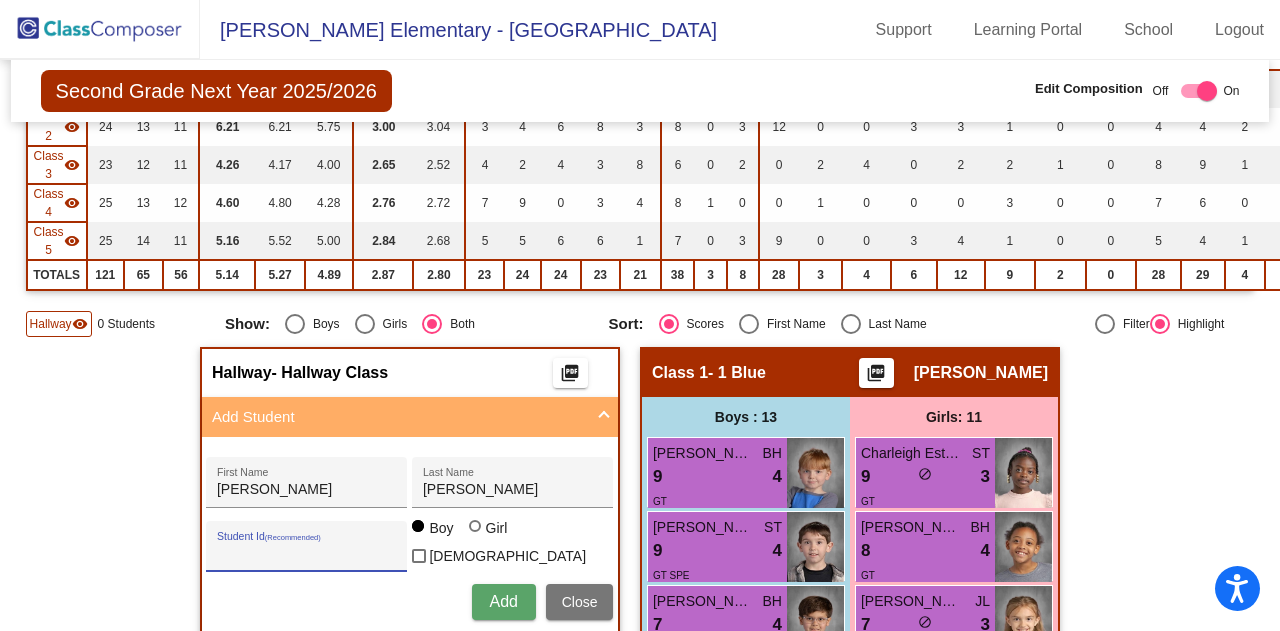 paste on "202512219" 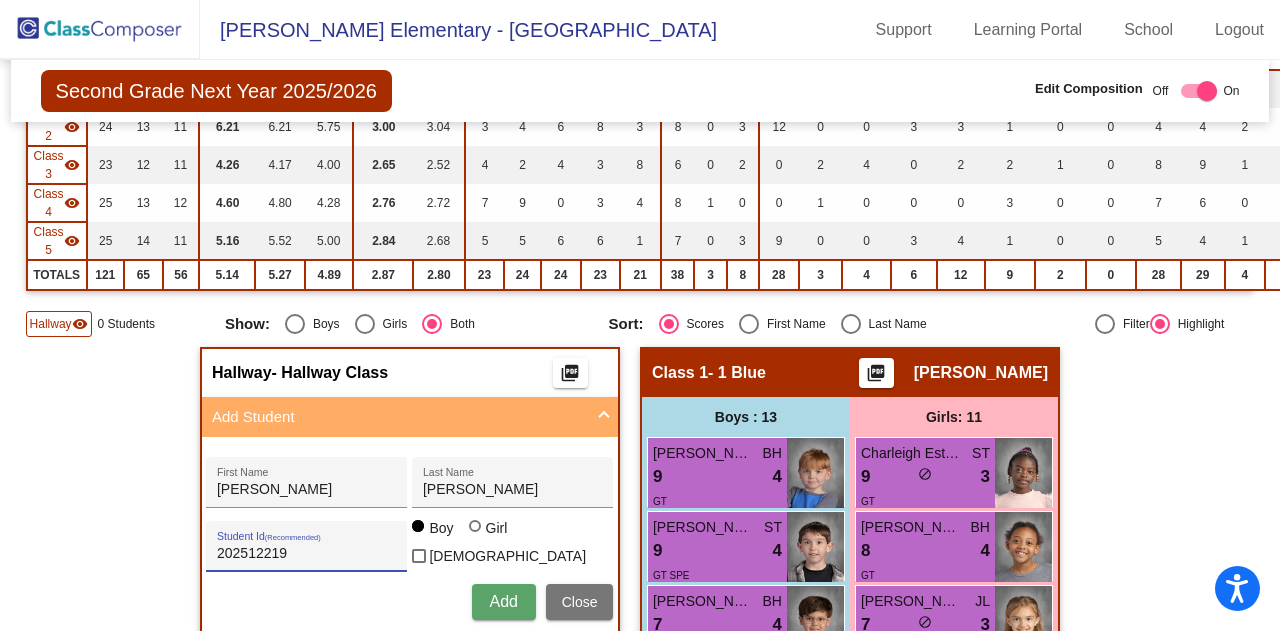 type on "202512219" 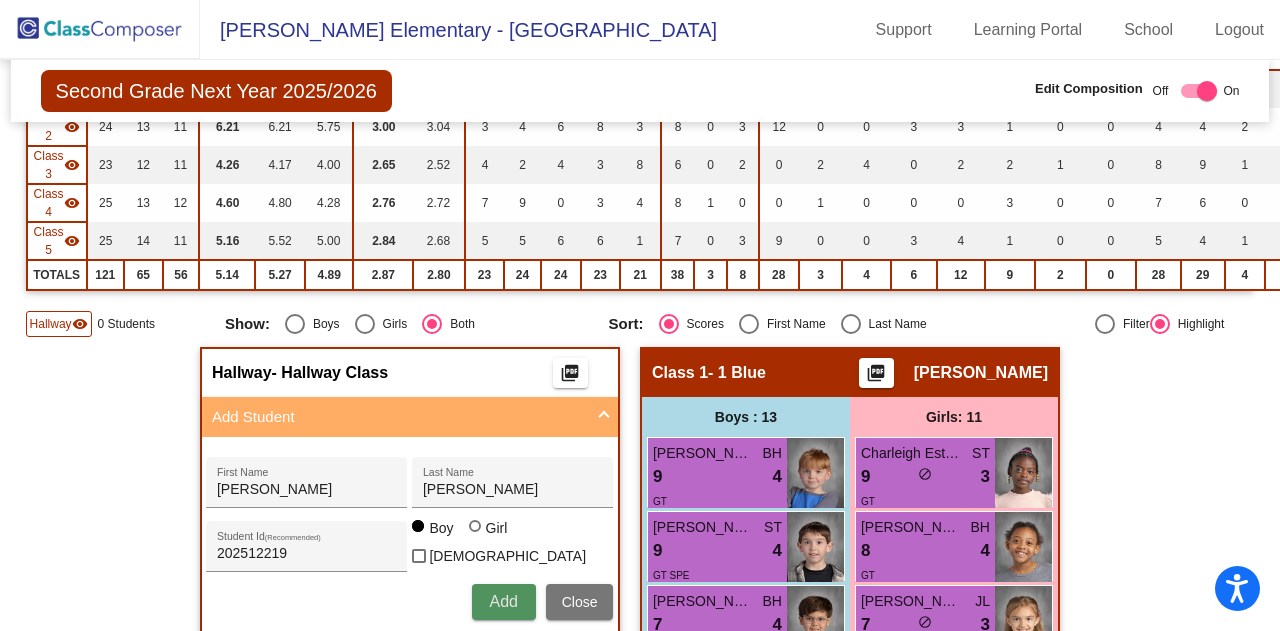 click on "Add" at bounding box center [504, 602] 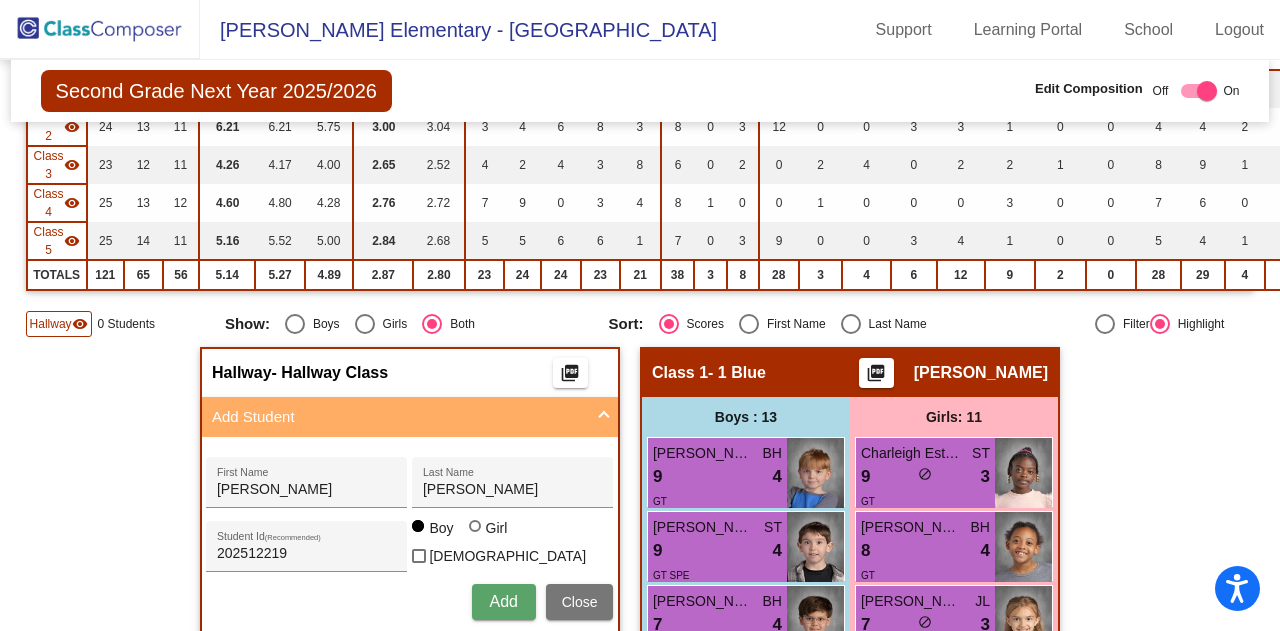 type 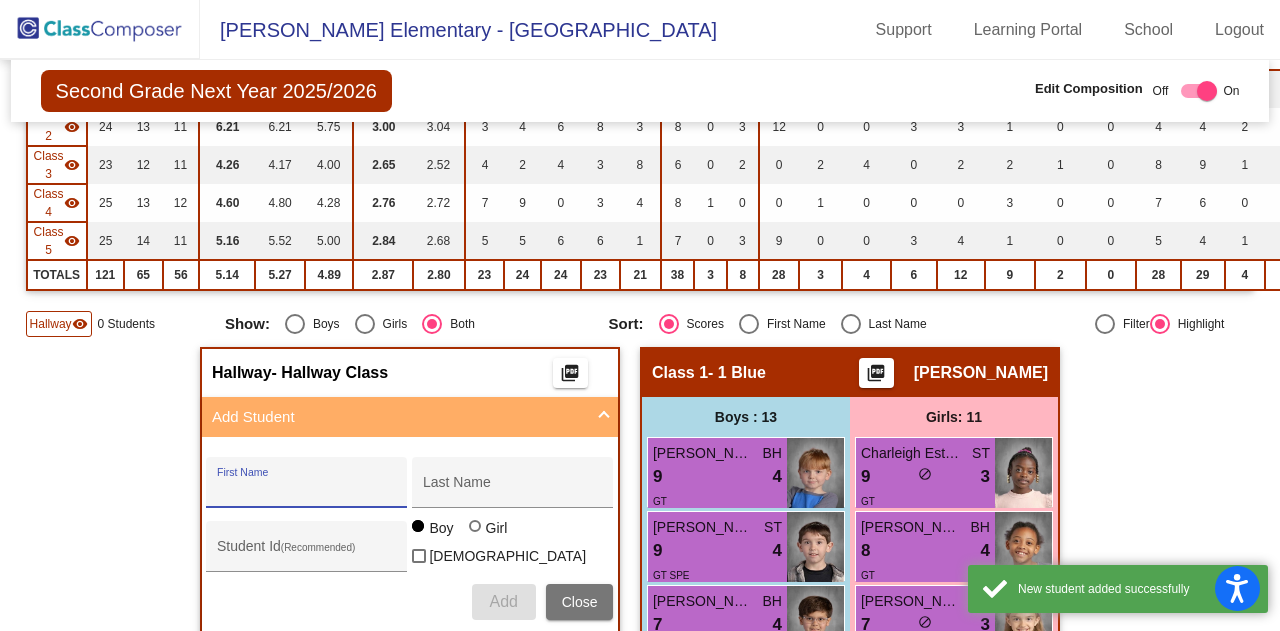 scroll, scrollTop: 500, scrollLeft: 0, axis: vertical 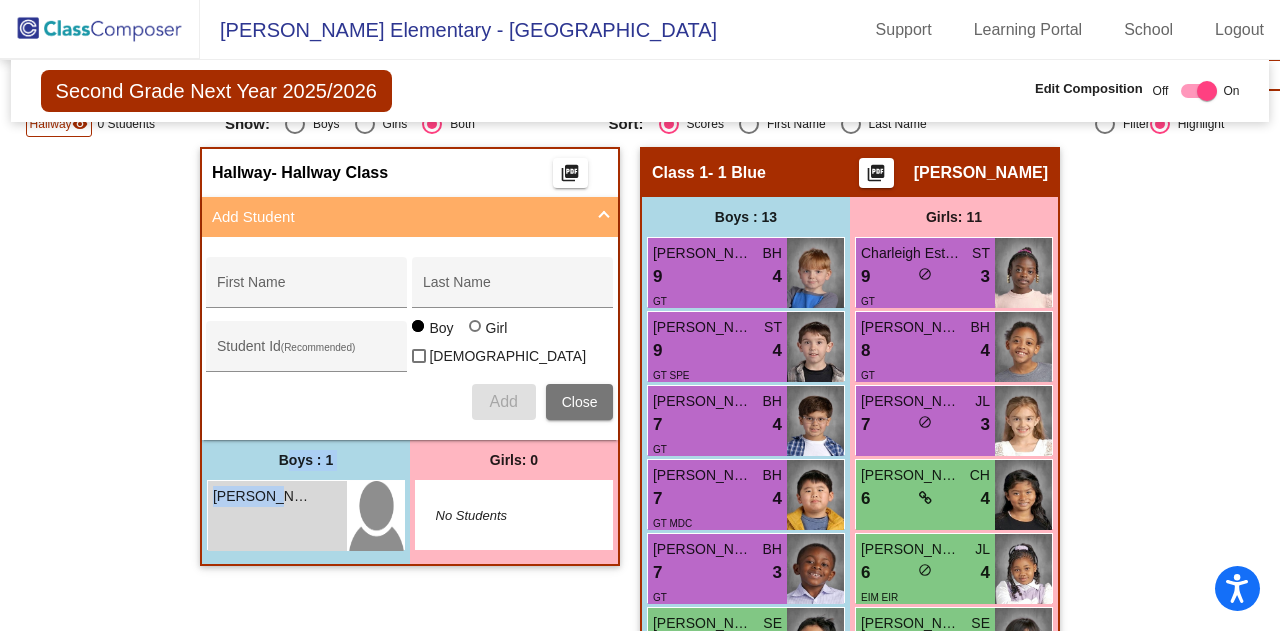 drag, startPoint x: 254, startPoint y: 462, endPoint x: 252, endPoint y: 492, distance: 30.066593 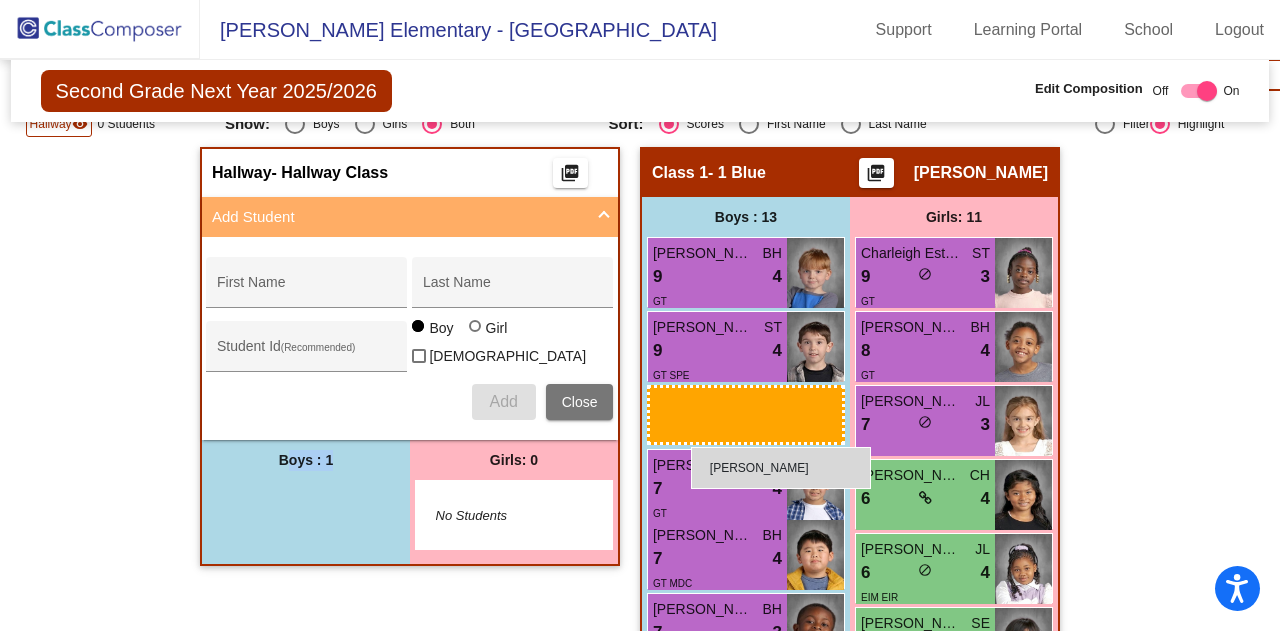 drag, startPoint x: 290, startPoint y: 535, endPoint x: 691, endPoint y: 447, distance: 410.54233 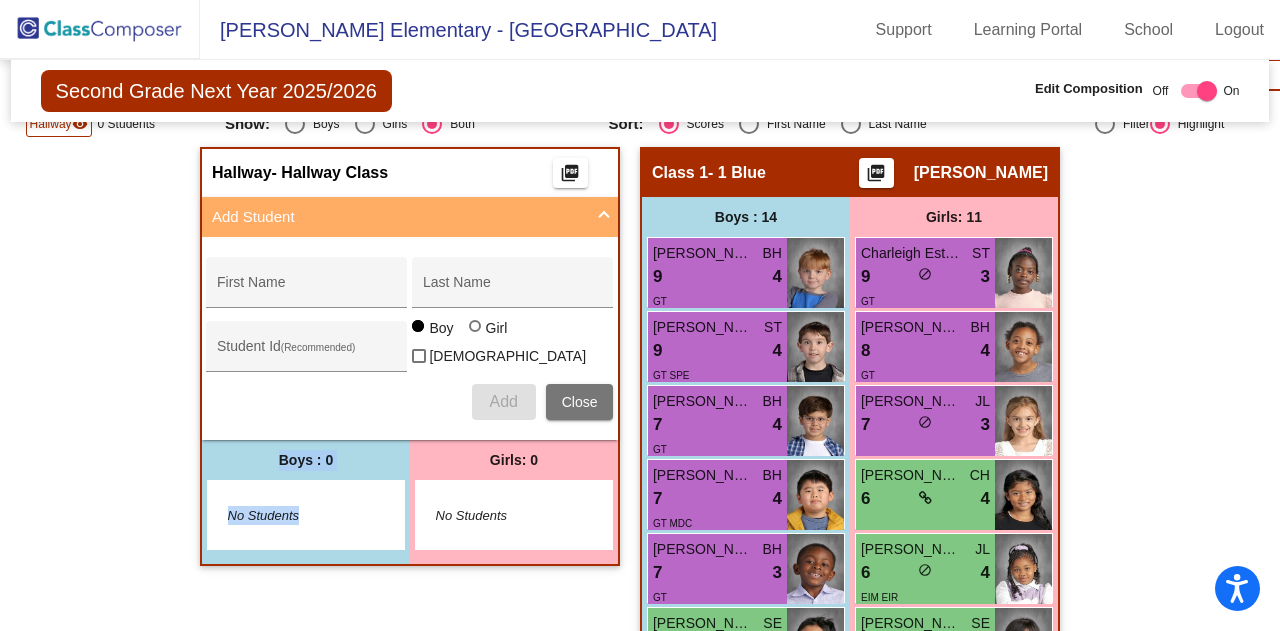 click on "GT" at bounding box center [717, 448] 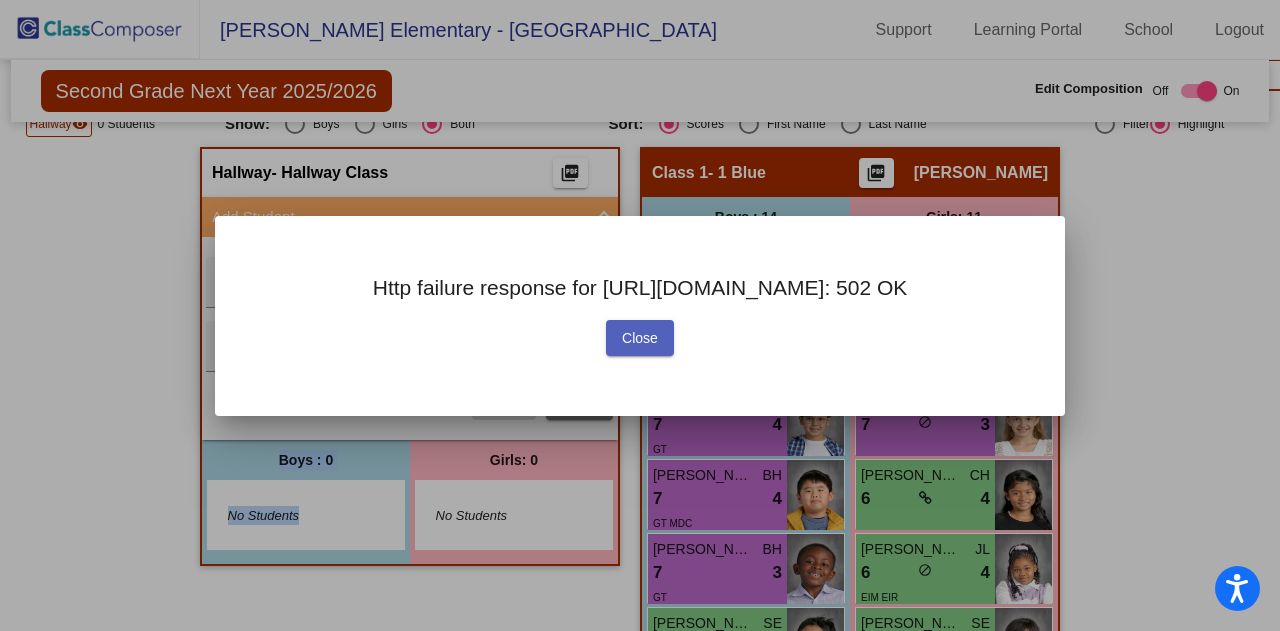 click on "Close" at bounding box center (640, 338) 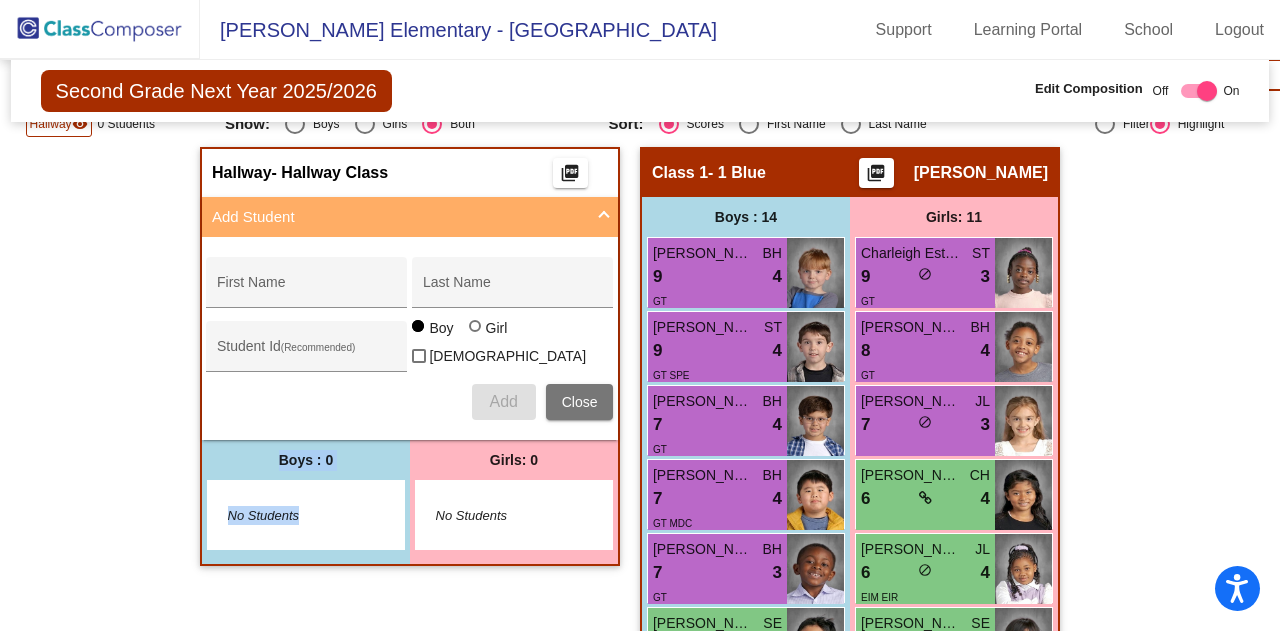 click on "Hallway   - Hallway Class  picture_as_pdf  Add Student  First Name Last Name Student Id  (Recommended)   Boy   Girl   Non Binary Add Close  Boys : 0    No Students   Girls: 0   No Students" 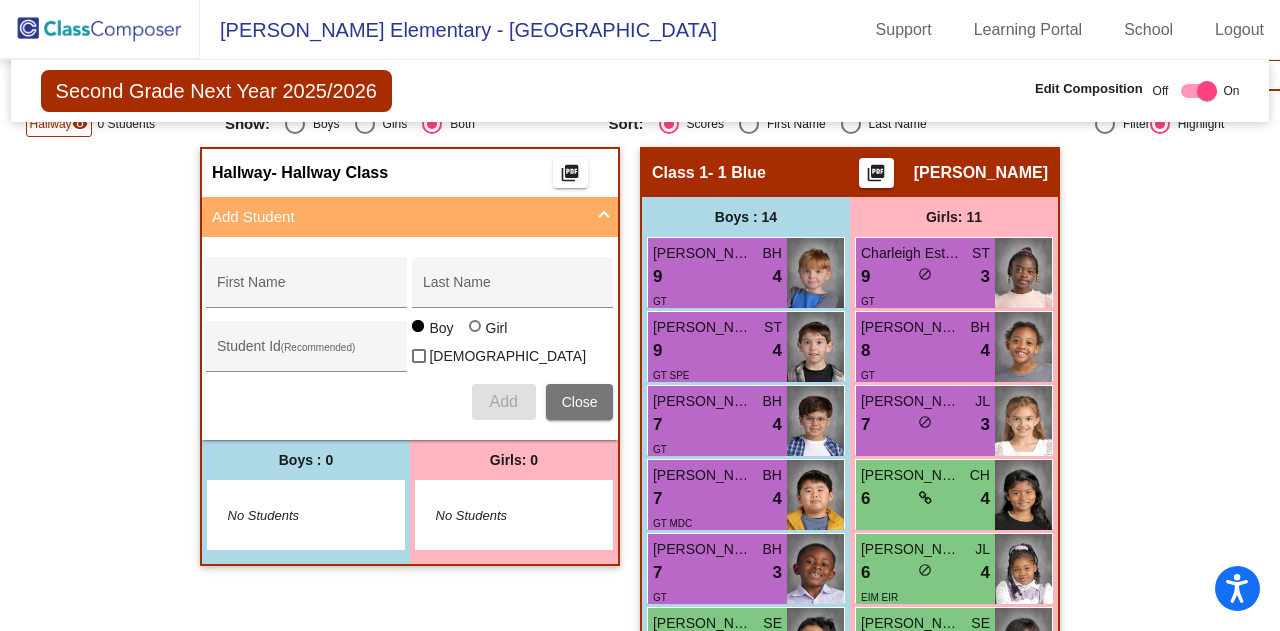scroll, scrollTop: 0, scrollLeft: 0, axis: both 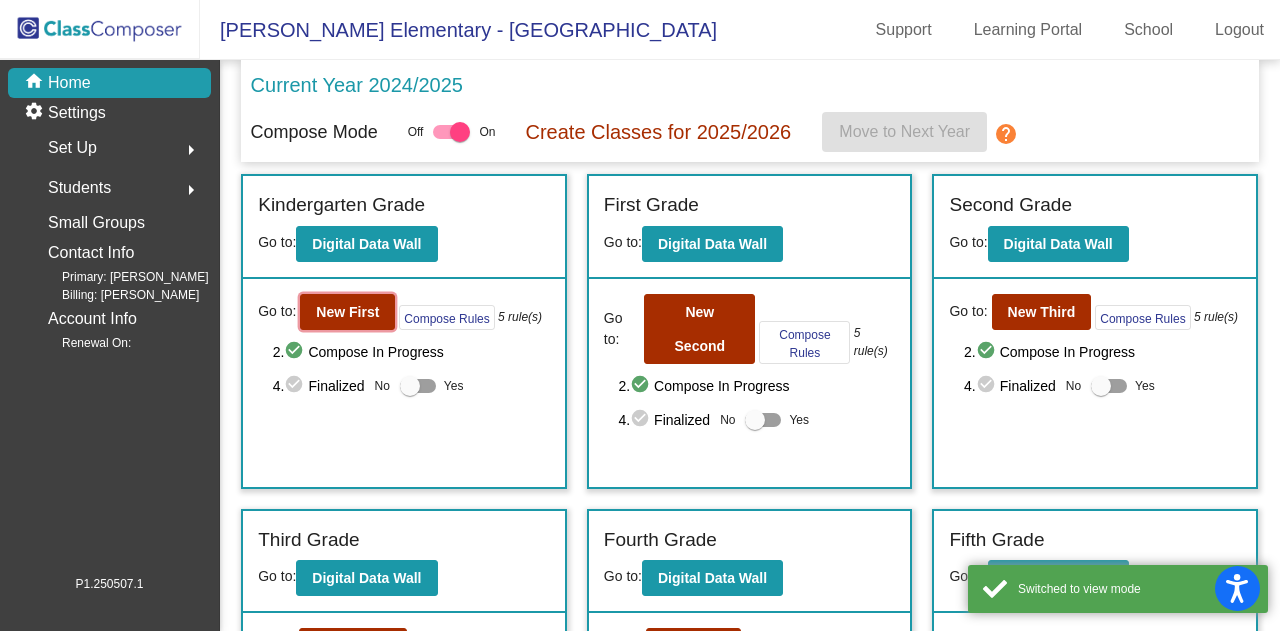 click on "New First" 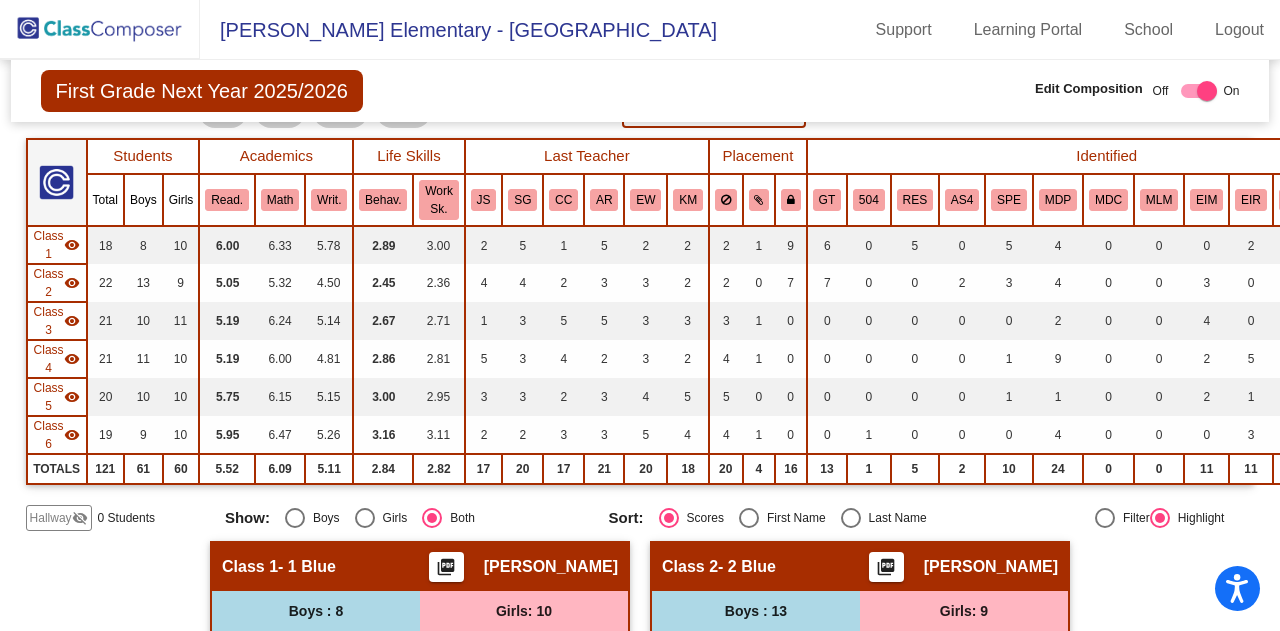 scroll, scrollTop: 244, scrollLeft: 0, axis: vertical 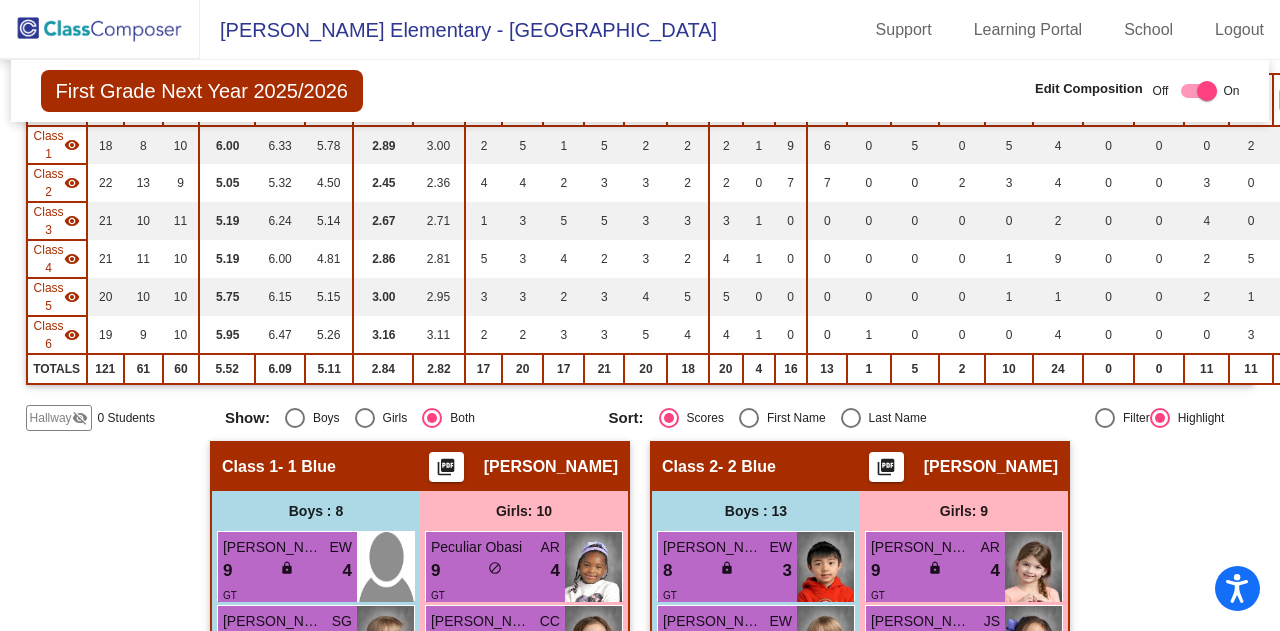 click on "Hallway" 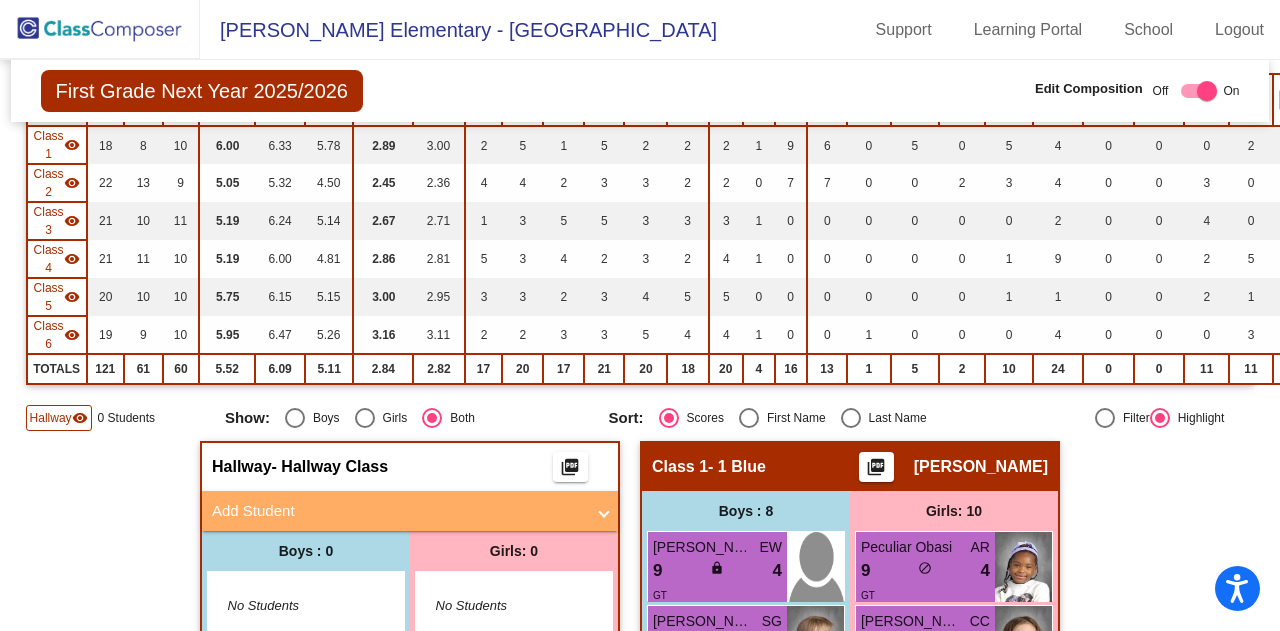 scroll, scrollTop: 344, scrollLeft: 0, axis: vertical 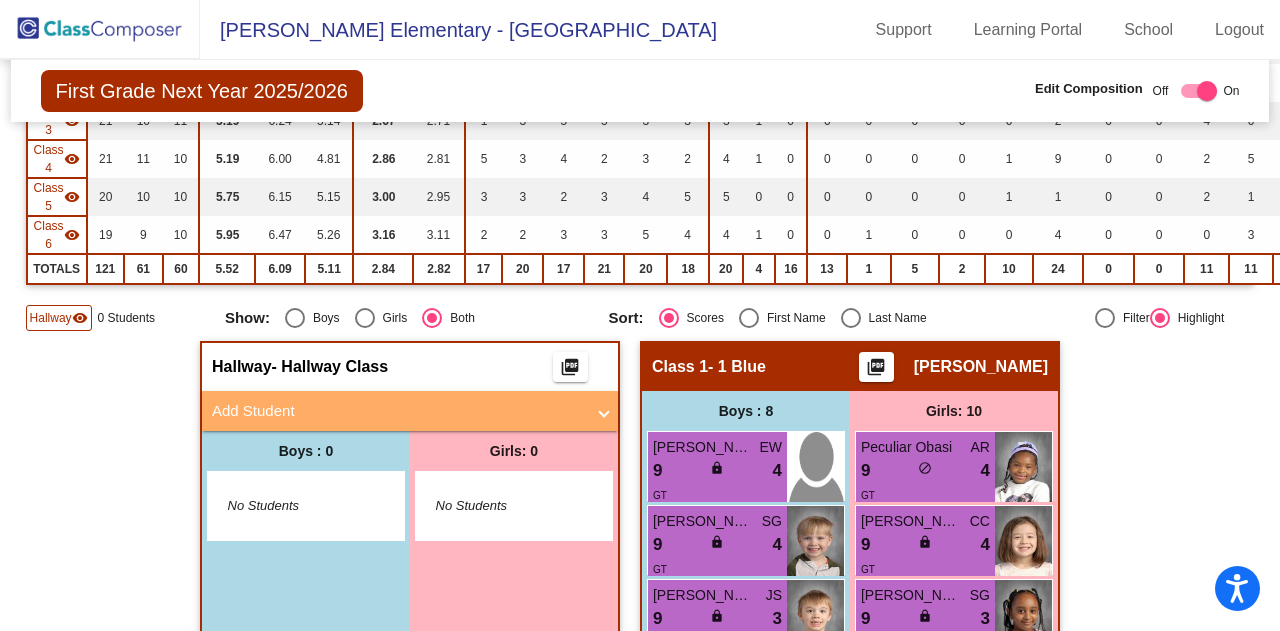 click at bounding box center (604, 411) 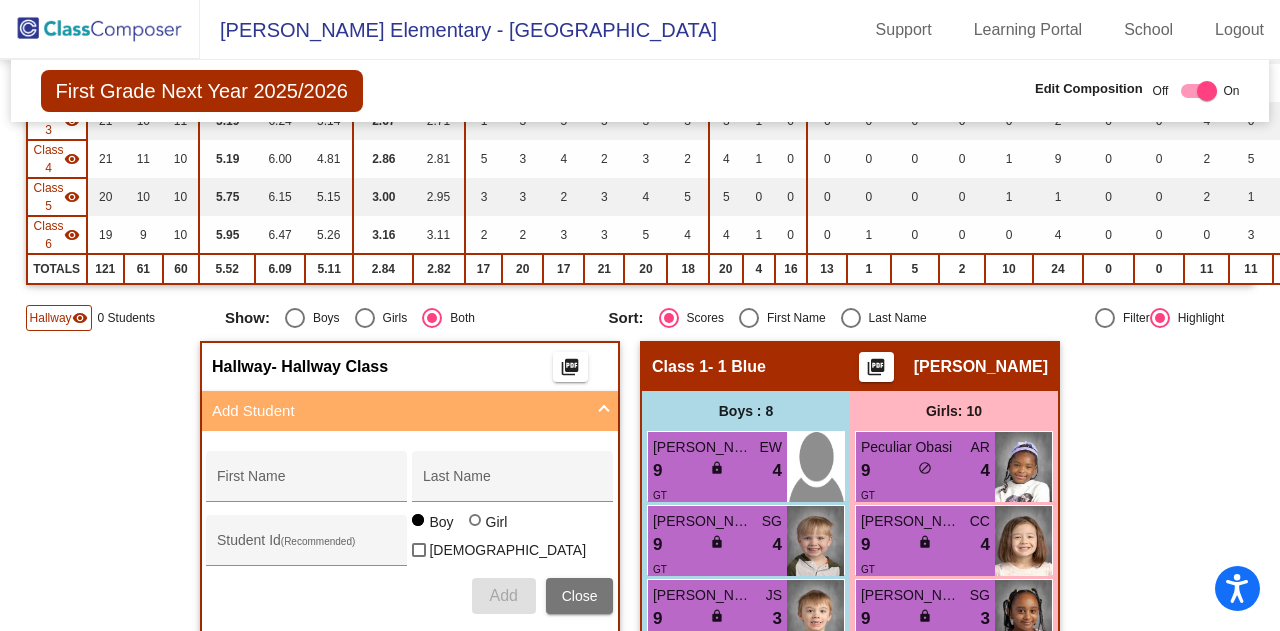 click on "First Name" at bounding box center (307, 482) 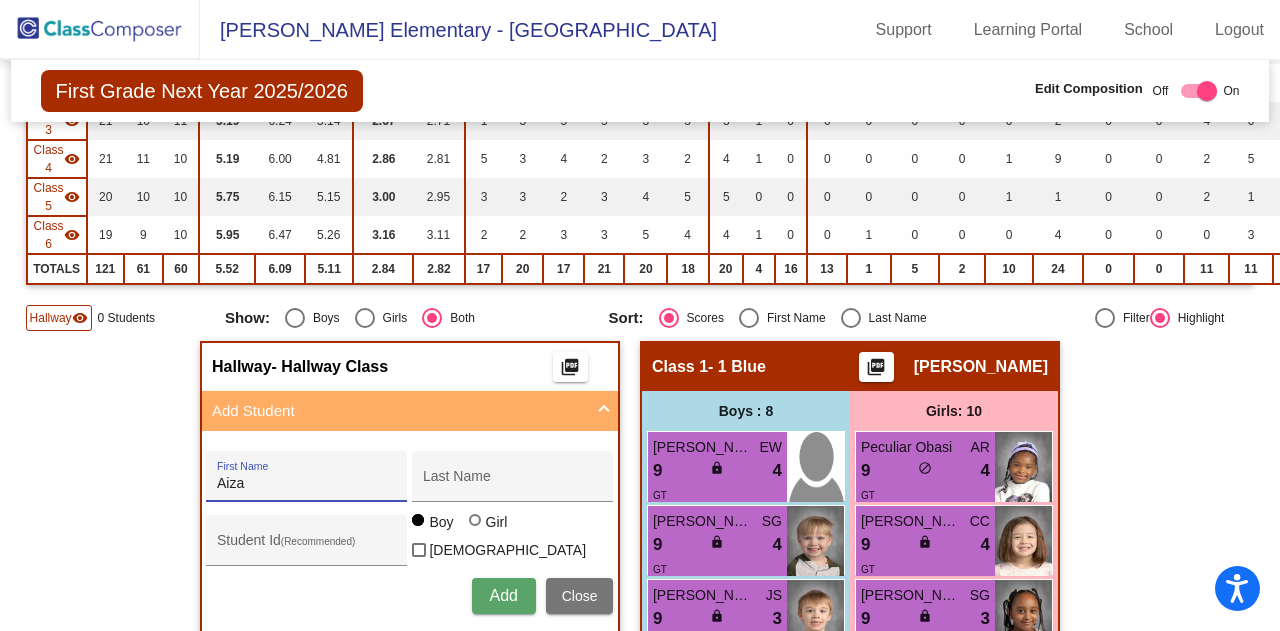 type on "Aiza" 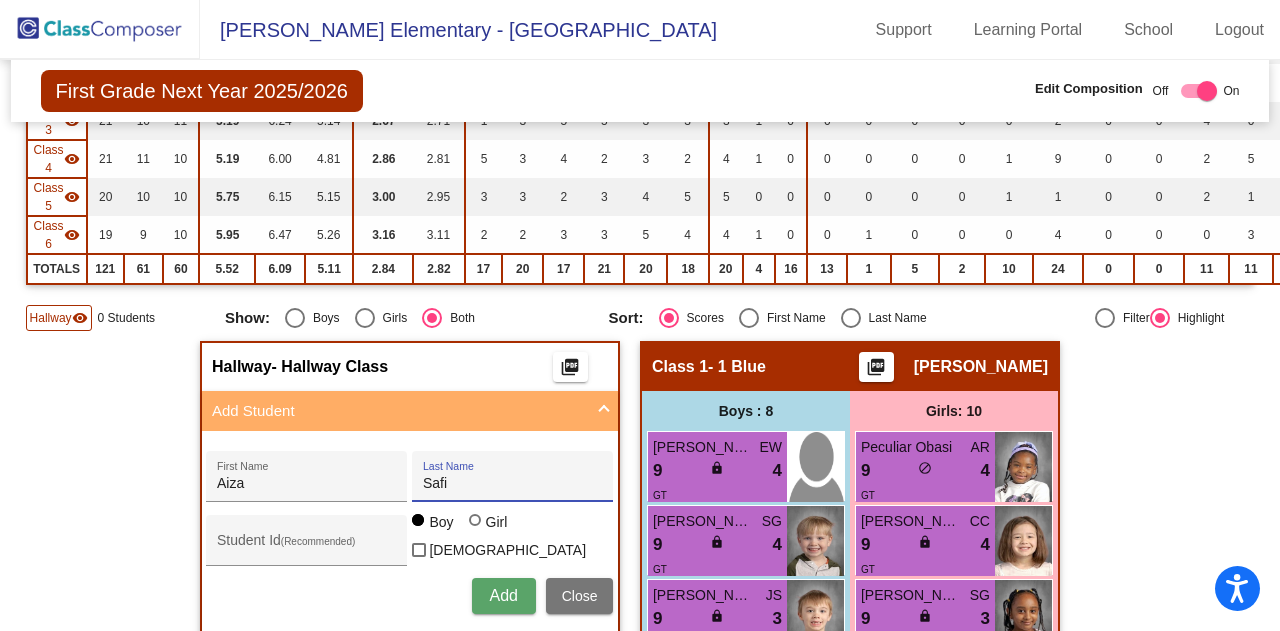 type on "Safi" 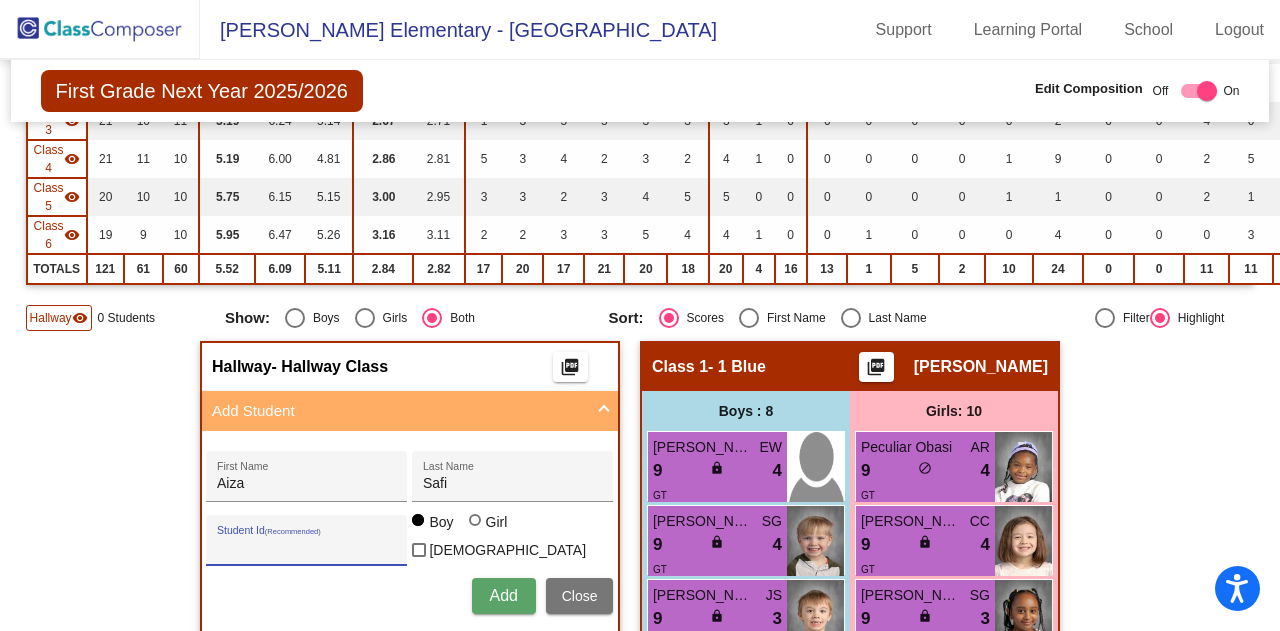 paste on "202426414" 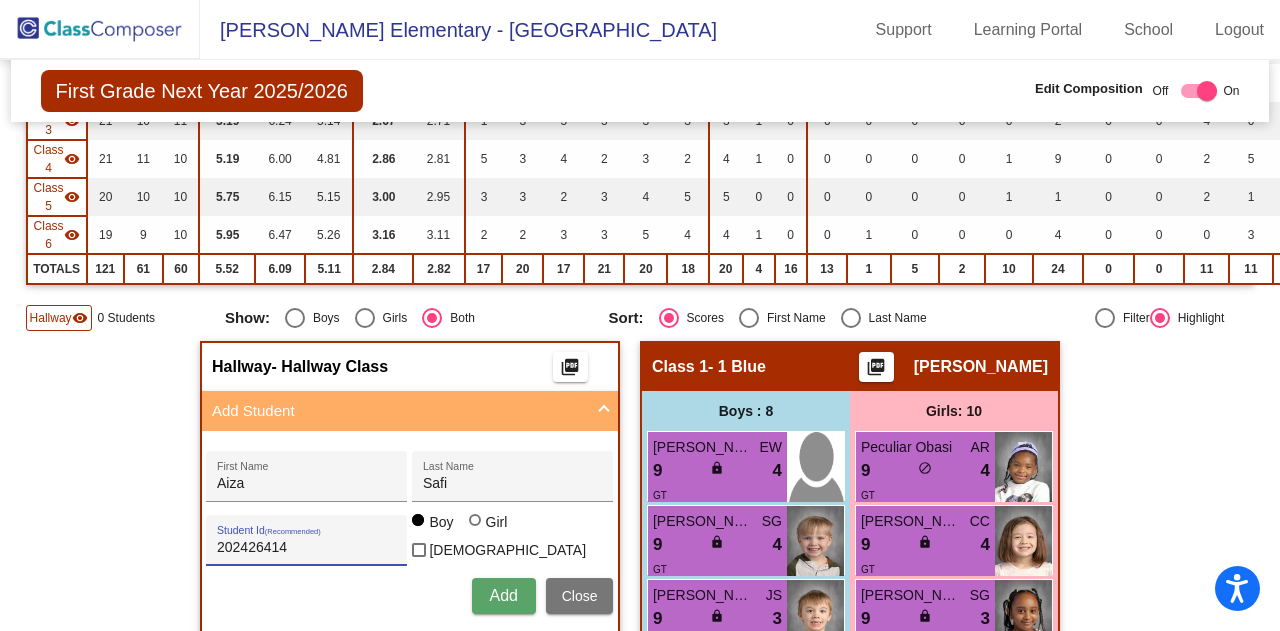 type on "202426414" 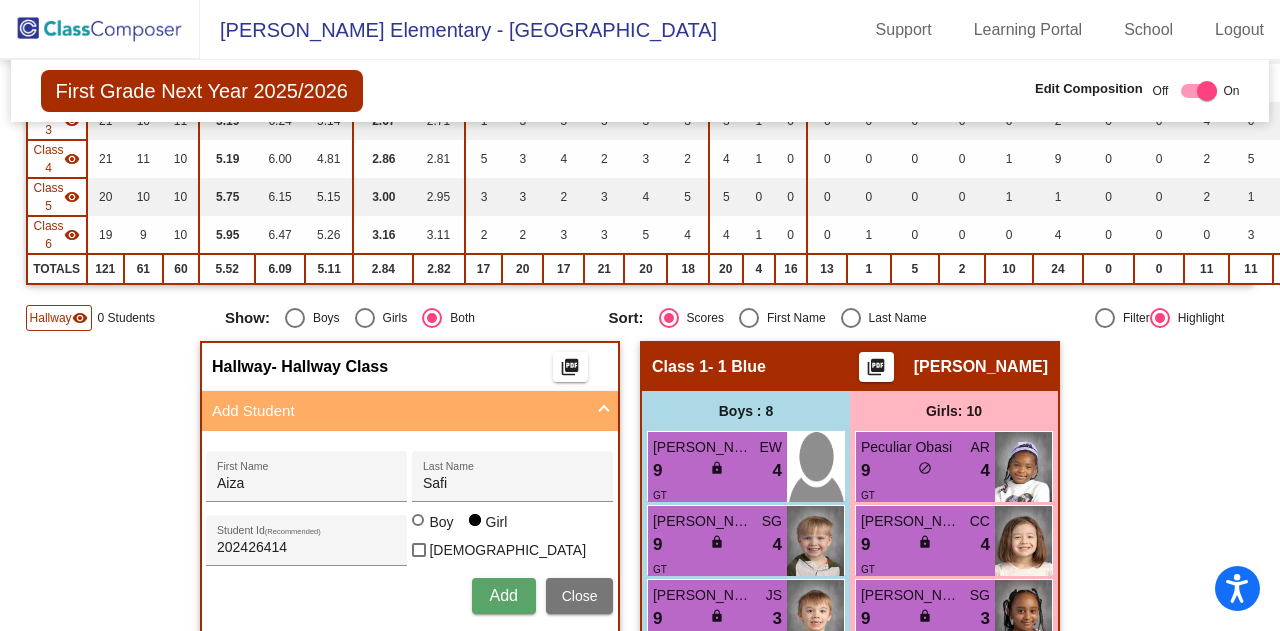 click on "Add" at bounding box center (503, 595) 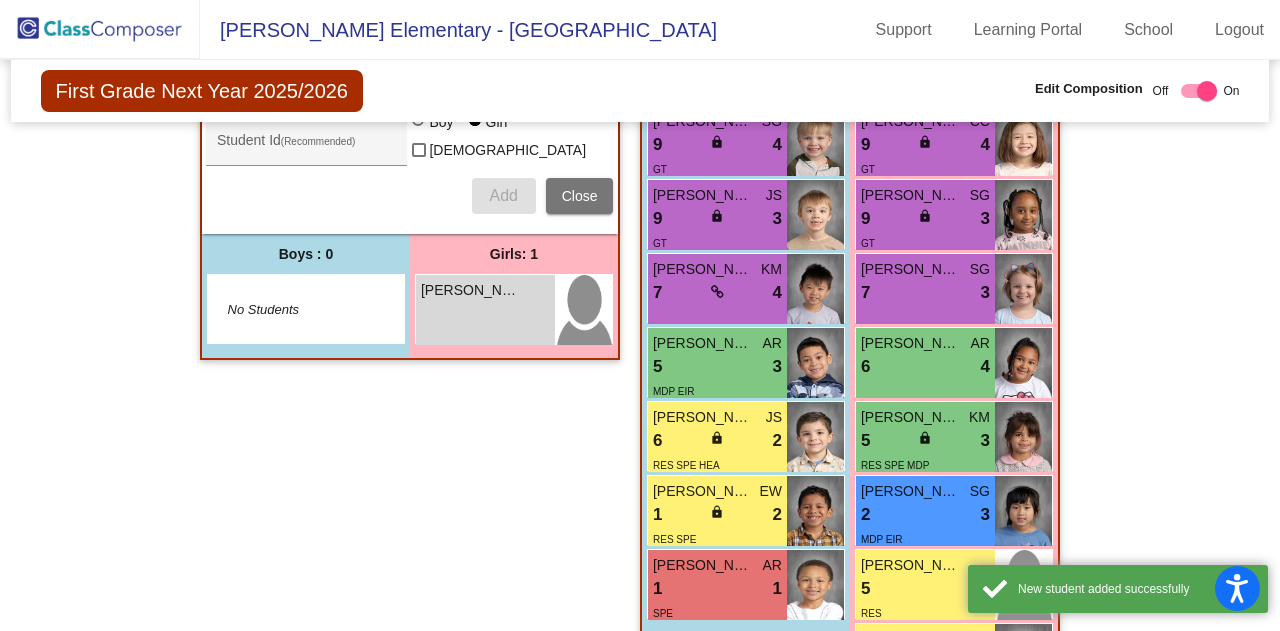 scroll, scrollTop: 844, scrollLeft: 0, axis: vertical 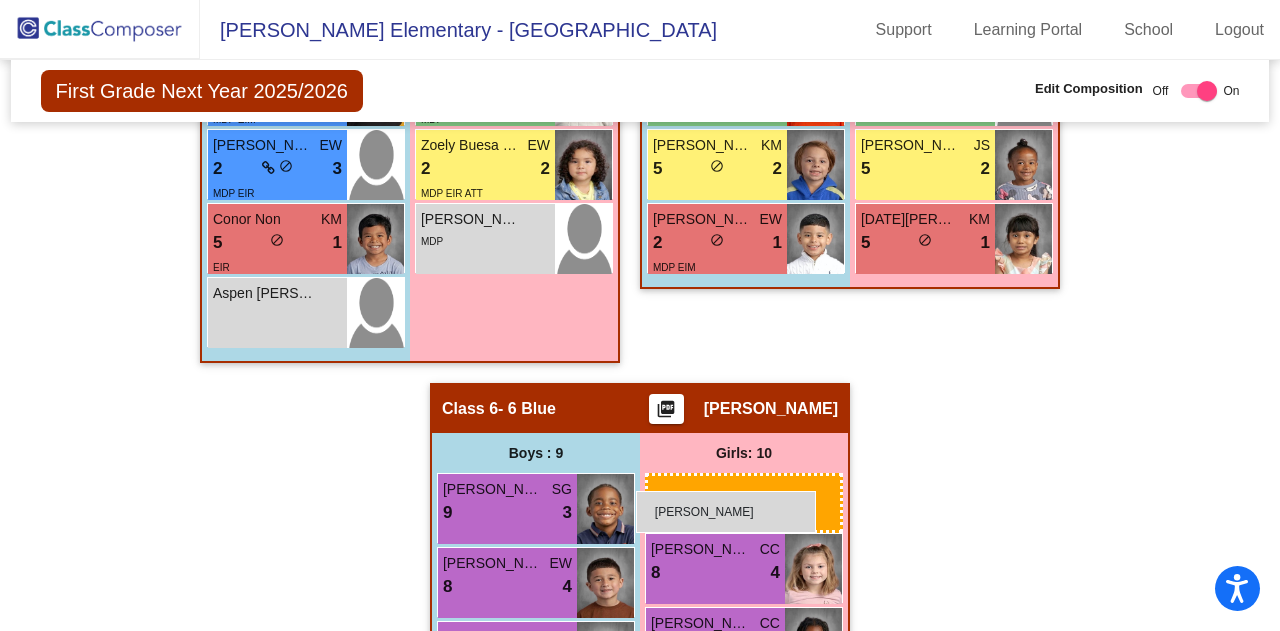 drag, startPoint x: 495, startPoint y: 203, endPoint x: 636, endPoint y: 491, distance: 320.66336 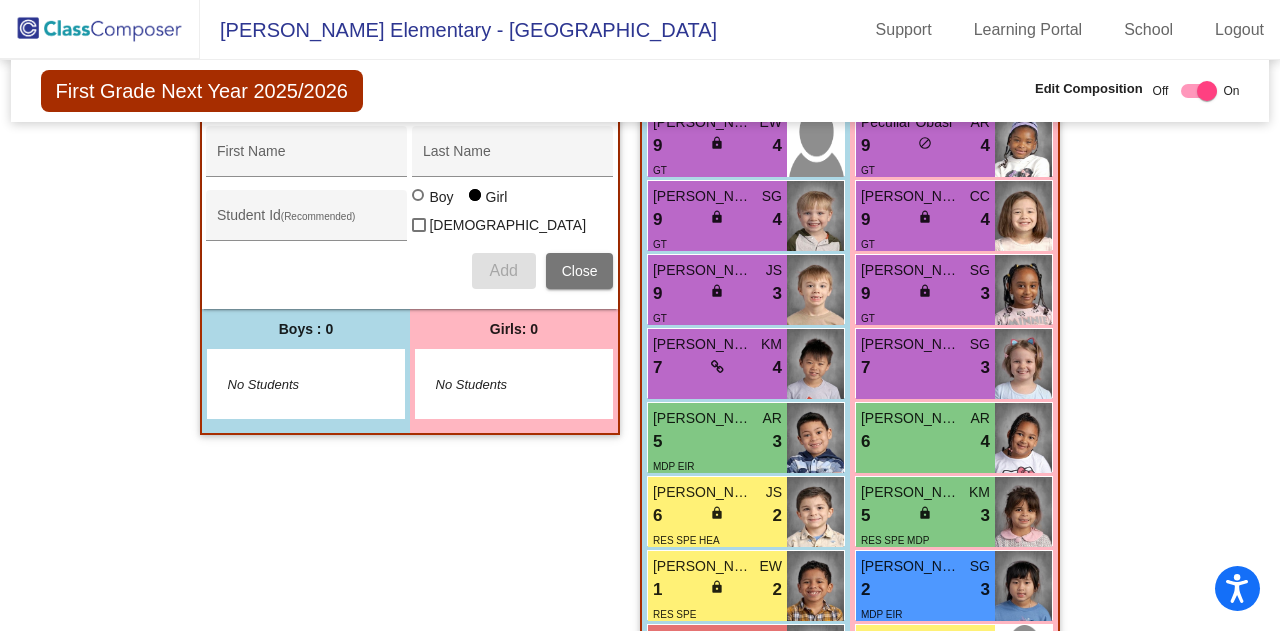scroll, scrollTop: 500, scrollLeft: 0, axis: vertical 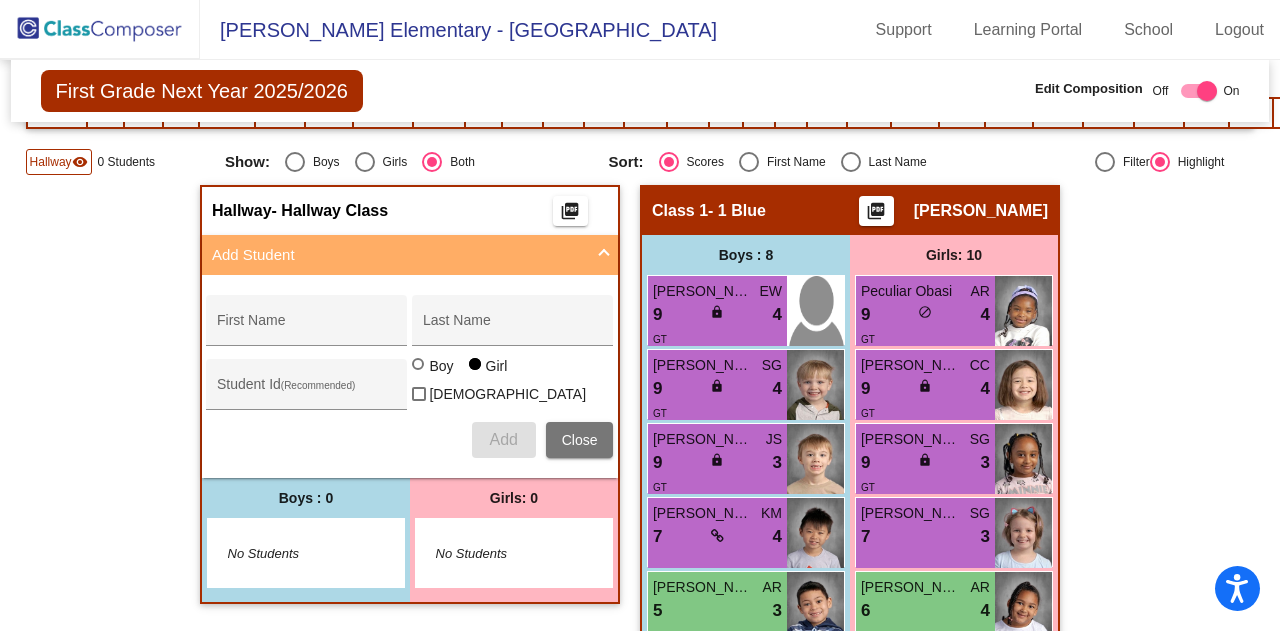 click on "First Name" at bounding box center (307, 326) 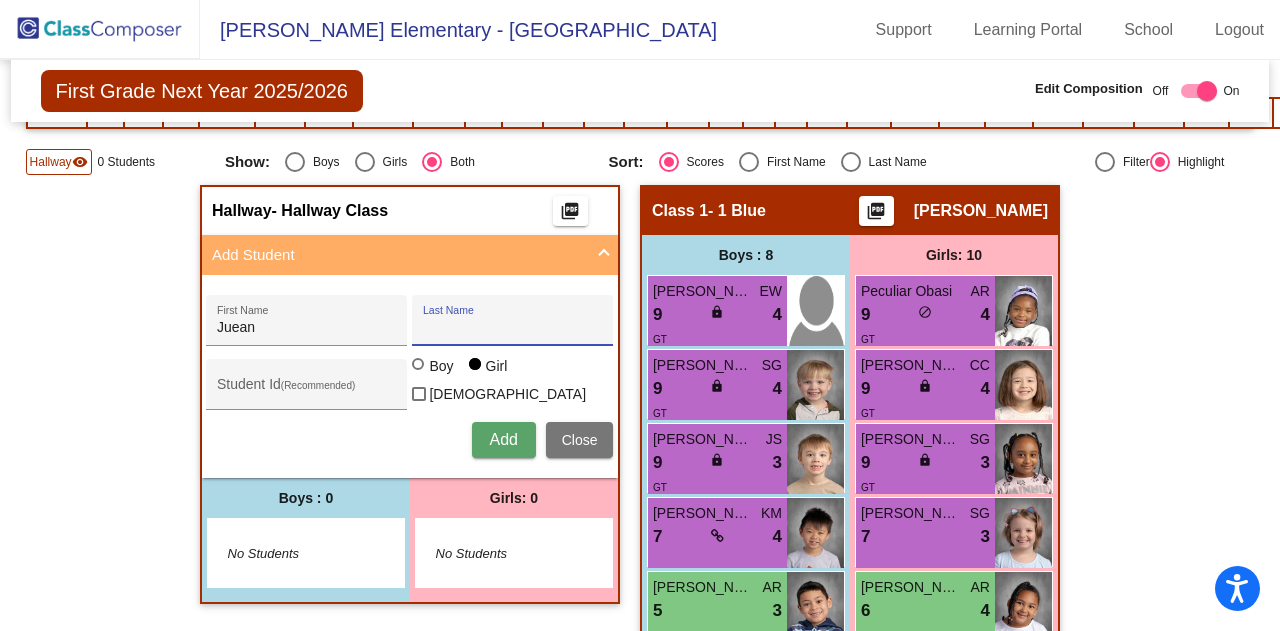 click on "Juean First Name" at bounding box center [307, 326] 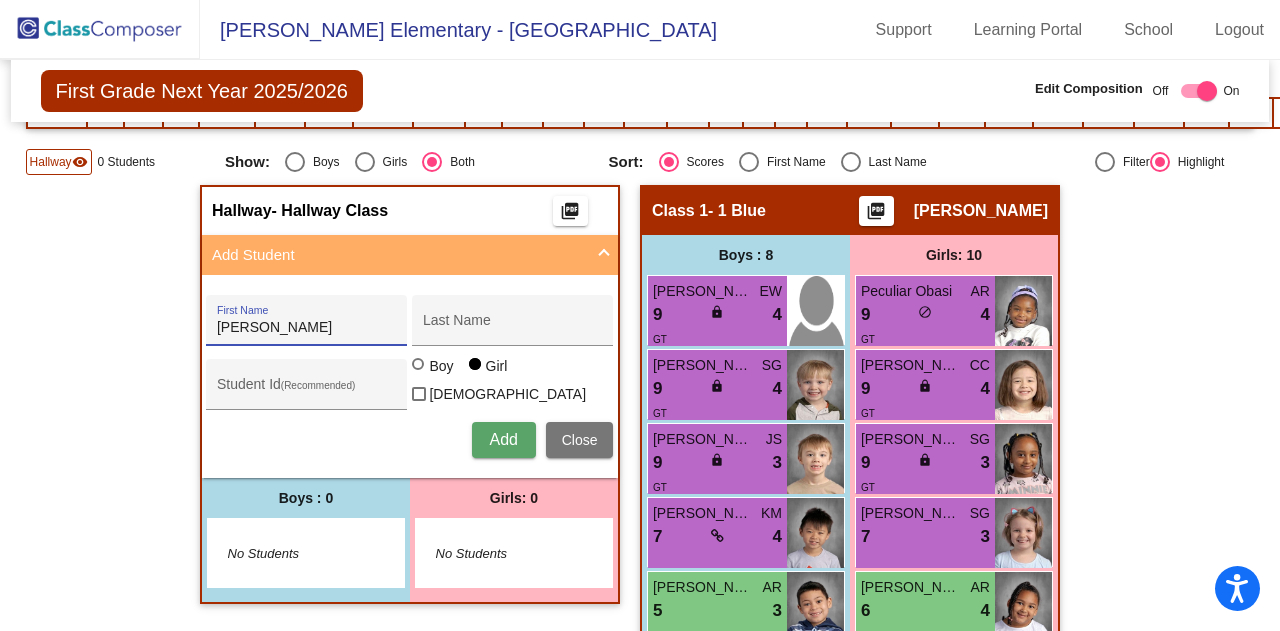 type on "Juan" 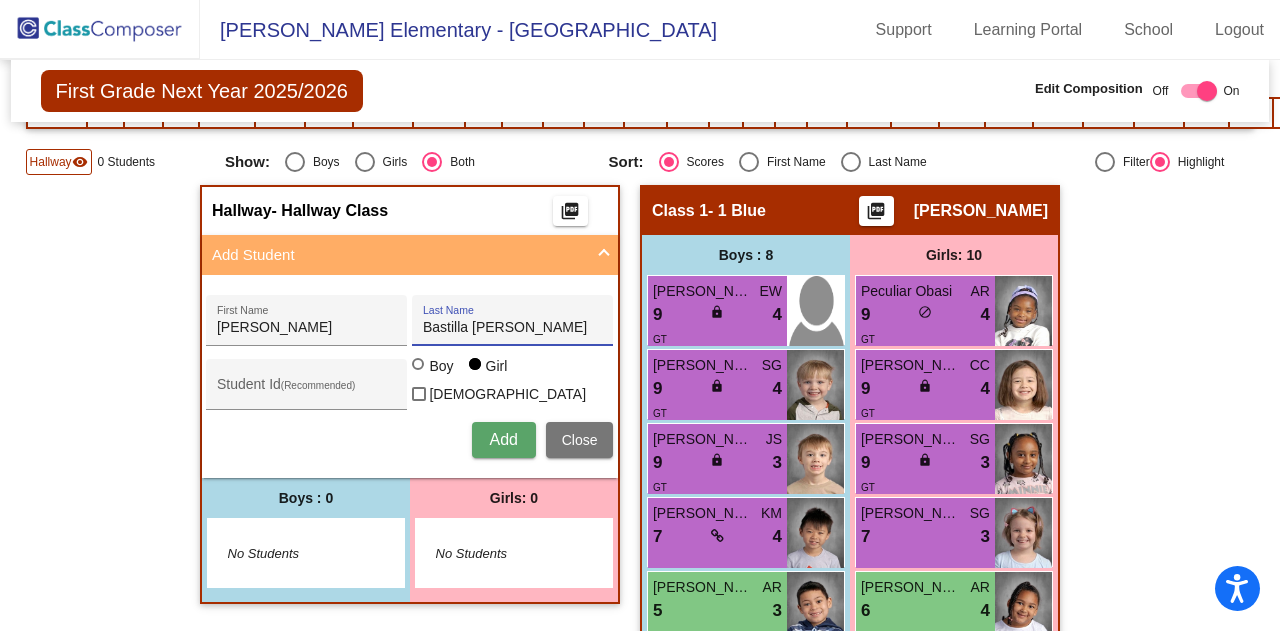 type on "Bastilla Portillo" 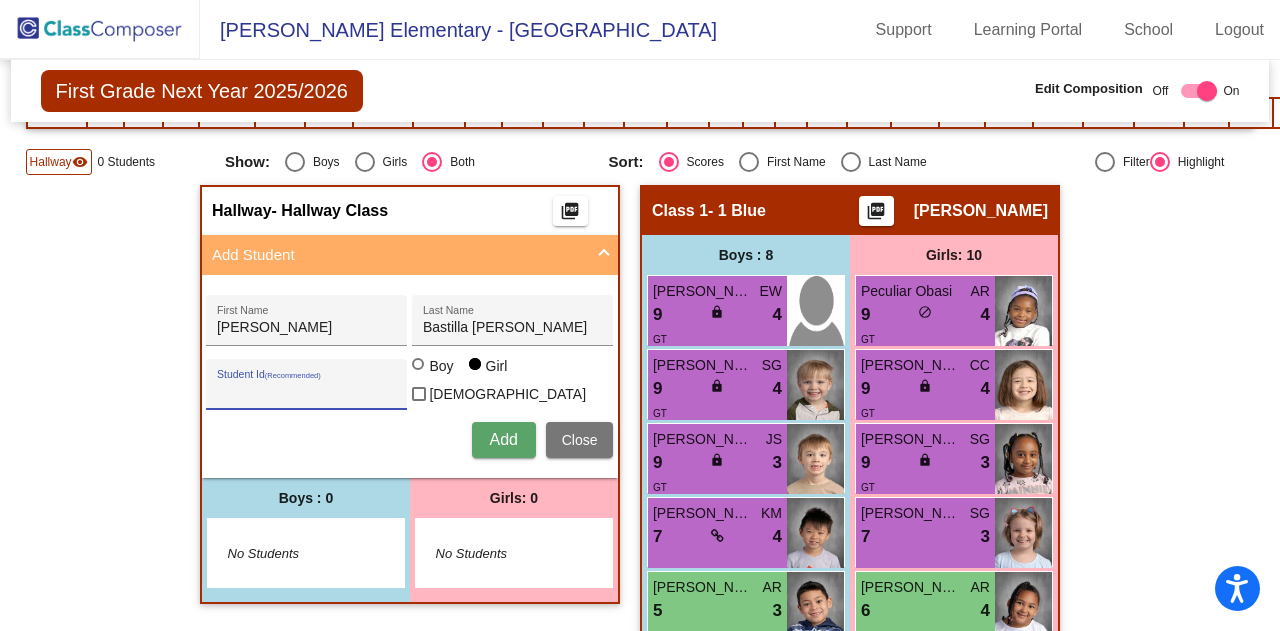 paste on "202412257" 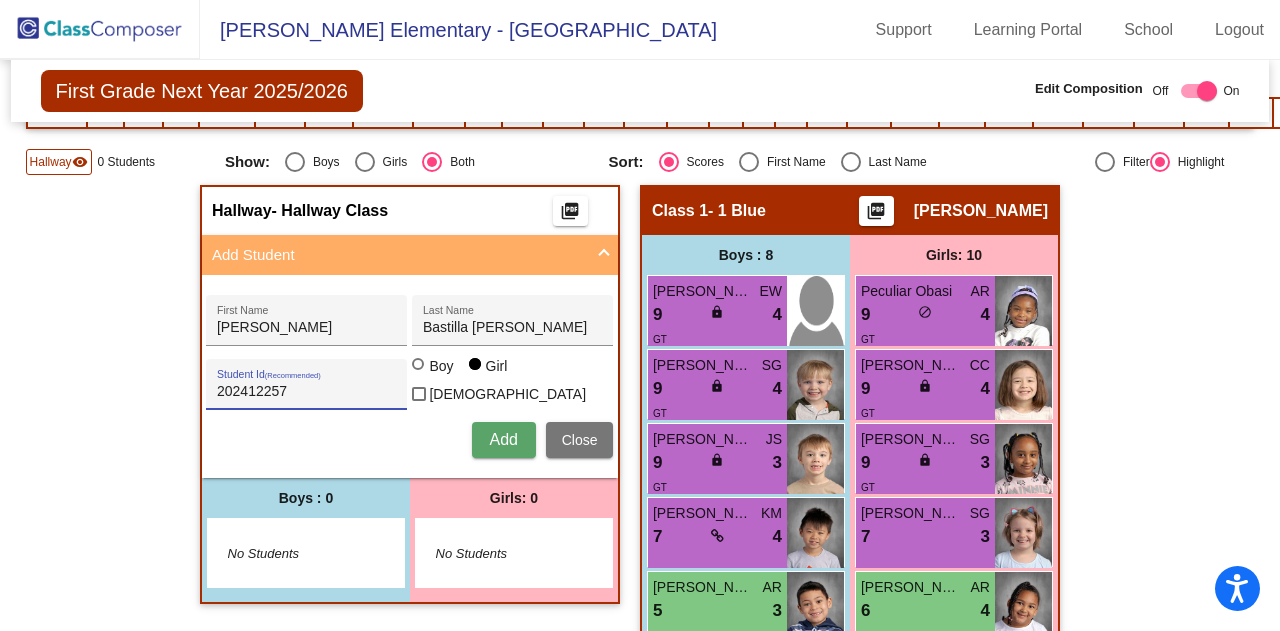 type on "202412257" 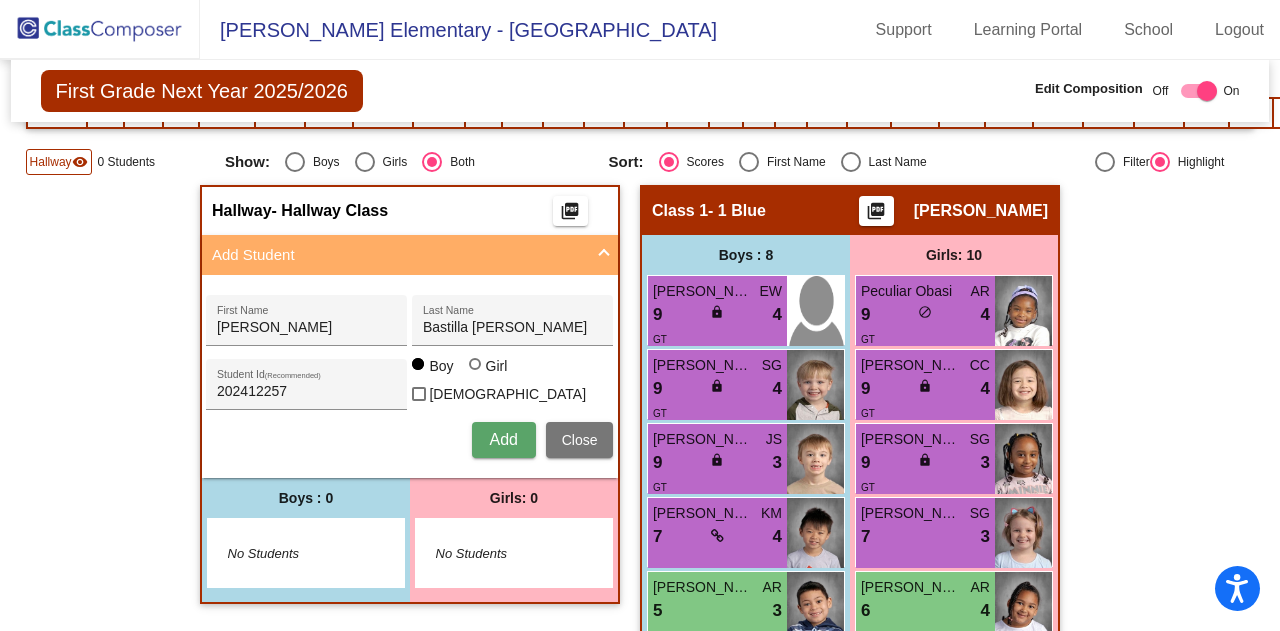 click on "Add" at bounding box center (504, 440) 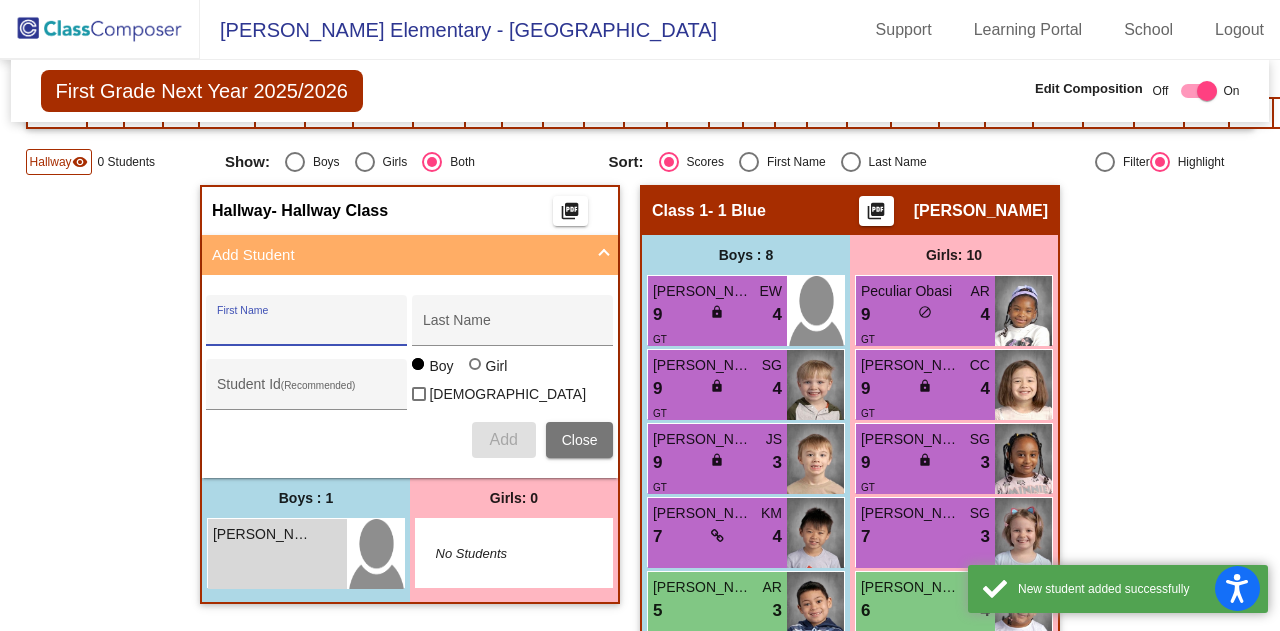click on "Juan Bastilla Portillo lock do_not_disturb_alt" at bounding box center (277, 554) 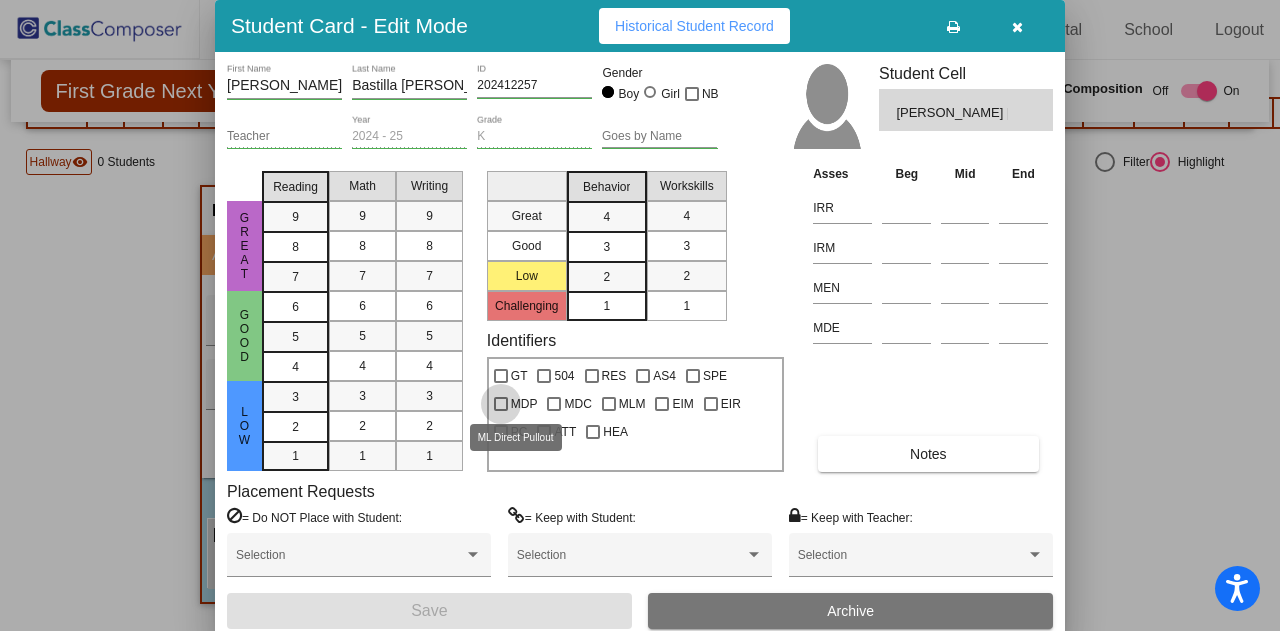click at bounding box center (501, 404) 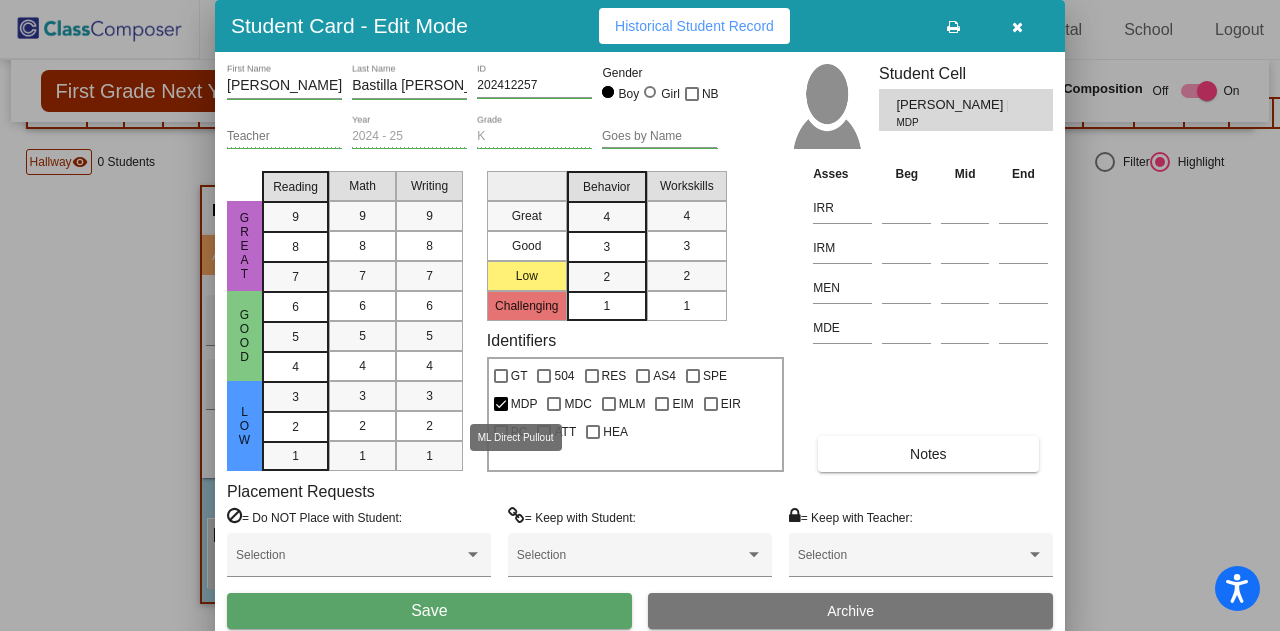 click on "MDP" at bounding box center (516, 404) 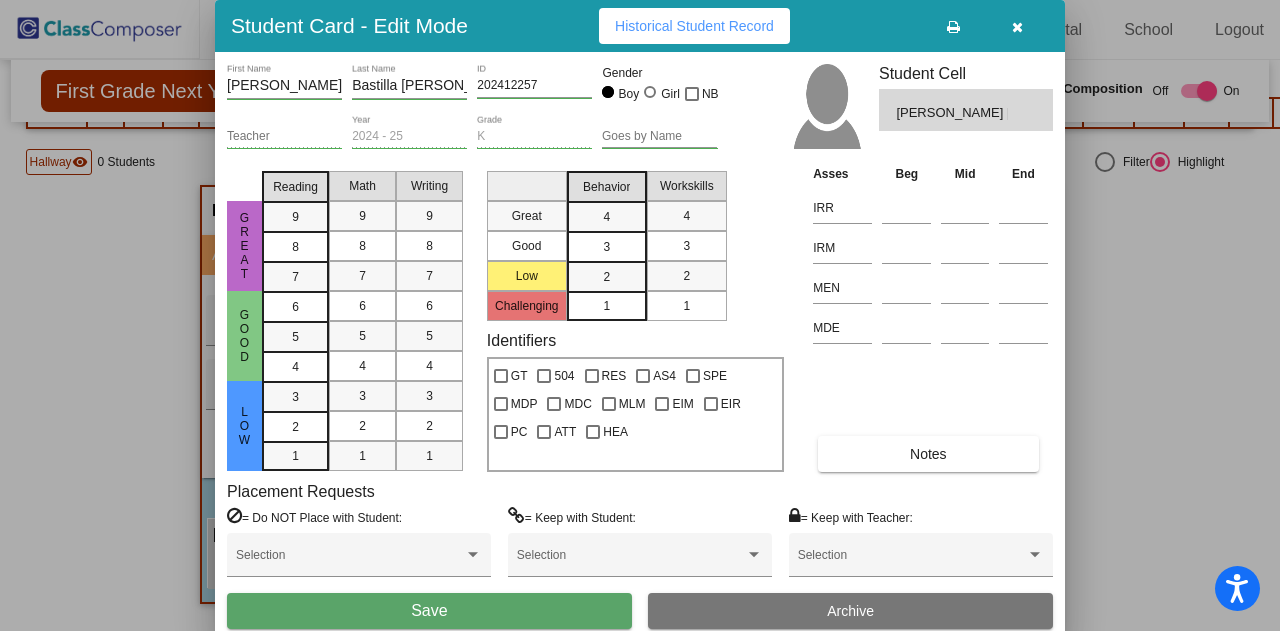 click on "MDP" at bounding box center [516, 404] 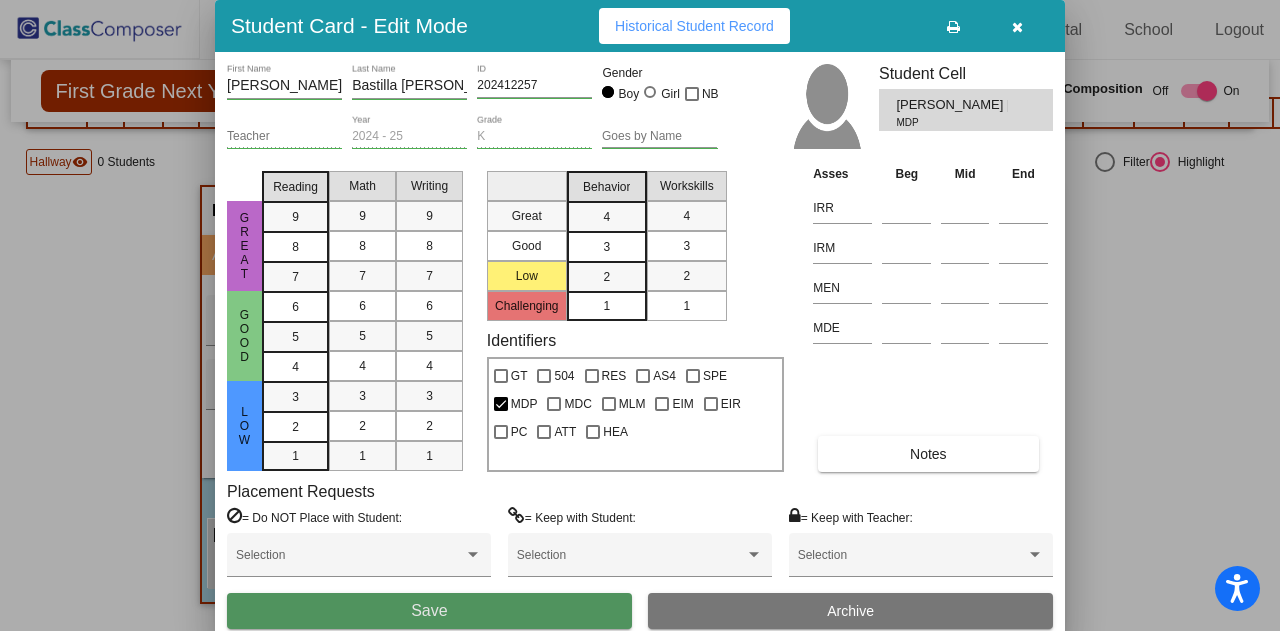 click on "Save" at bounding box center (429, 611) 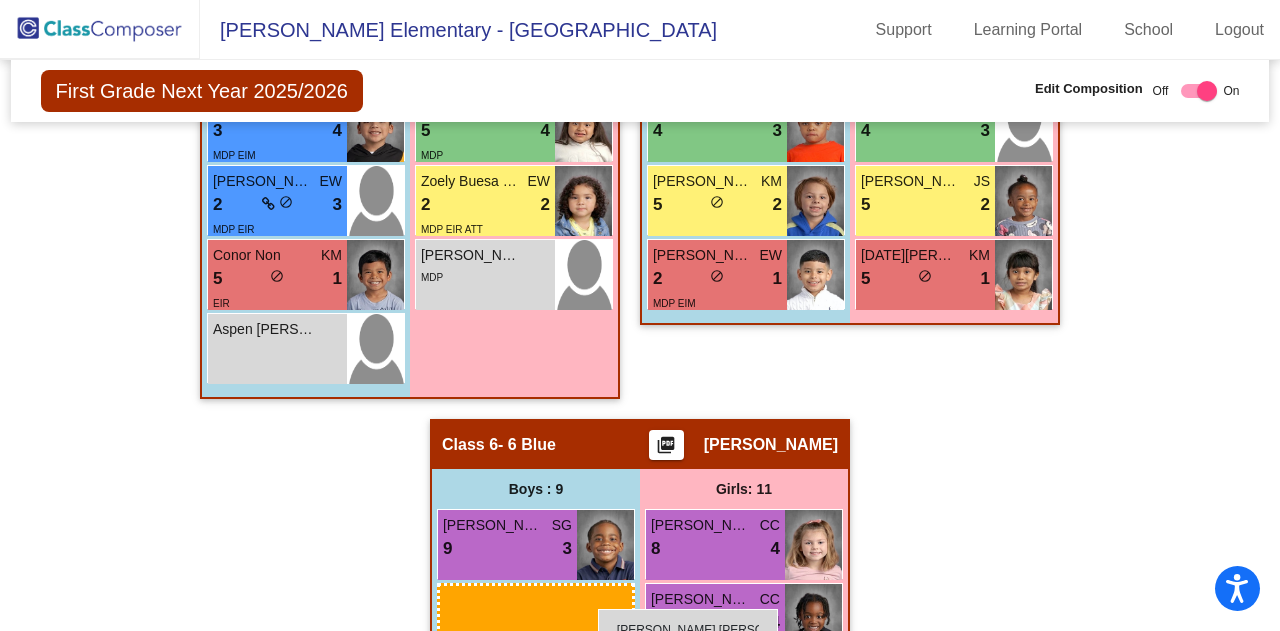 scroll, scrollTop: 3156, scrollLeft: 0, axis: vertical 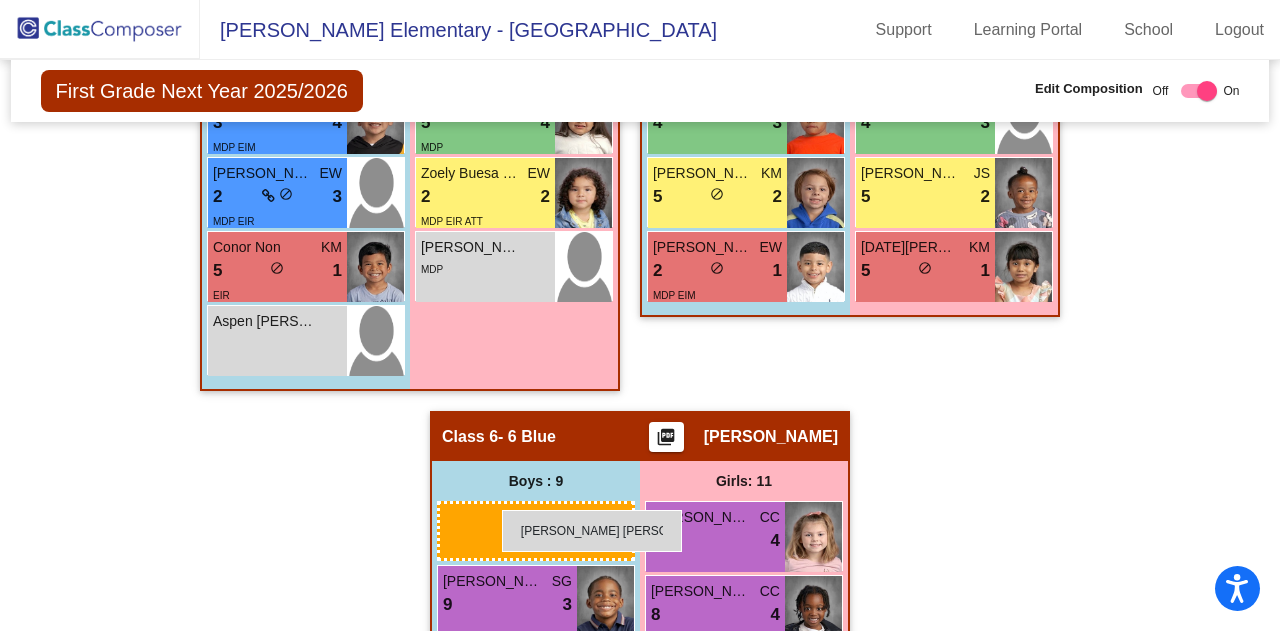 drag, startPoint x: 246, startPoint y: 535, endPoint x: 500, endPoint y: 510, distance: 255.22736 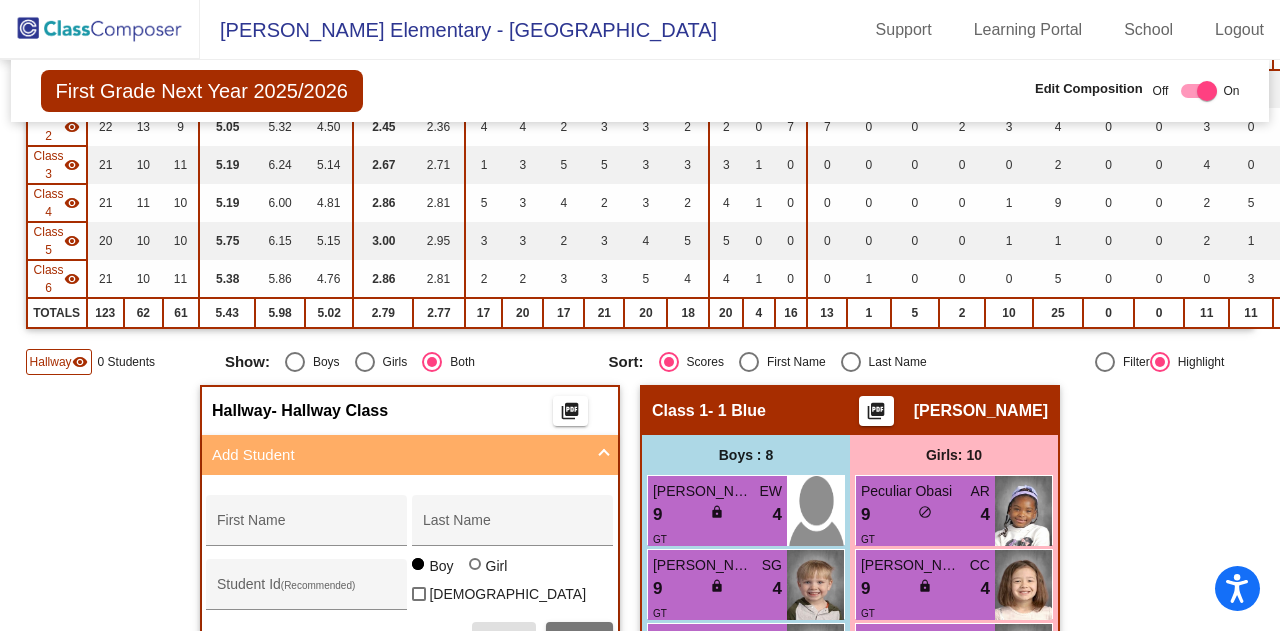 scroll, scrollTop: 500, scrollLeft: 0, axis: vertical 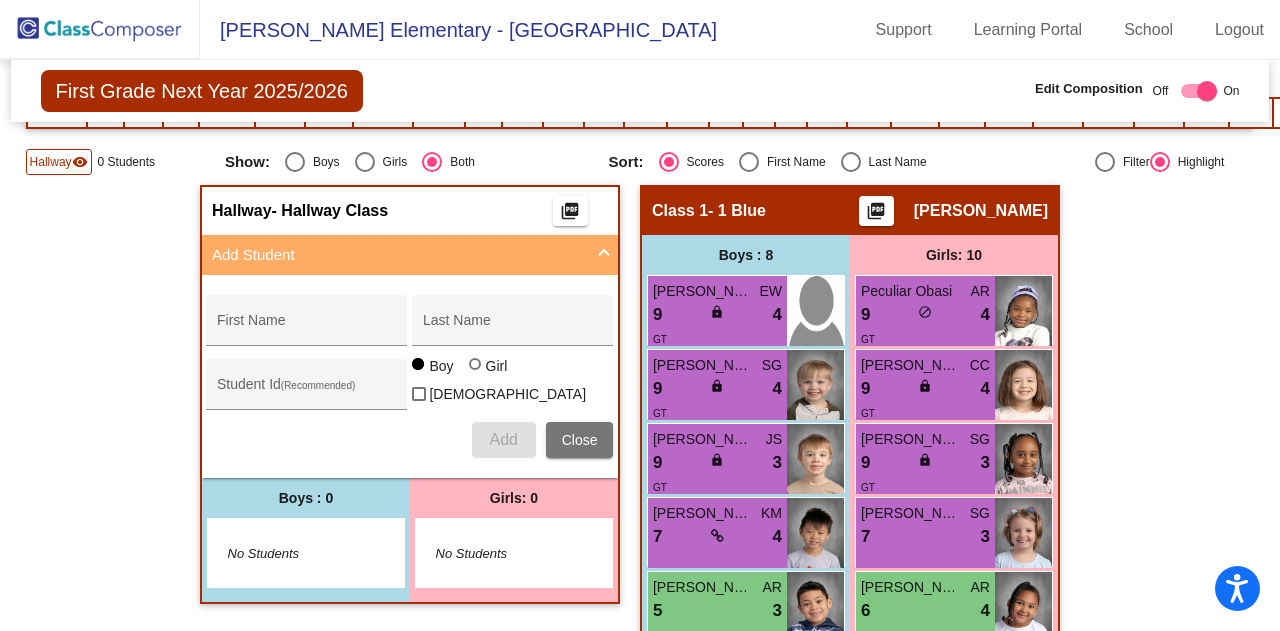 click on "First Name" at bounding box center [307, 328] 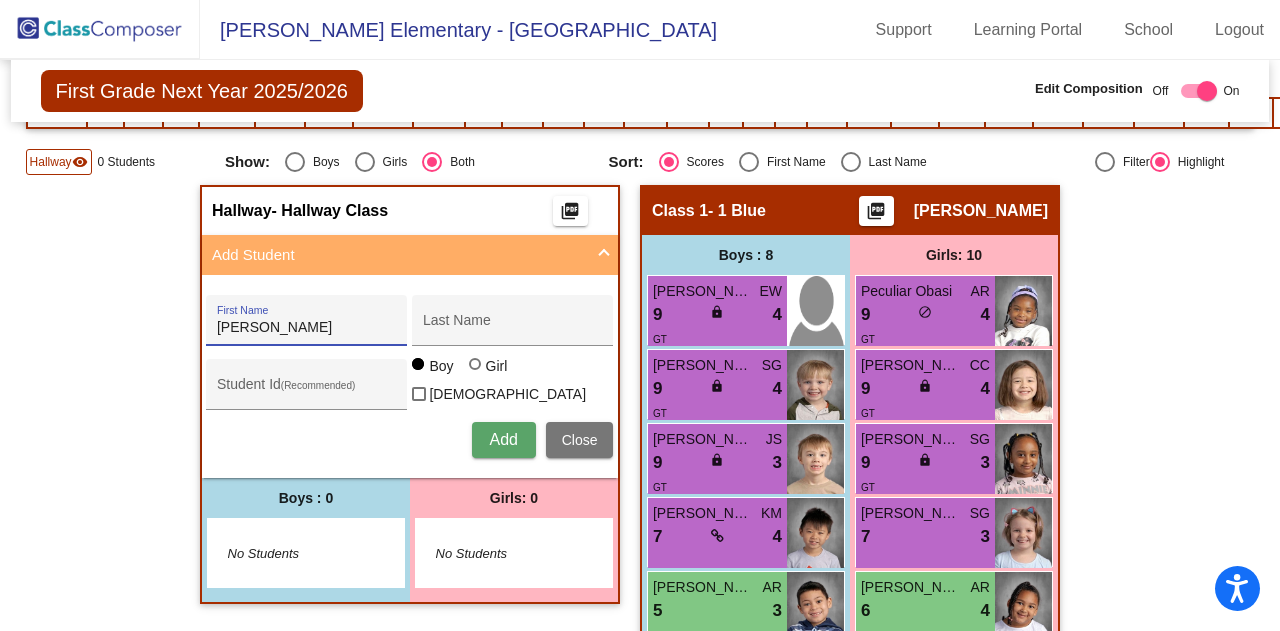 type on "Elias" 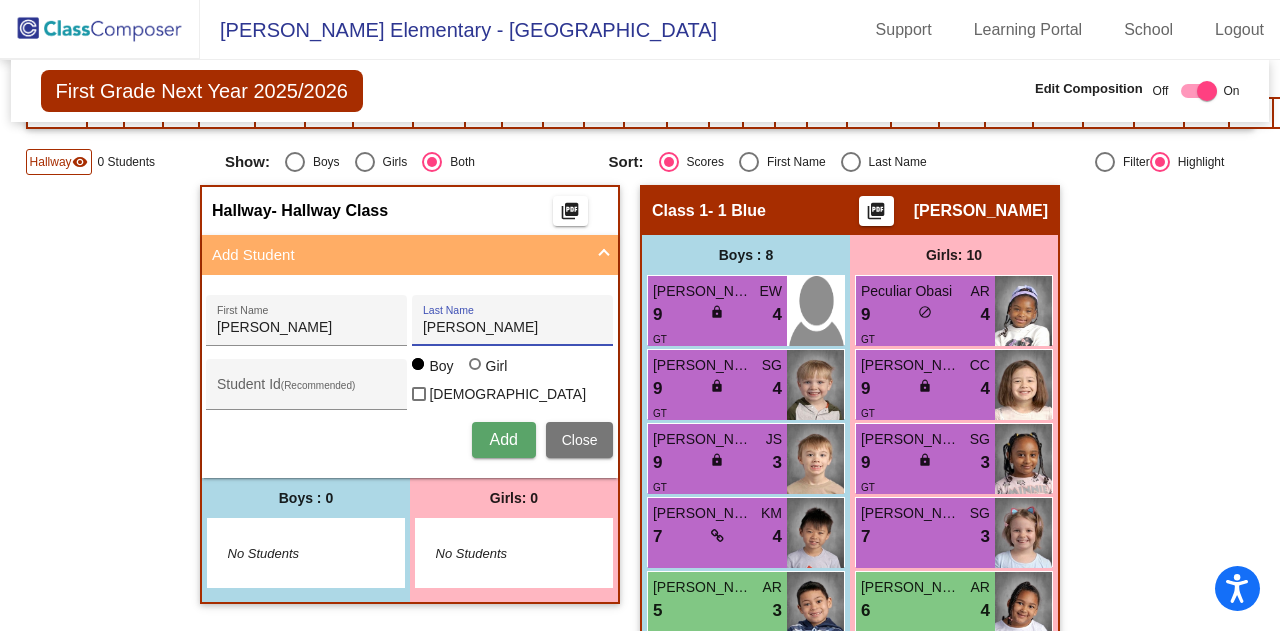 type on "Cruz" 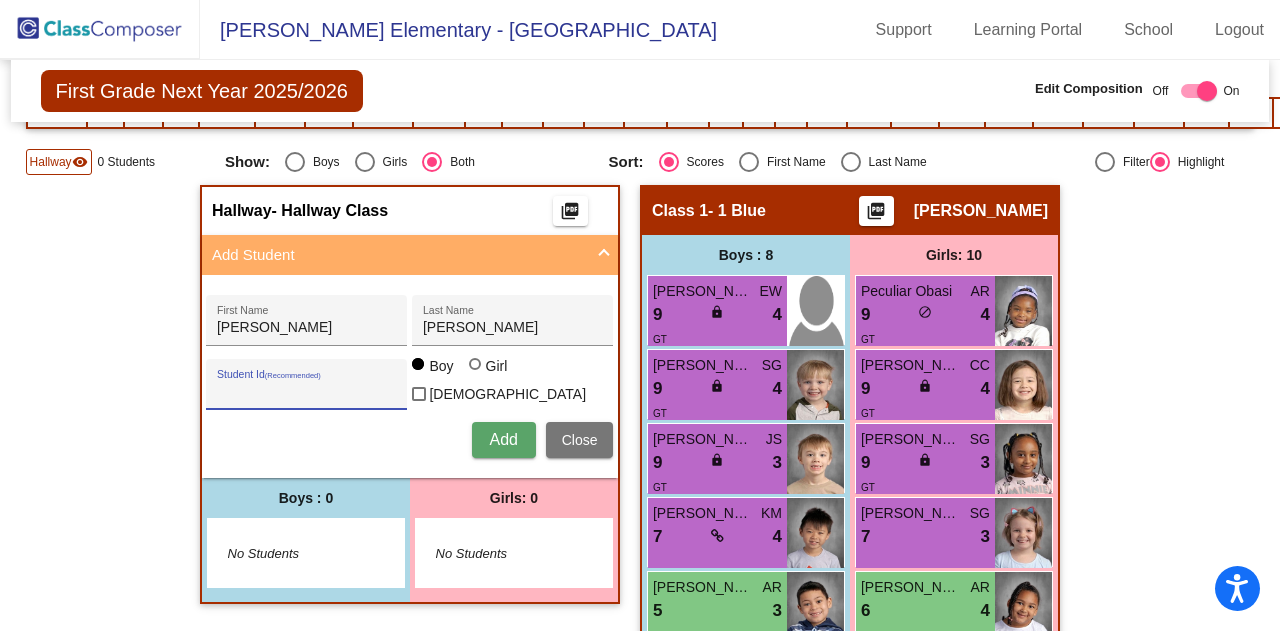 click on "Student Id  (Recommended)" at bounding box center (307, 389) 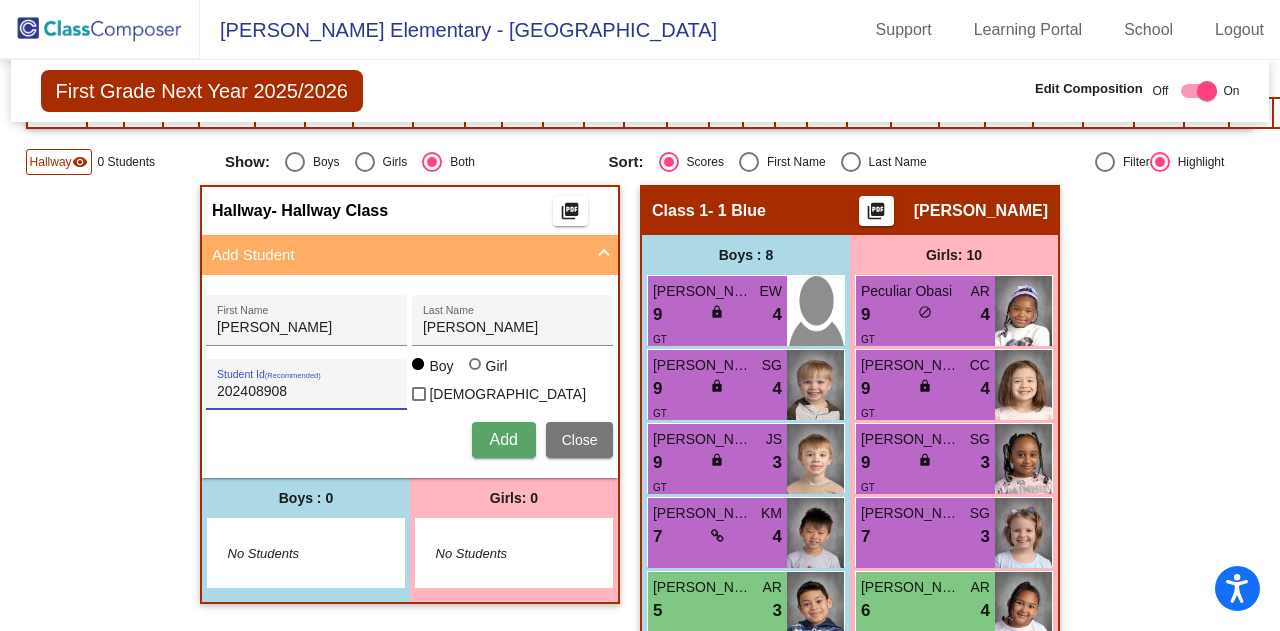 type on "202408908" 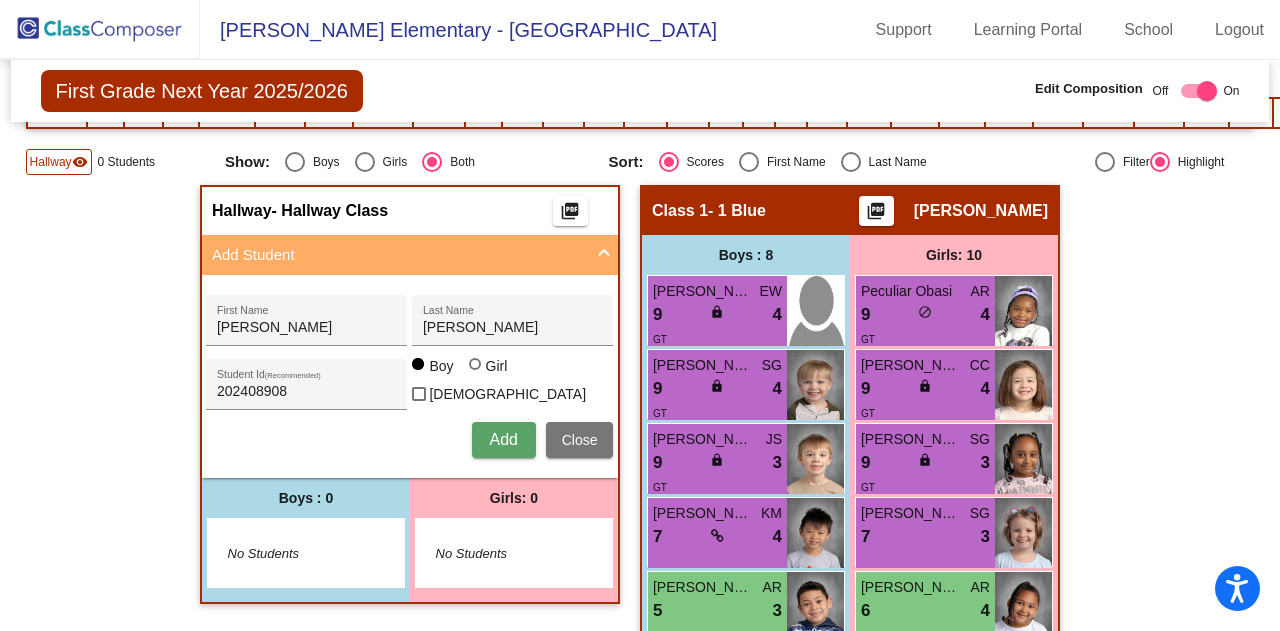 type 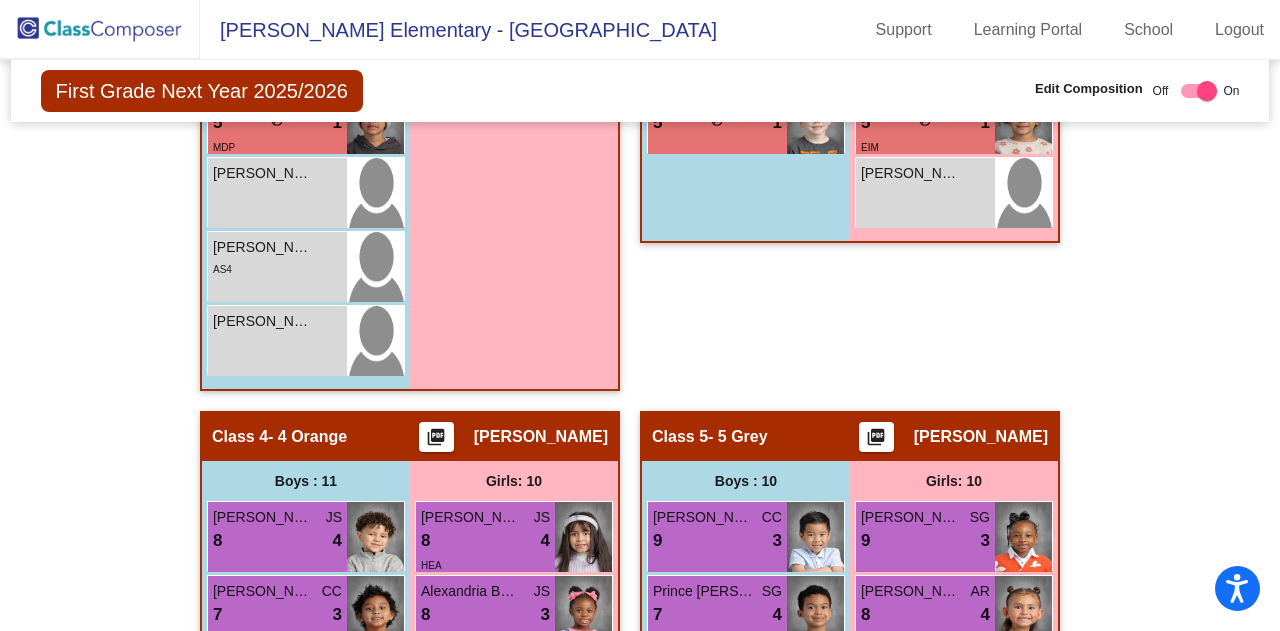 scroll, scrollTop: 2224, scrollLeft: 0, axis: vertical 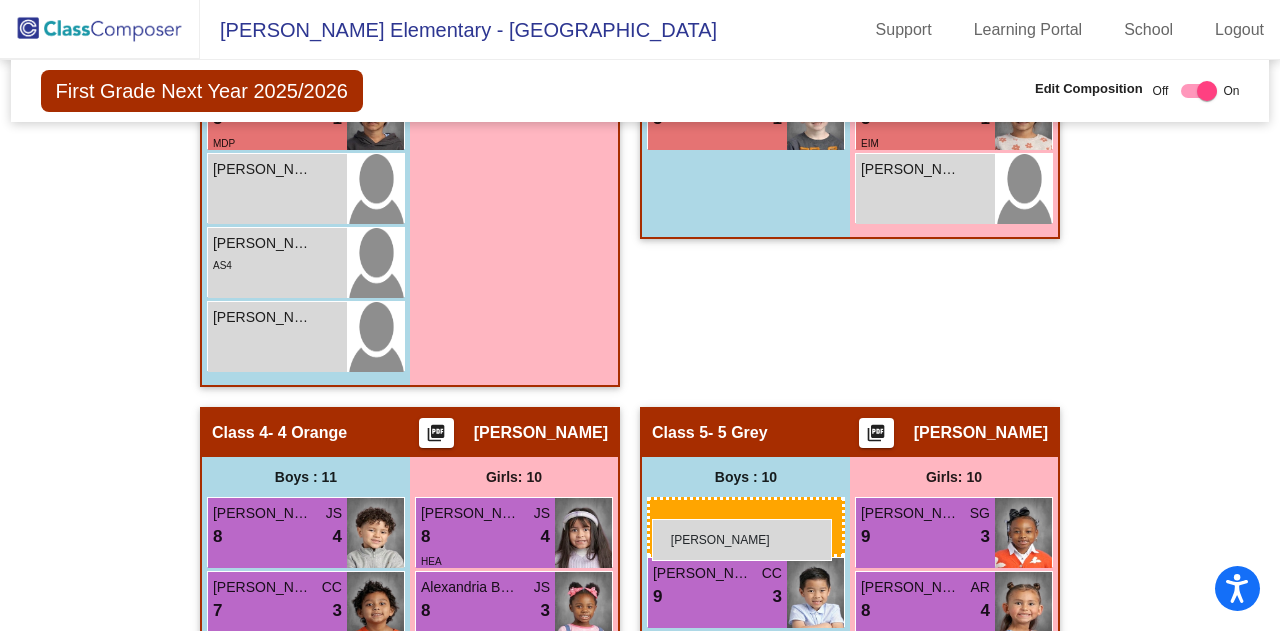 drag, startPoint x: 239, startPoint y: 529, endPoint x: 652, endPoint y: 519, distance: 413.12103 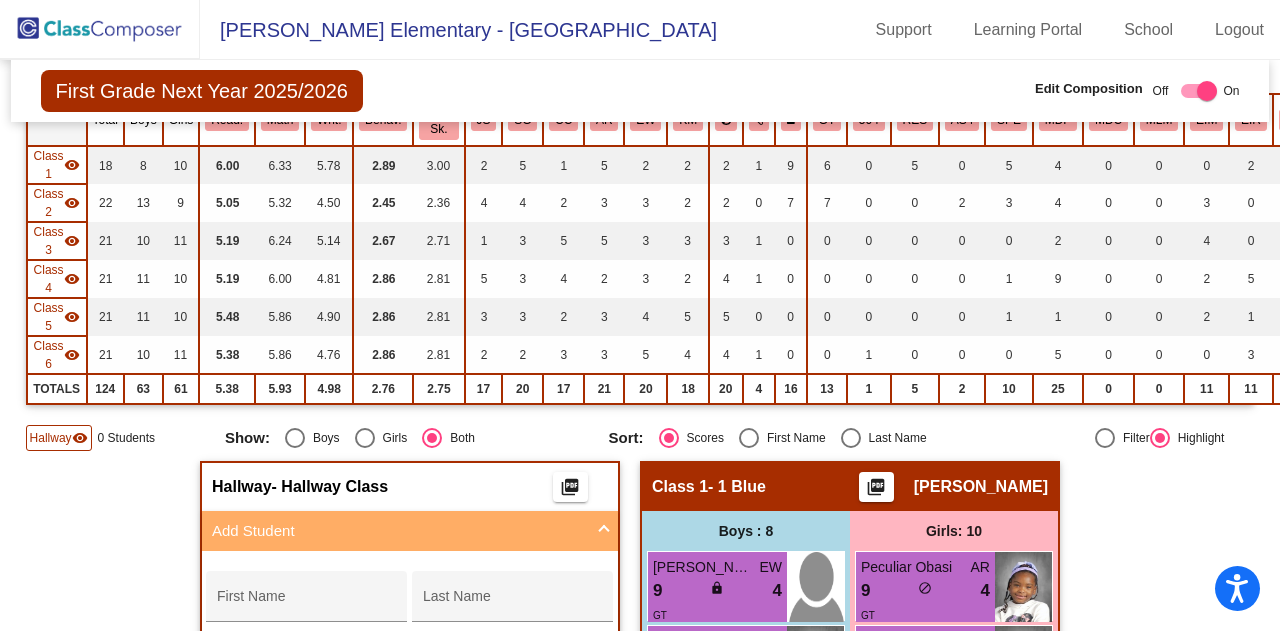 scroll, scrollTop: 324, scrollLeft: 0, axis: vertical 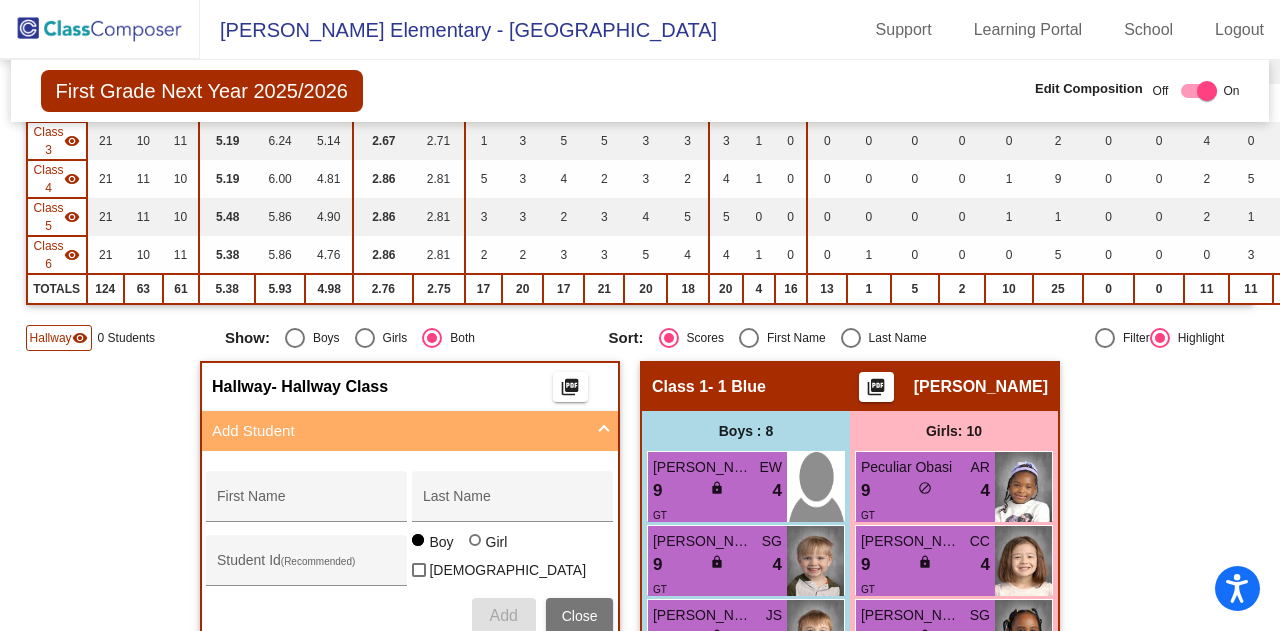 click on "First Name" at bounding box center [307, 502] 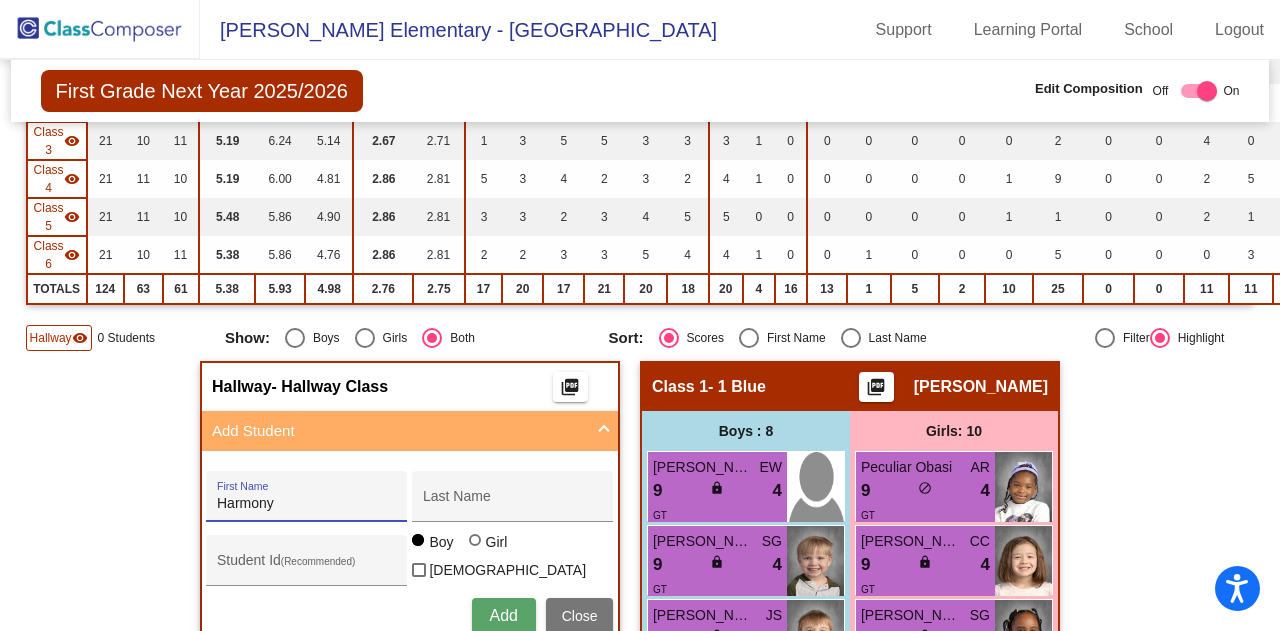 type on "Harmony" 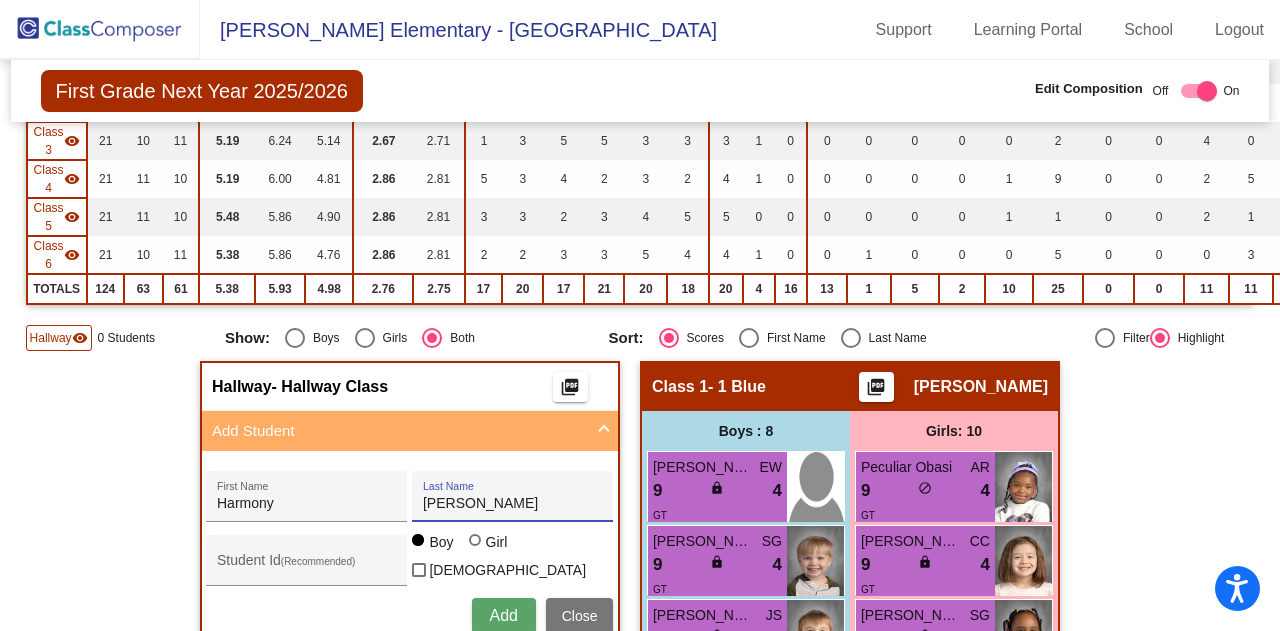 type on "Ferdinand" 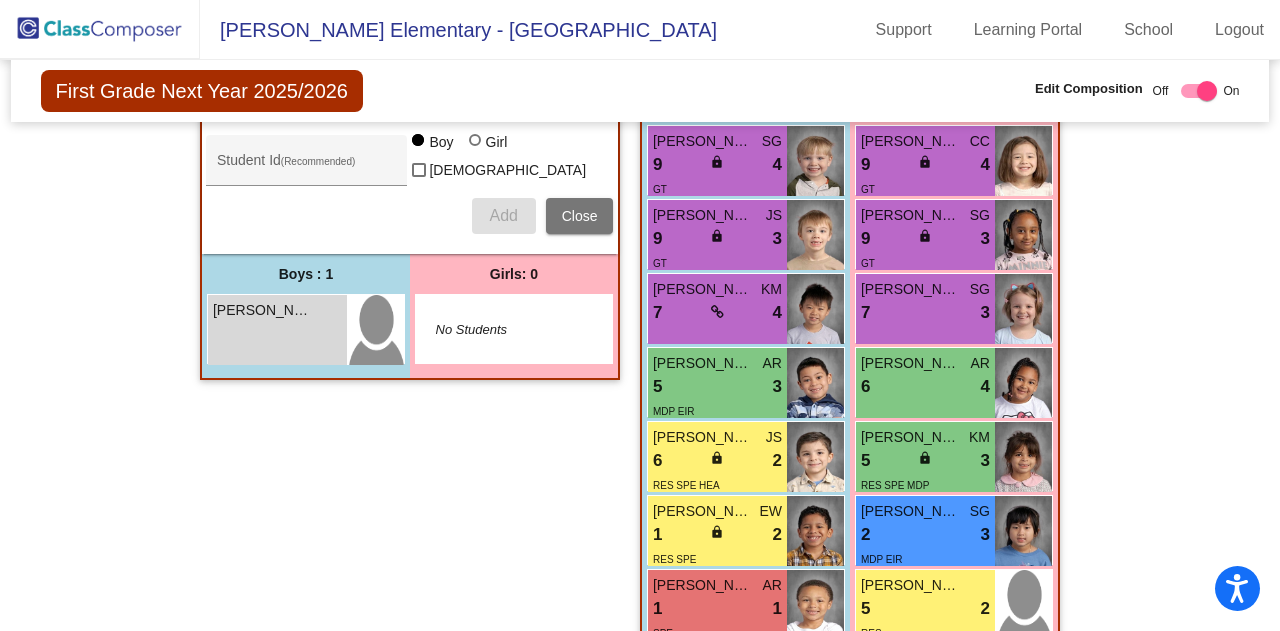 scroll, scrollTop: 624, scrollLeft: 0, axis: vertical 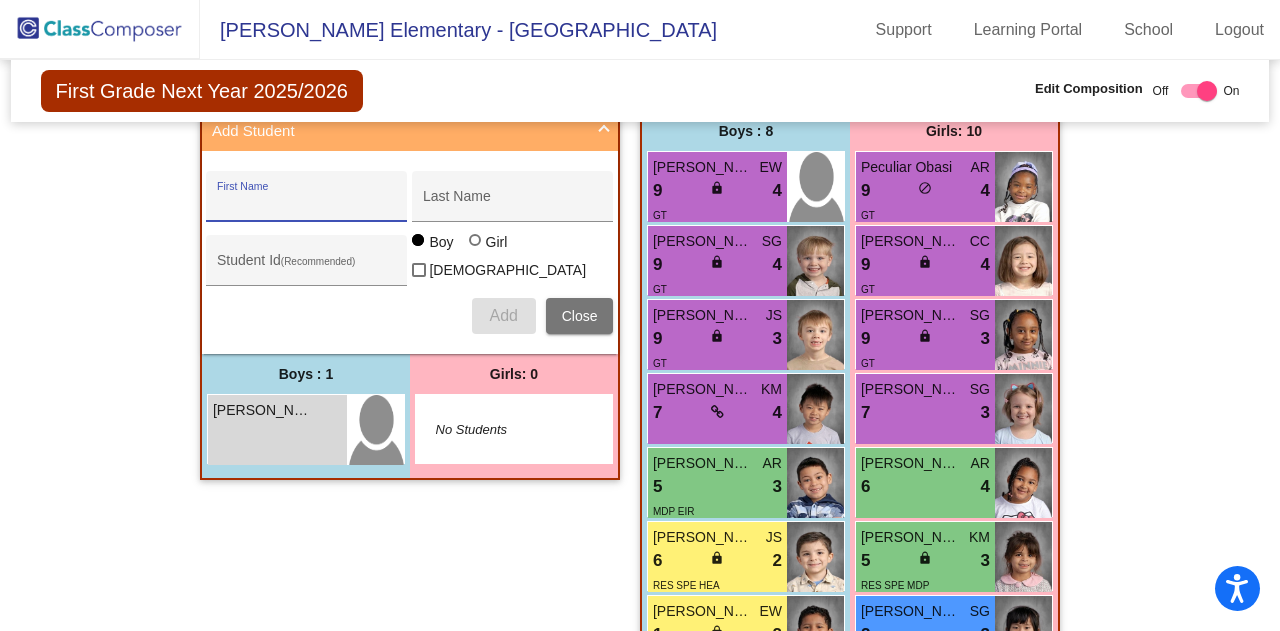 click on "Harmony Ferdinand lock do_not_disturb_alt" at bounding box center (277, 430) 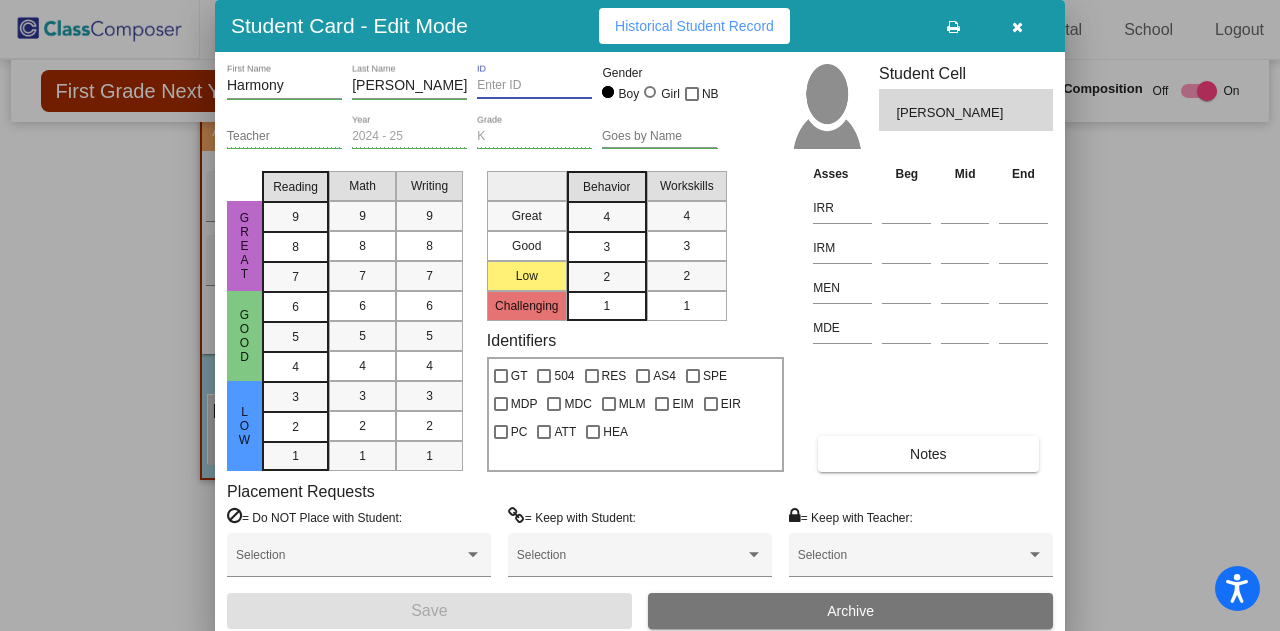 click on "ID" at bounding box center (534, 86) 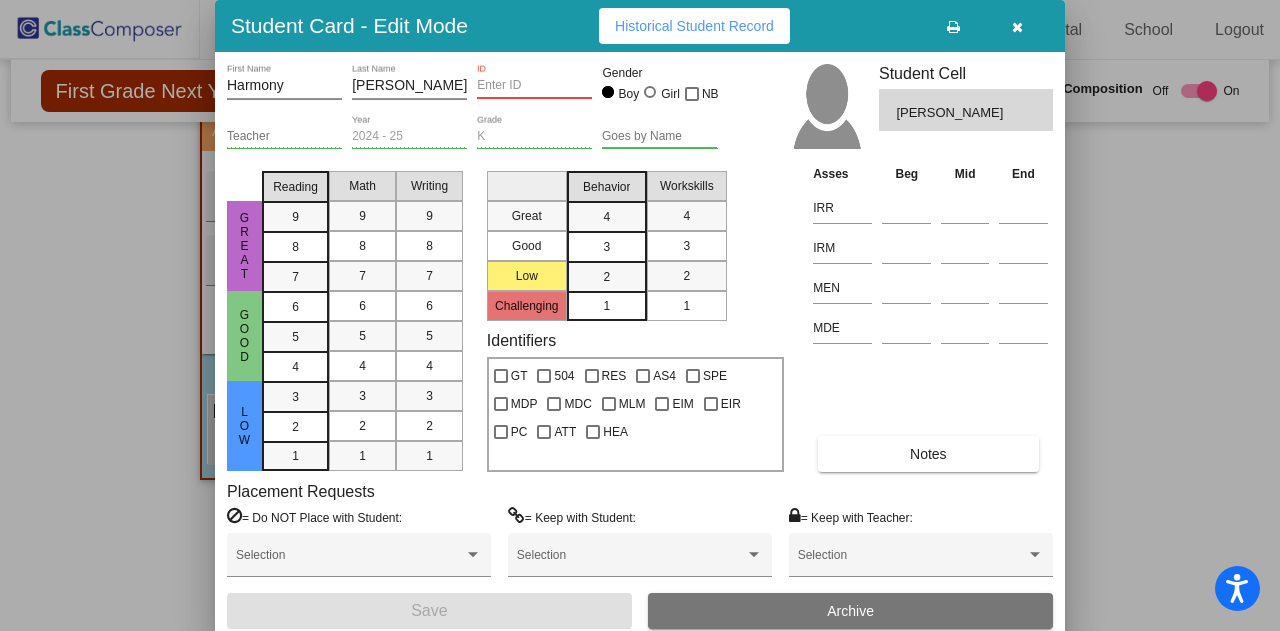 paste on "202512703" 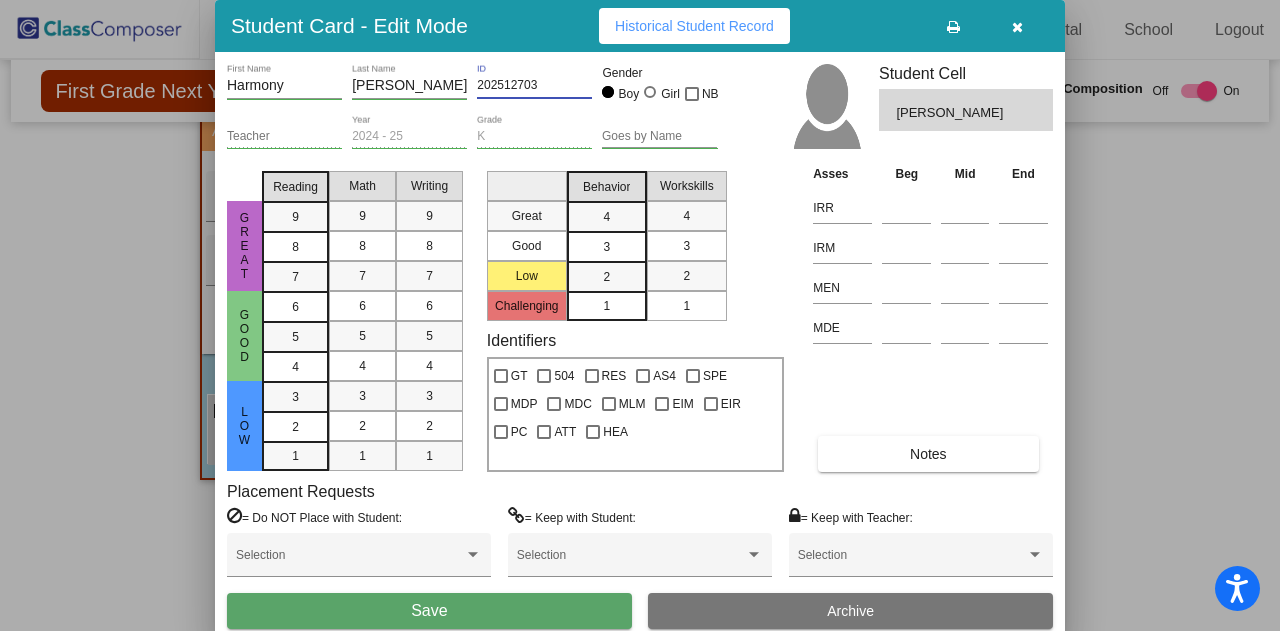 type on "202512703" 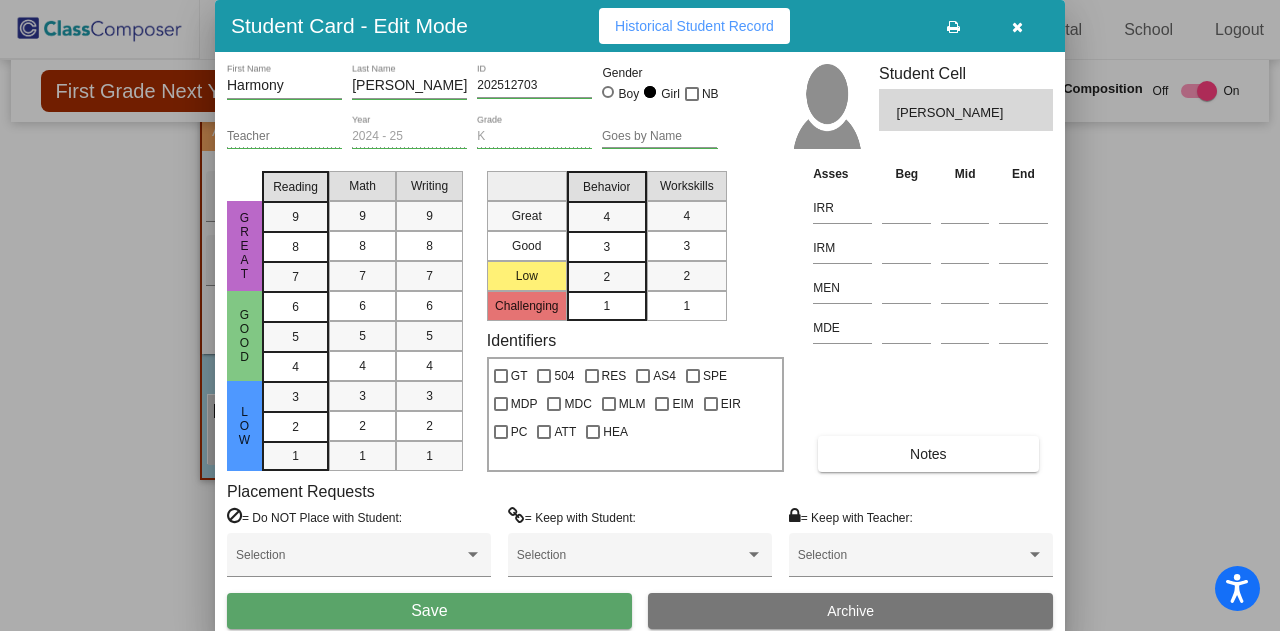 click on "Save" at bounding box center [429, 610] 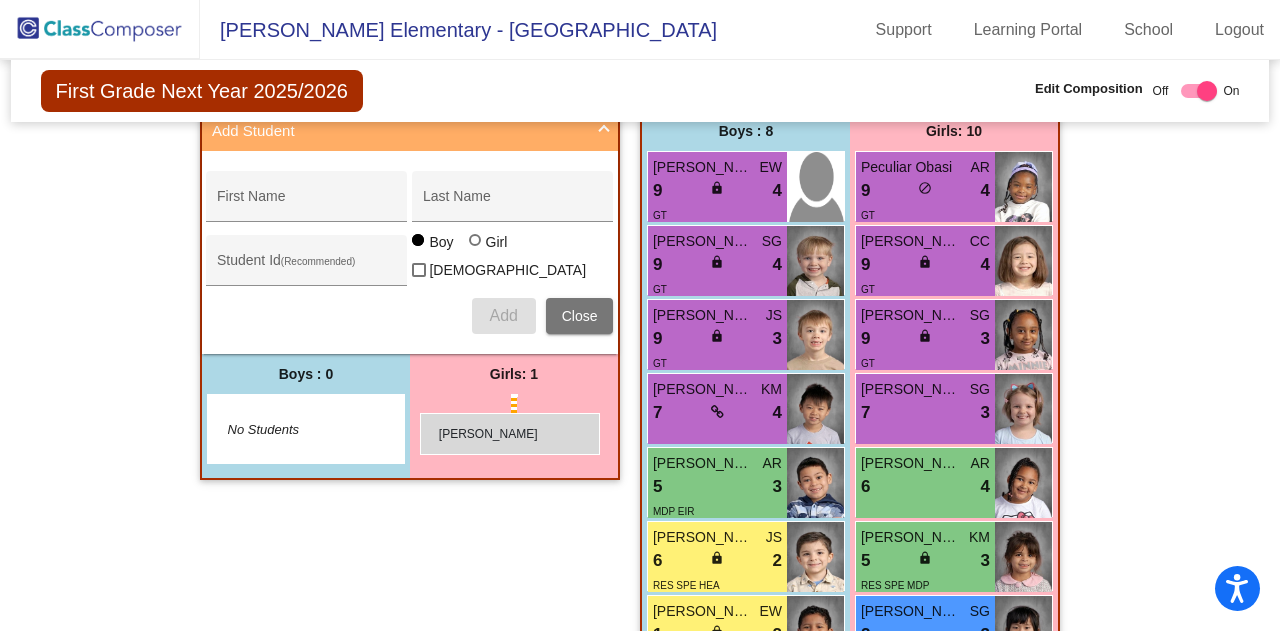 drag, startPoint x: 460, startPoint y: 437, endPoint x: 420, endPoint y: 412, distance: 47.169907 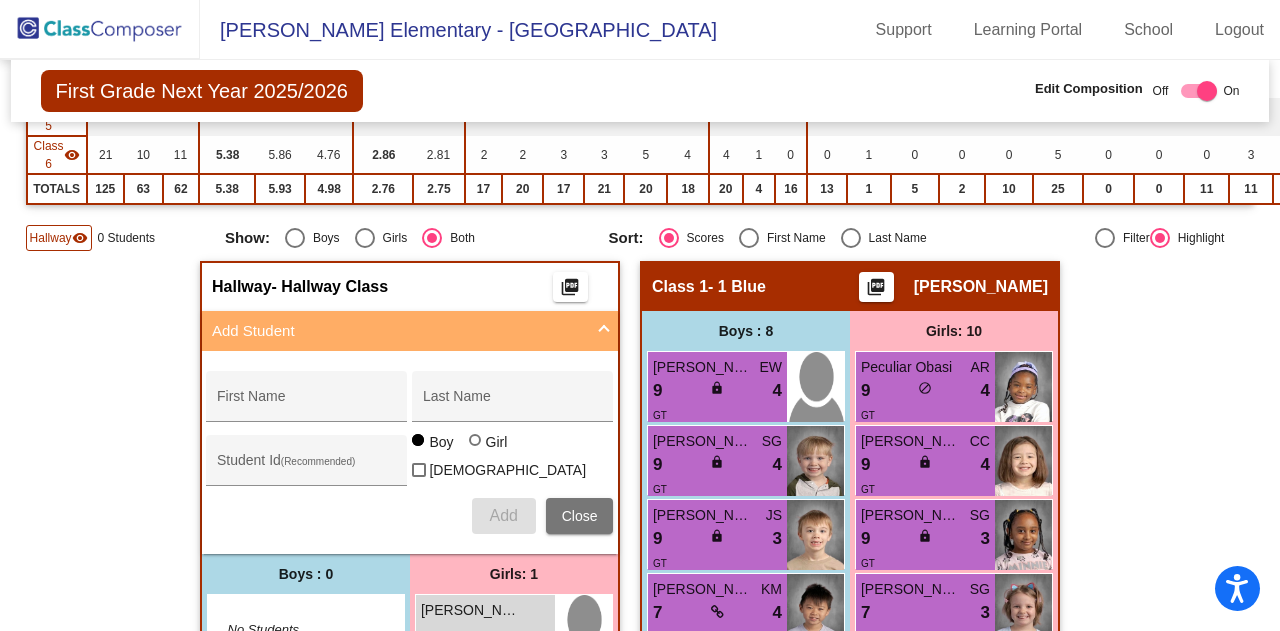 scroll, scrollTop: 524, scrollLeft: 0, axis: vertical 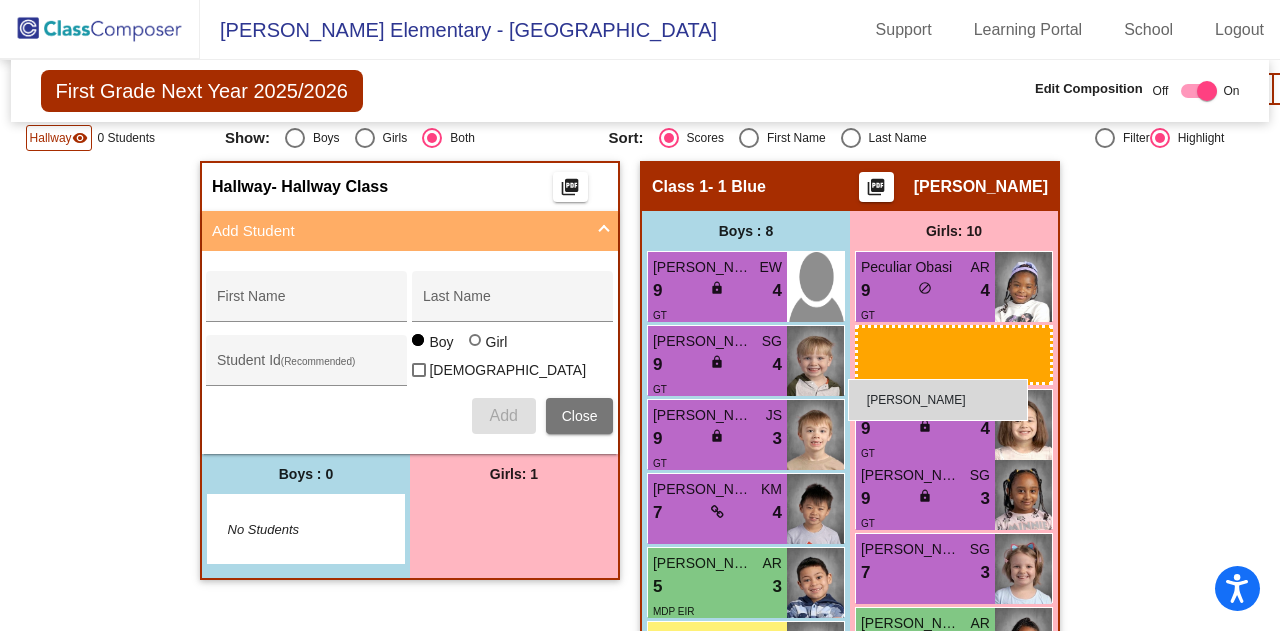drag, startPoint x: 469, startPoint y: 545, endPoint x: 848, endPoint y: 379, distance: 413.75958 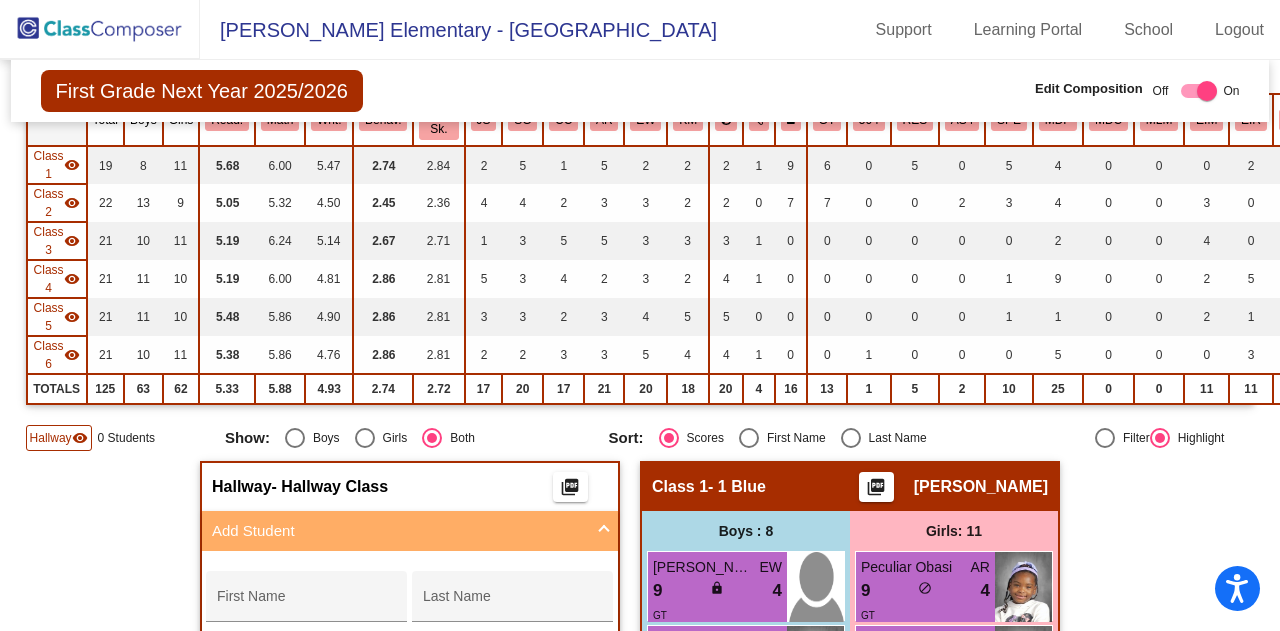 scroll, scrollTop: 424, scrollLeft: 0, axis: vertical 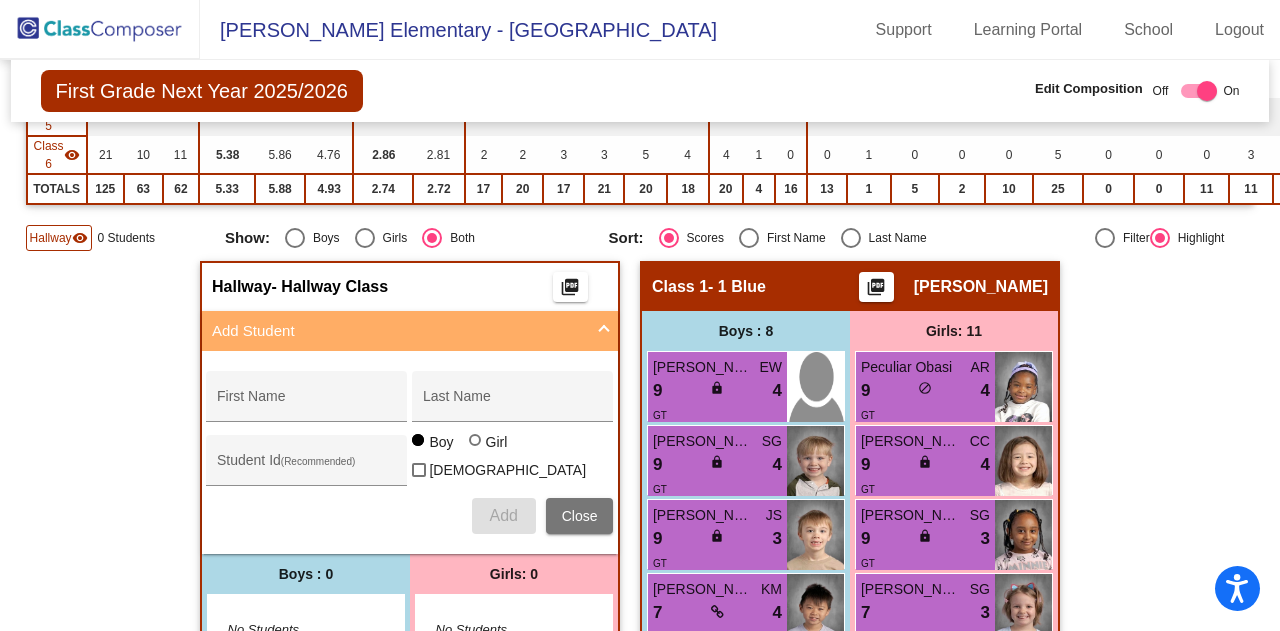 click on "First Name" at bounding box center (307, 404) 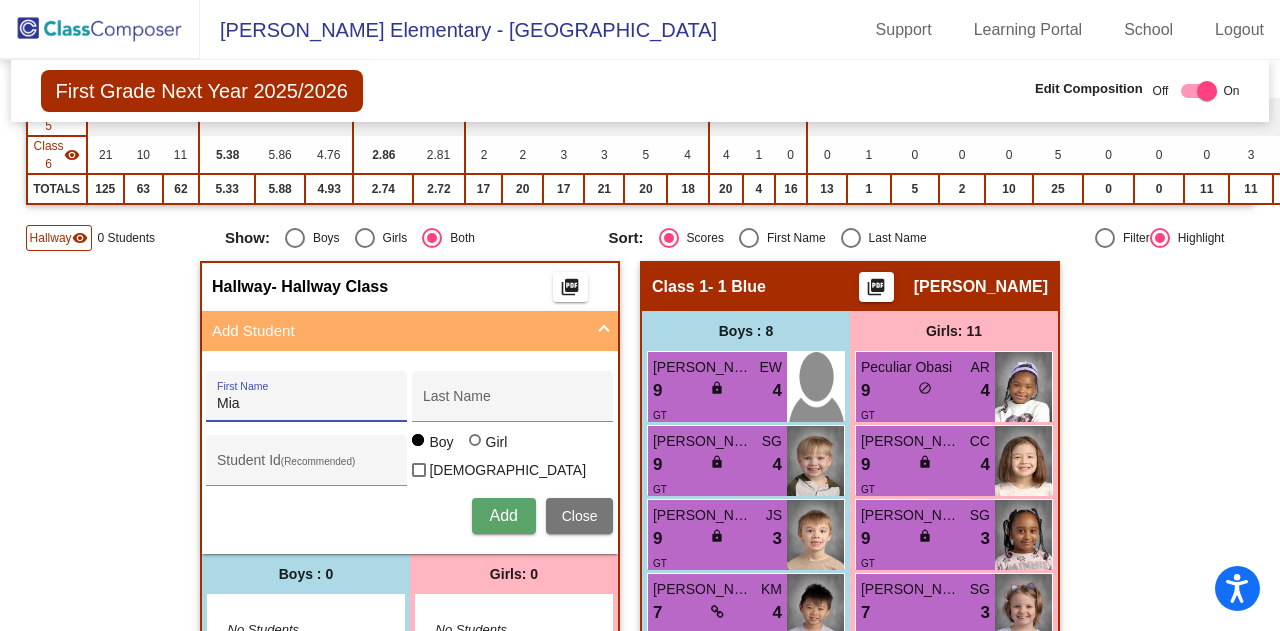 type on "Mia" 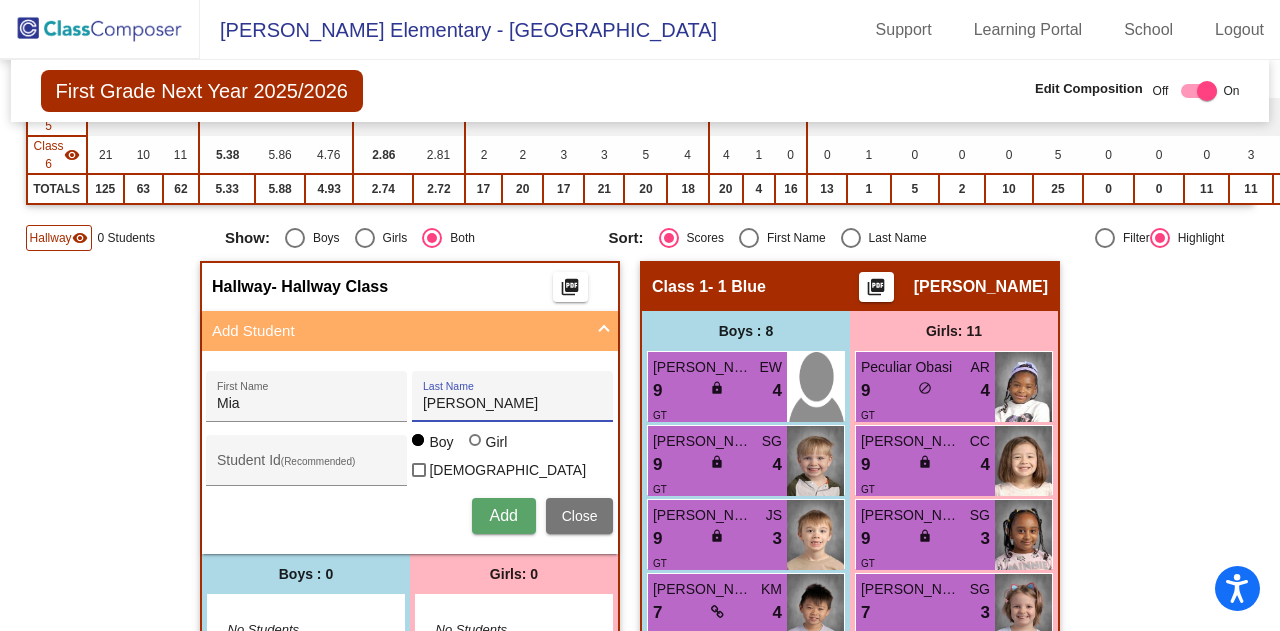 type on "Peralta" 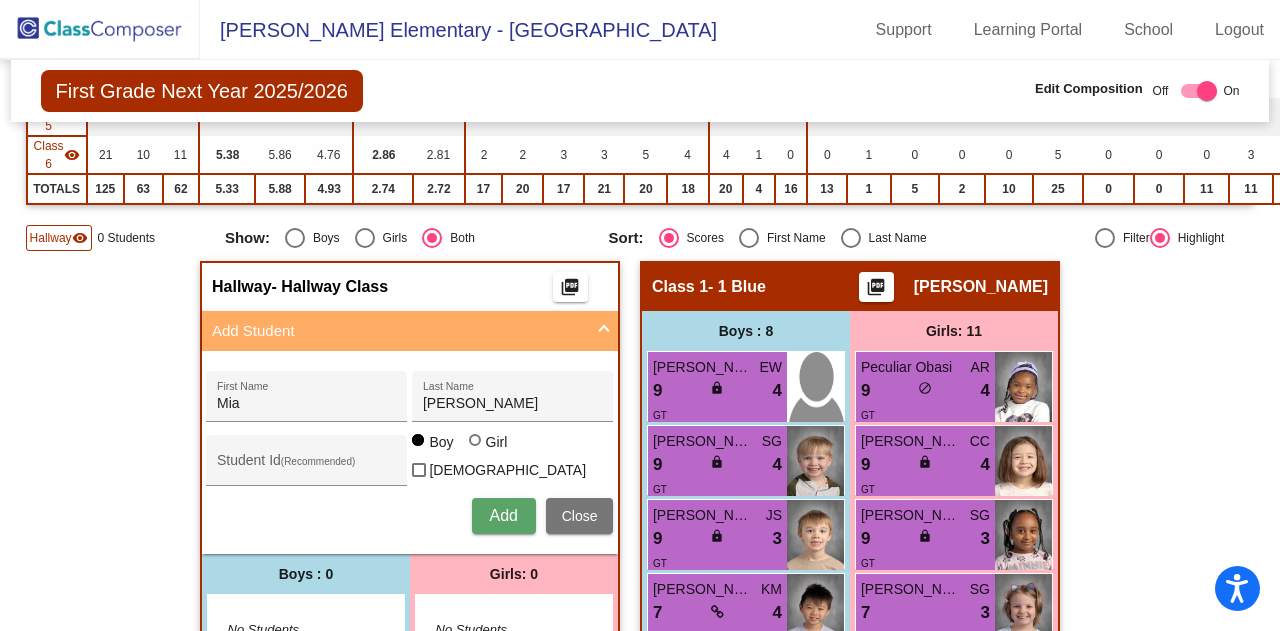 click on "Student Id  (Recommended)" at bounding box center (307, 465) 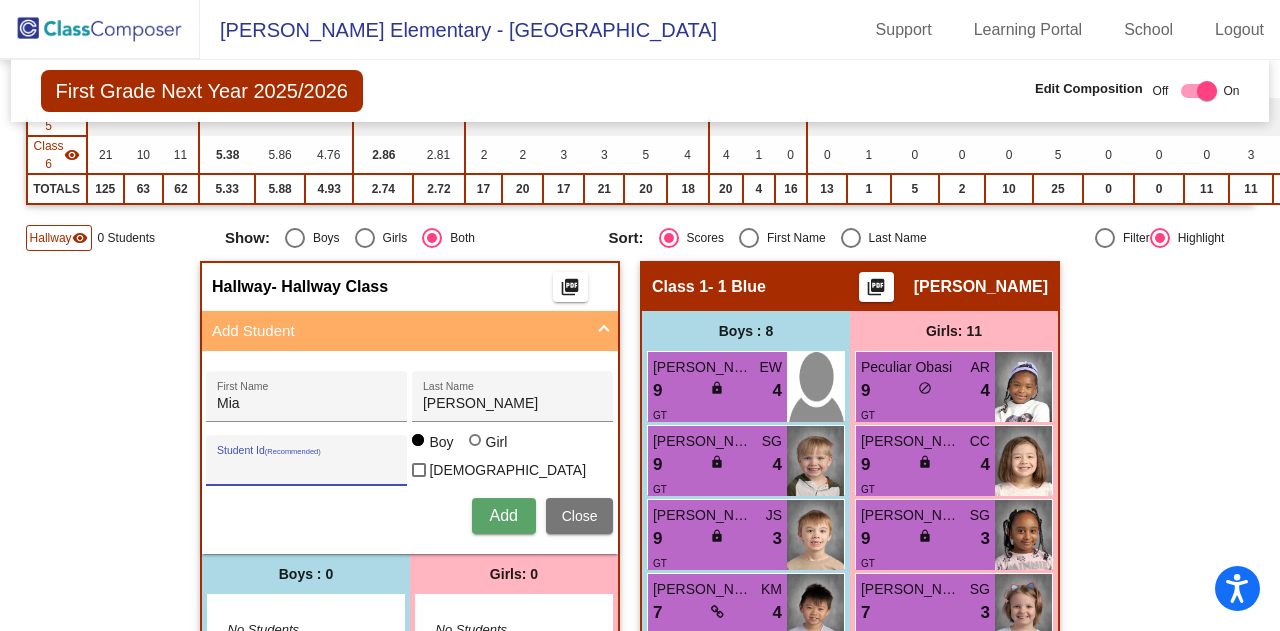 paste on "202510203" 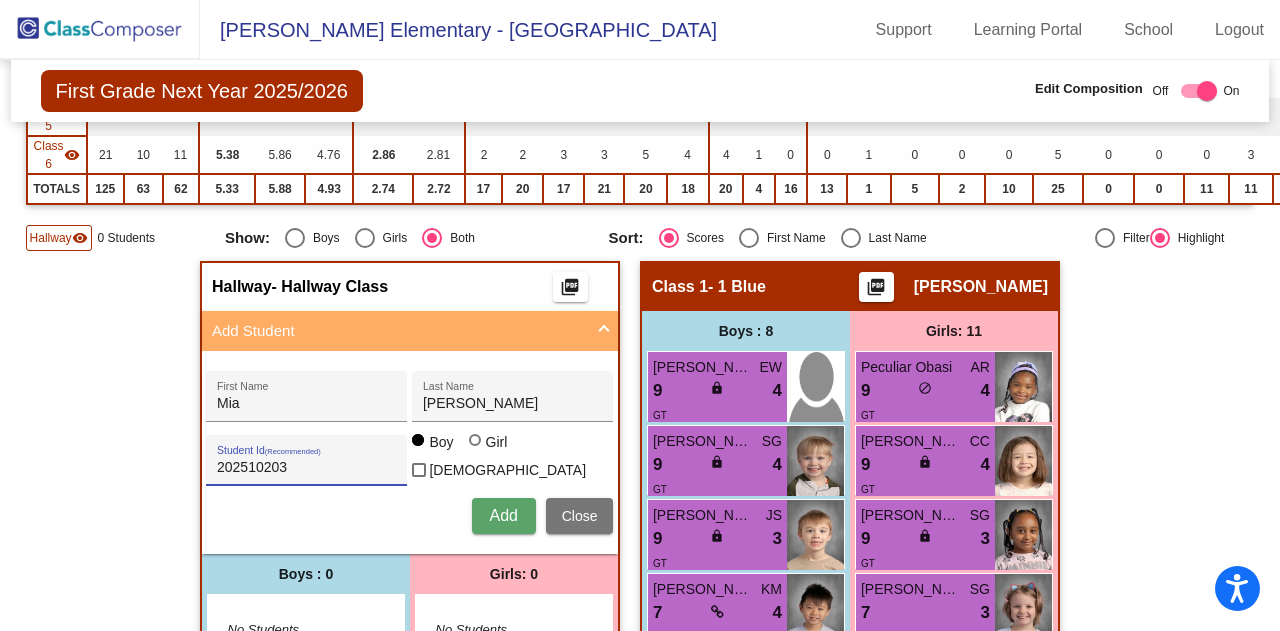 type on "202510203" 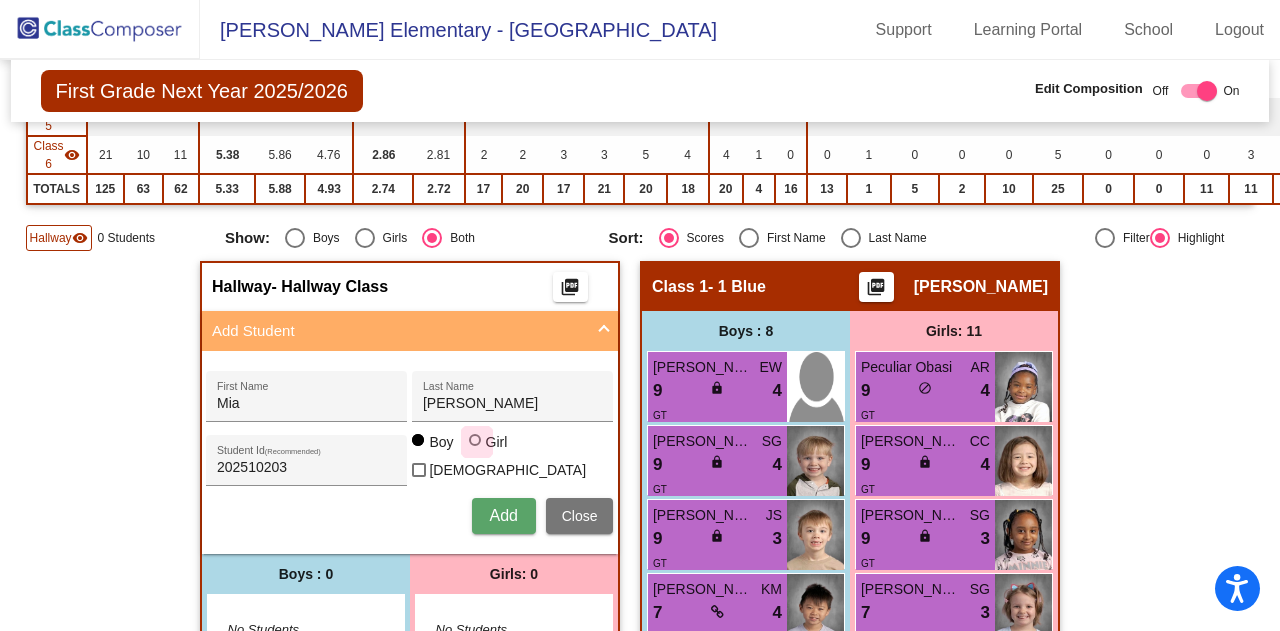 click at bounding box center (475, 440) 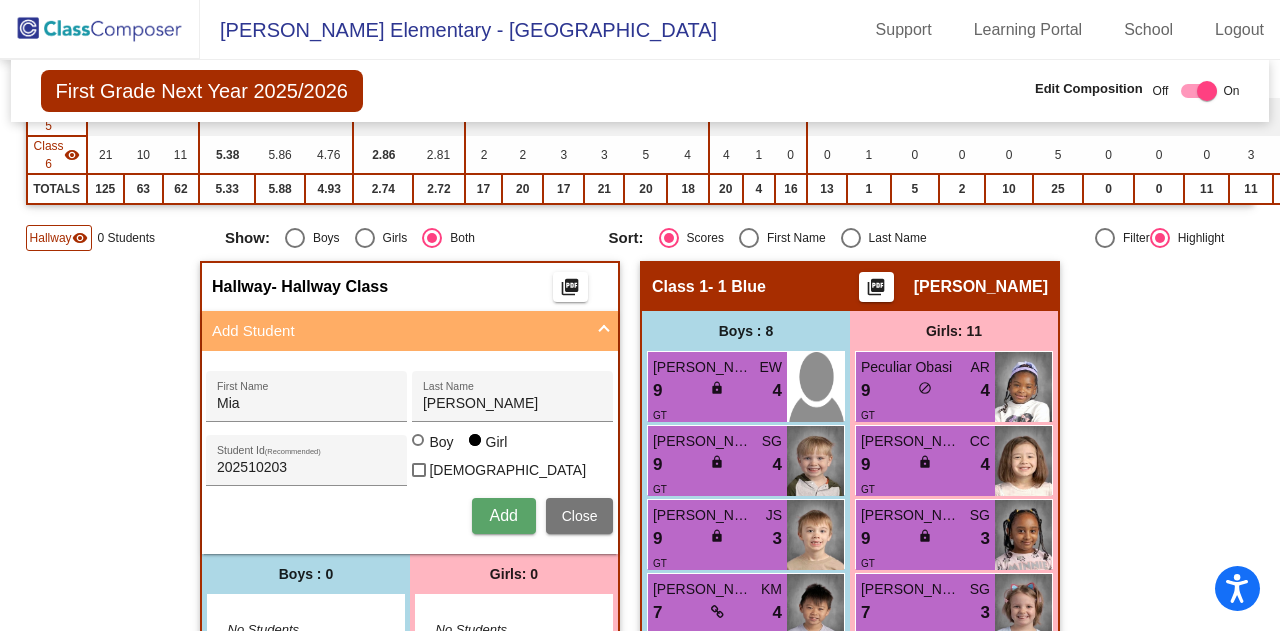 click on "Add" at bounding box center (503, 515) 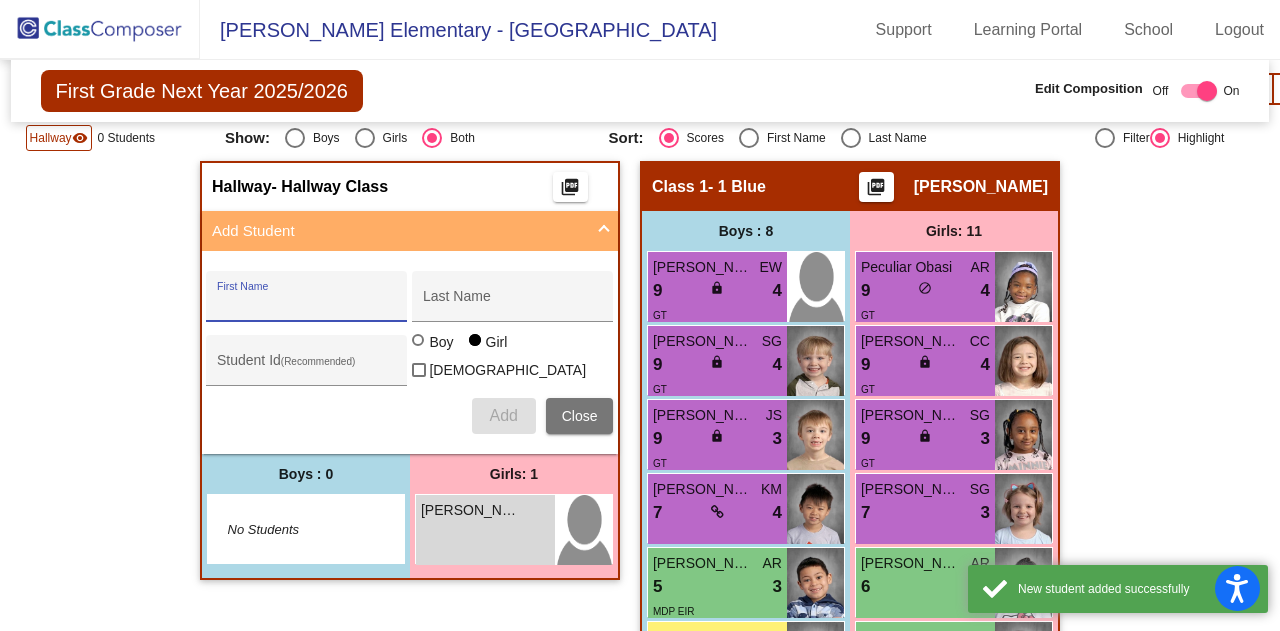 scroll, scrollTop: 724, scrollLeft: 0, axis: vertical 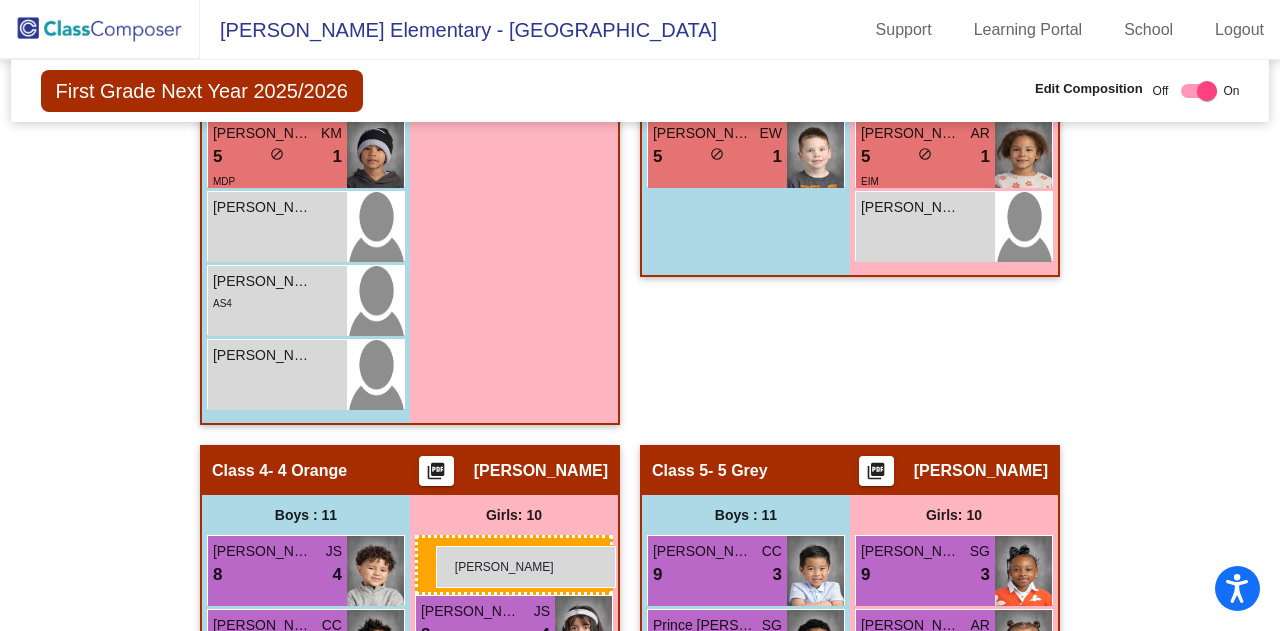 drag, startPoint x: 499, startPoint y: 305, endPoint x: 436, endPoint y: 546, distance: 249.09837 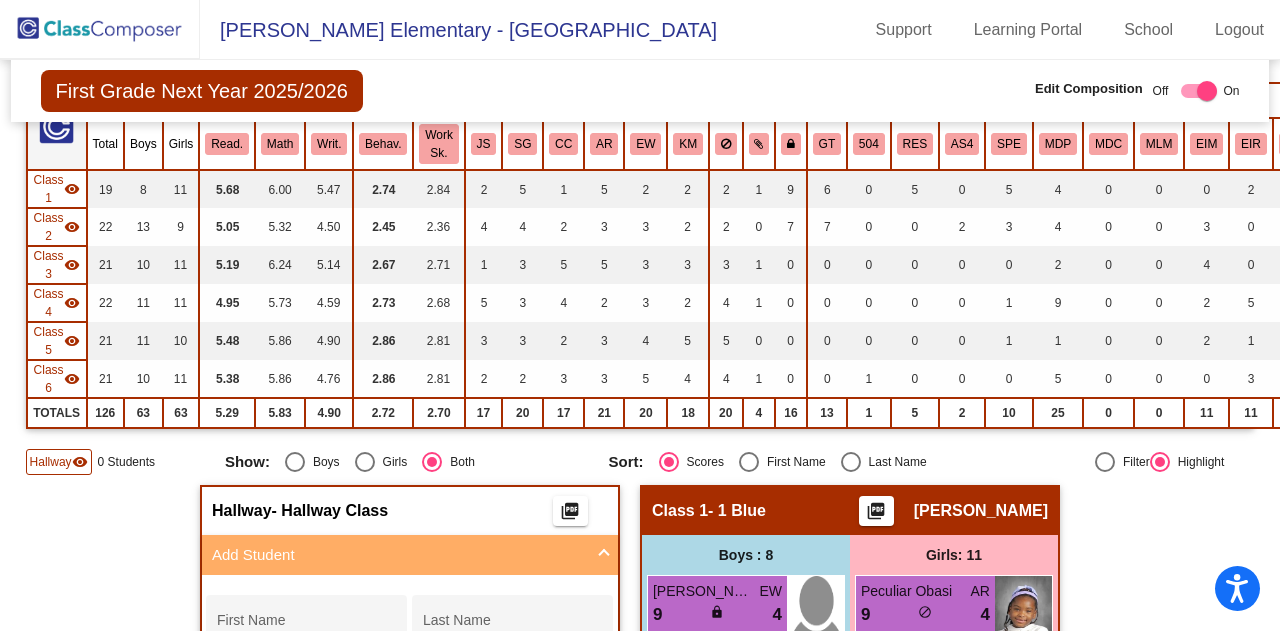 scroll, scrollTop: 100, scrollLeft: 0, axis: vertical 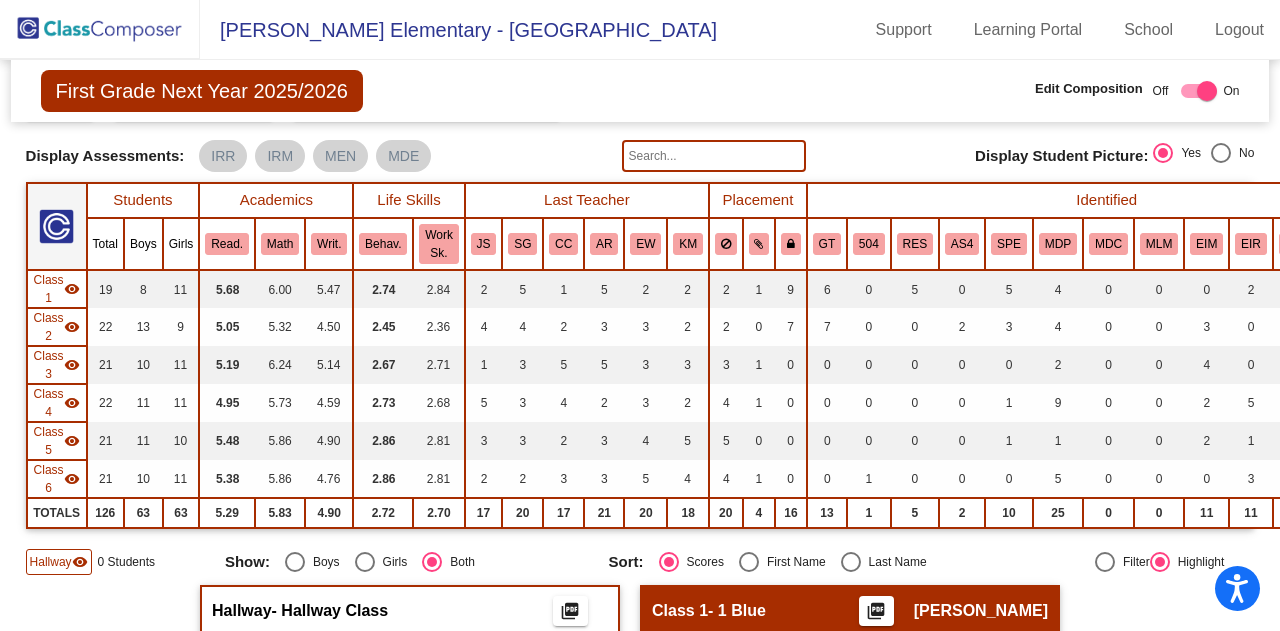 click on "Hallway" 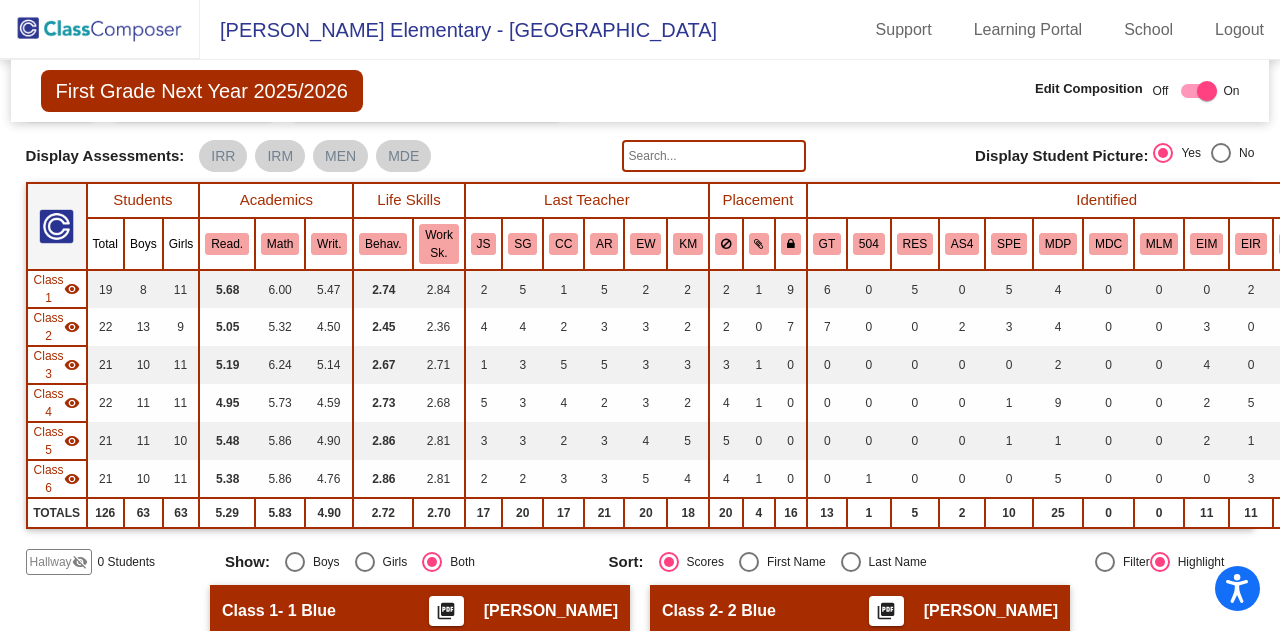 click on "Hallway" 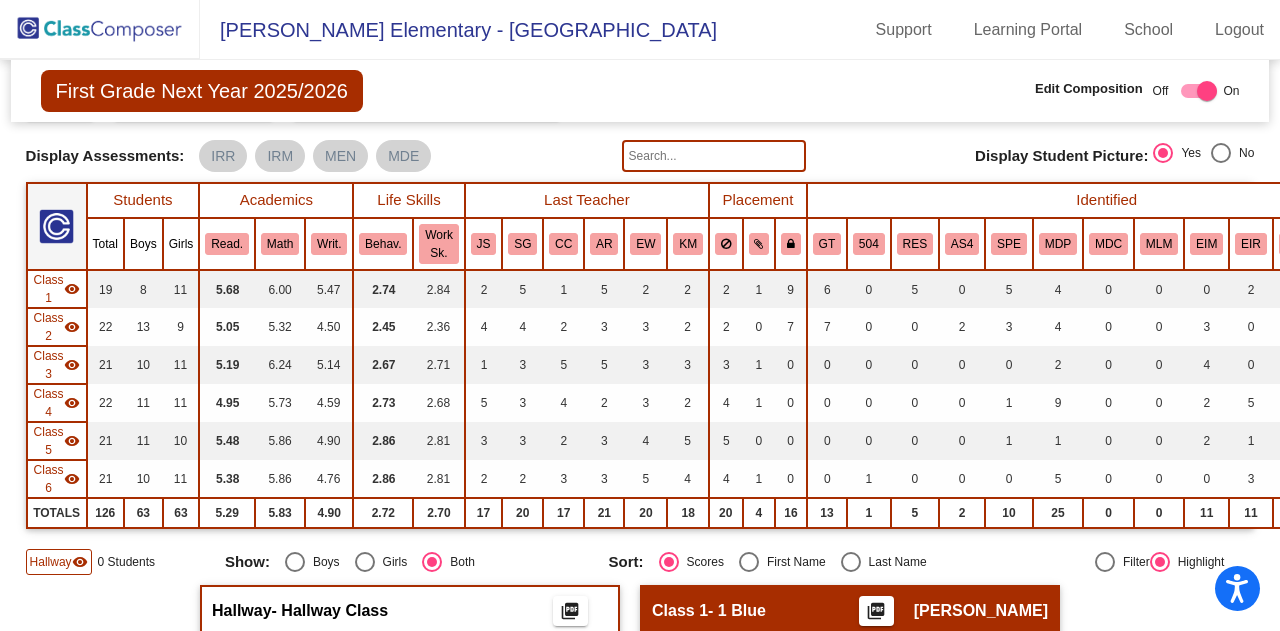 scroll, scrollTop: 300, scrollLeft: 0, axis: vertical 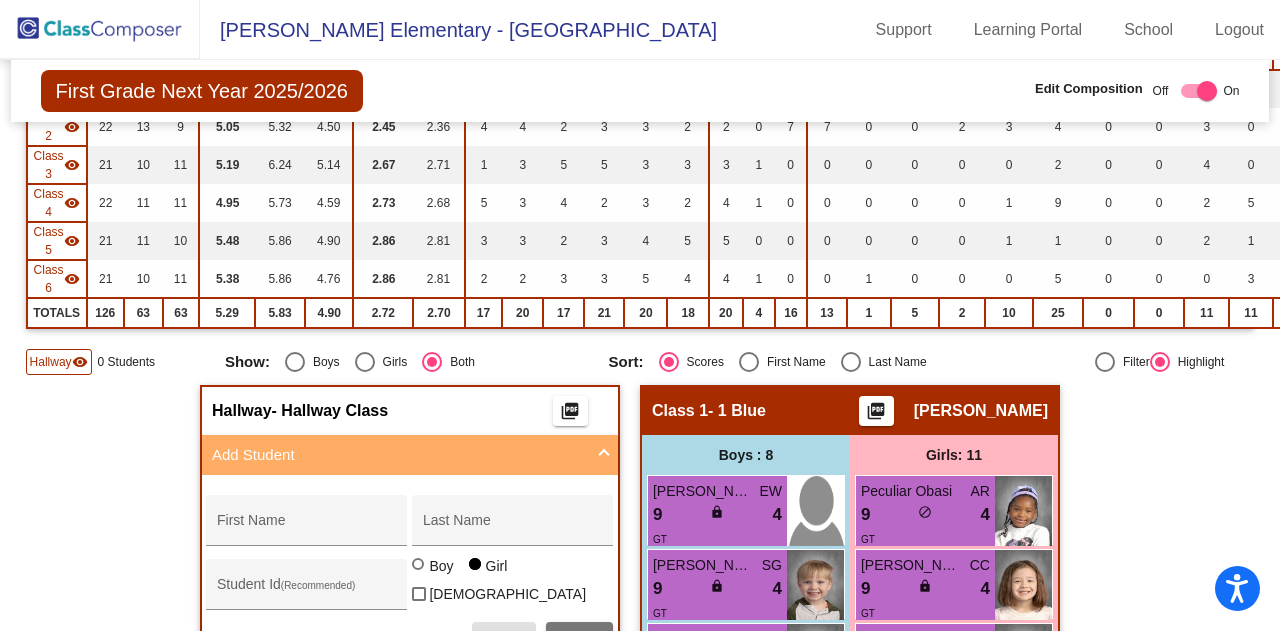 click on "First Name" at bounding box center [307, 526] 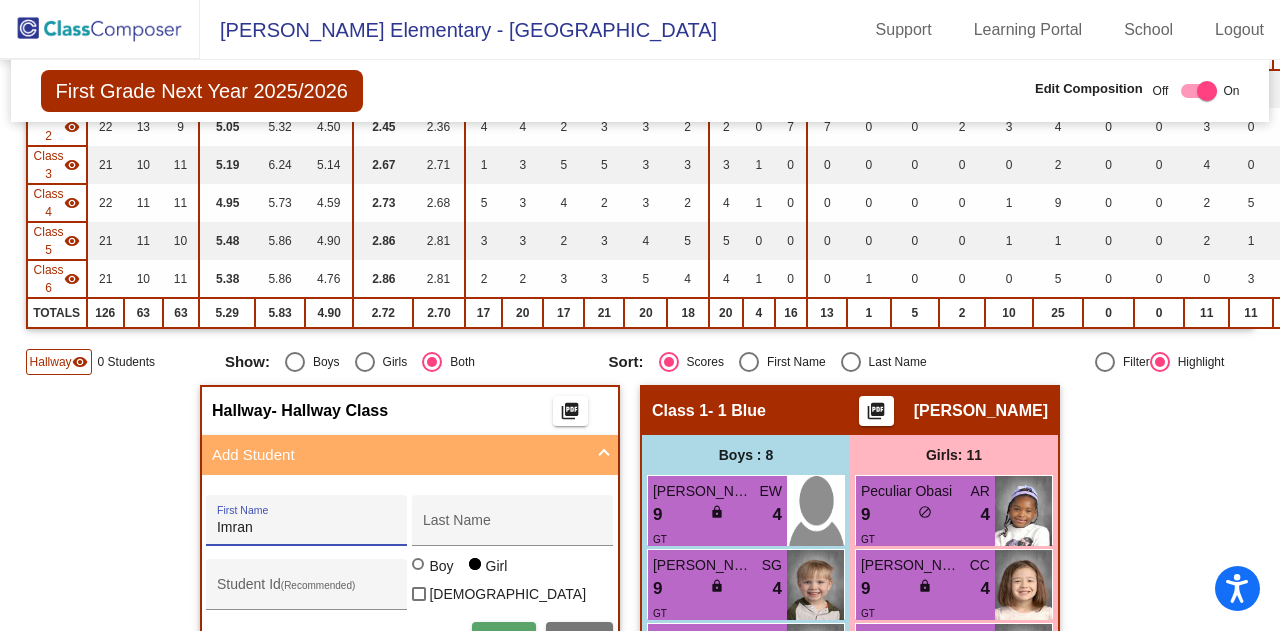 type on "Imran" 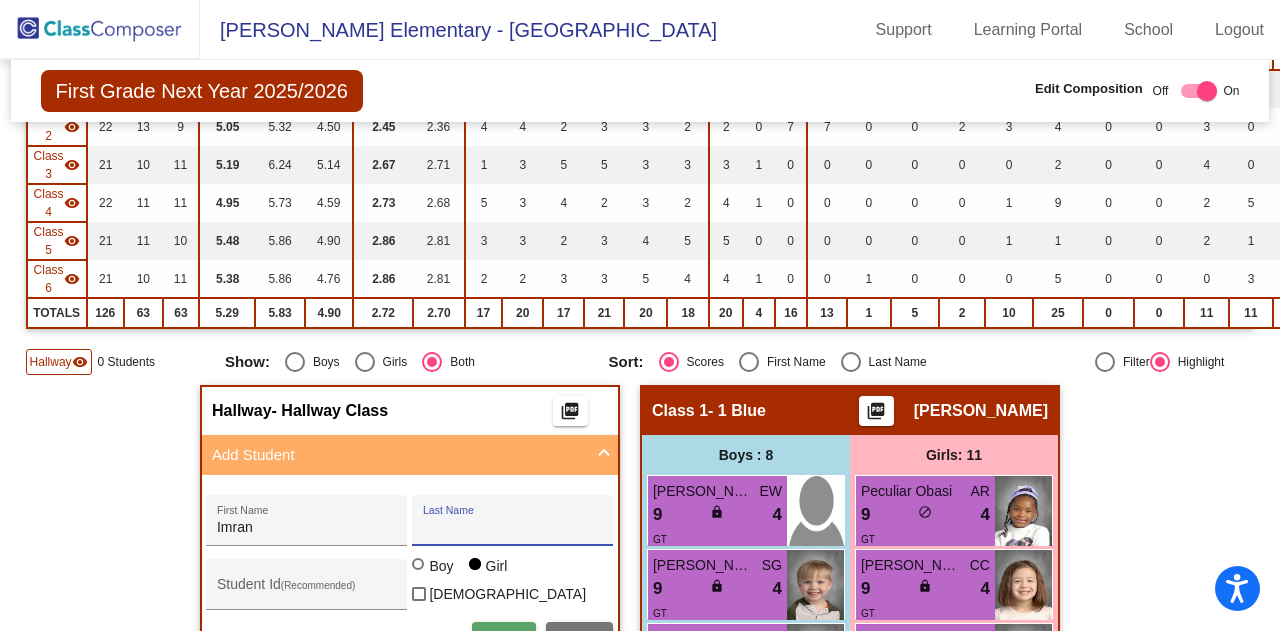 paste on "Saidsharifov" 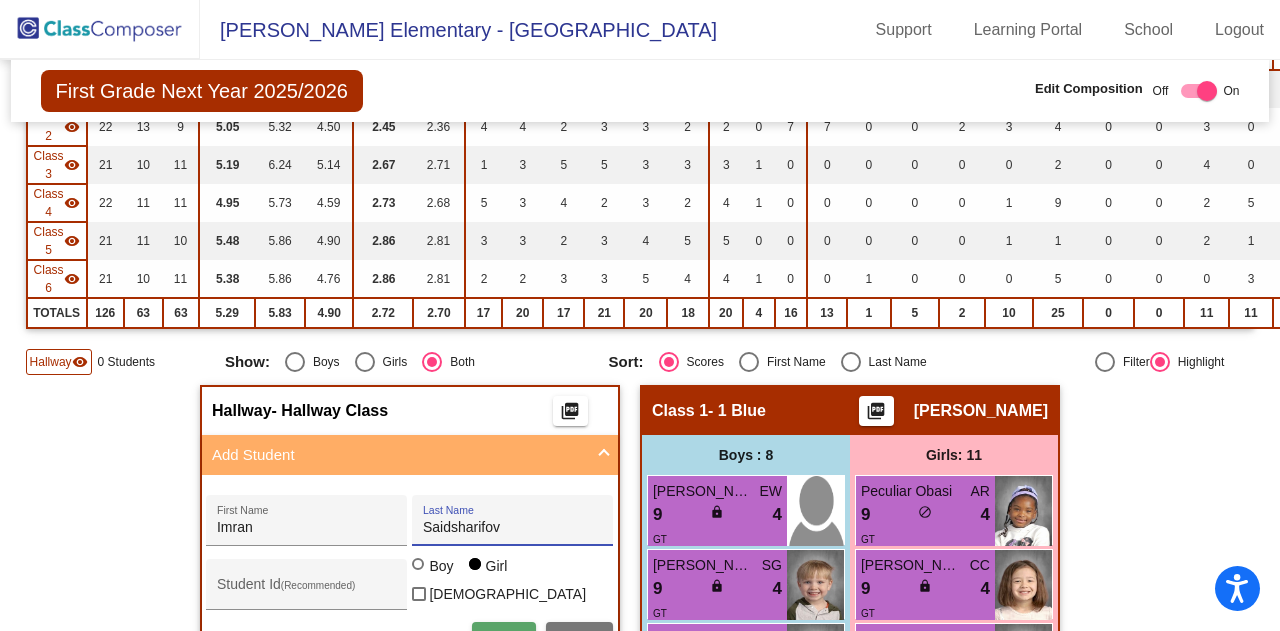 type on "Saidsharifov" 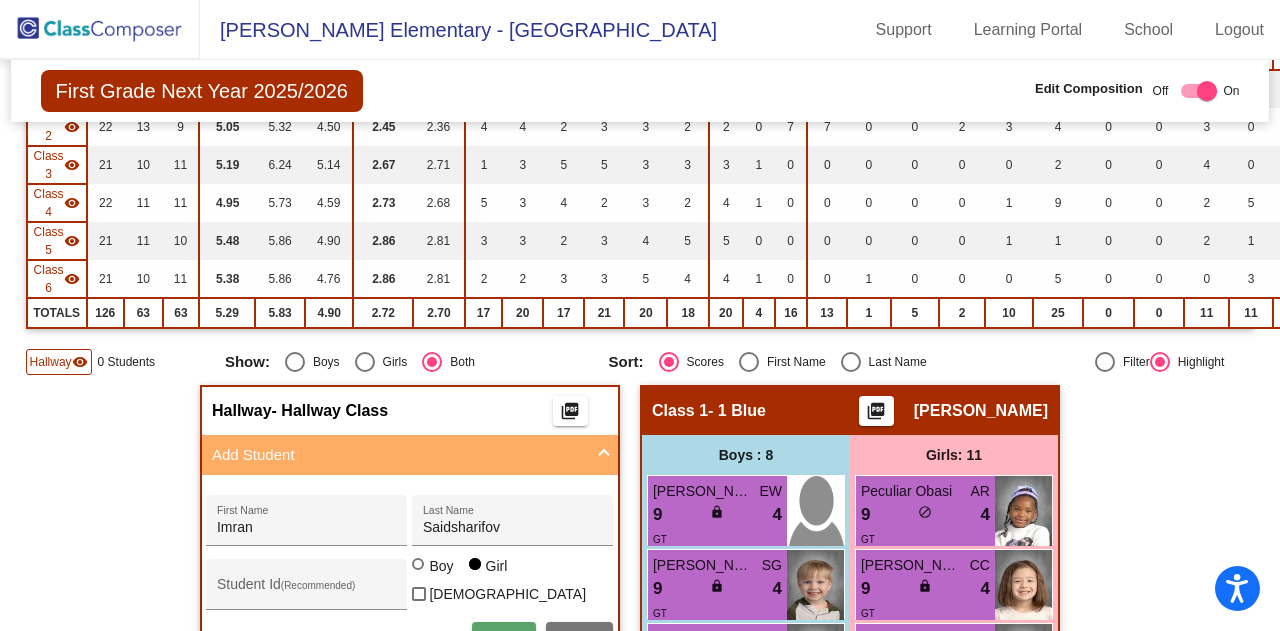 click on "Student Id  (Recommended)" at bounding box center (307, 589) 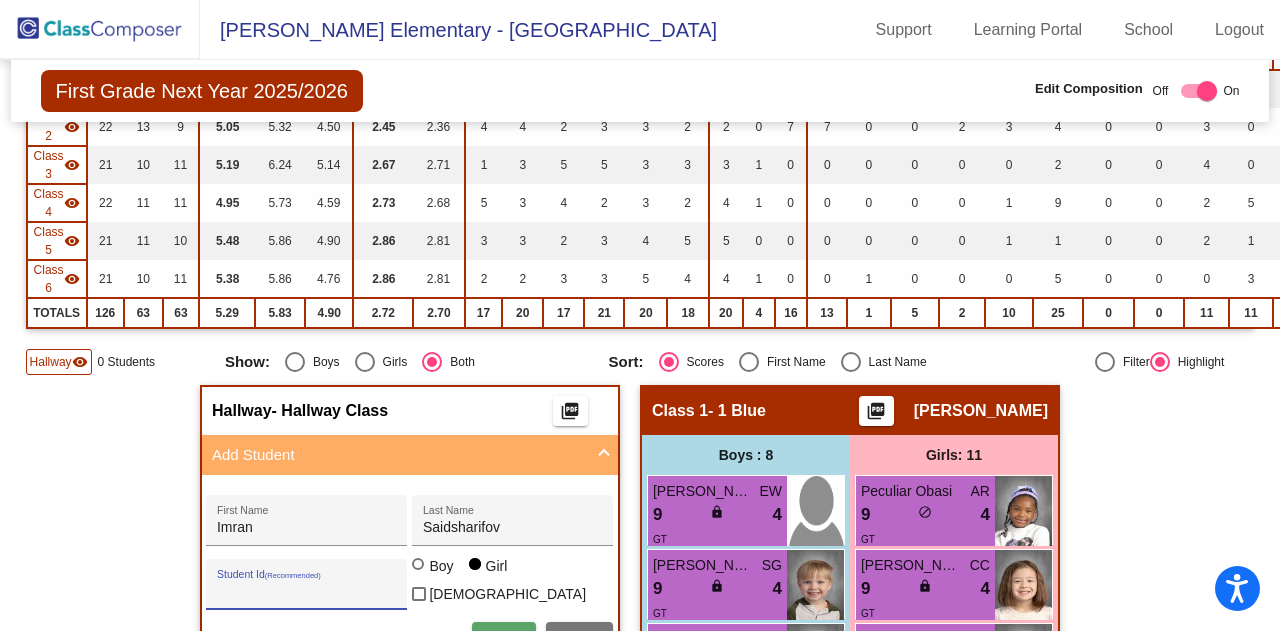paste on "202513258" 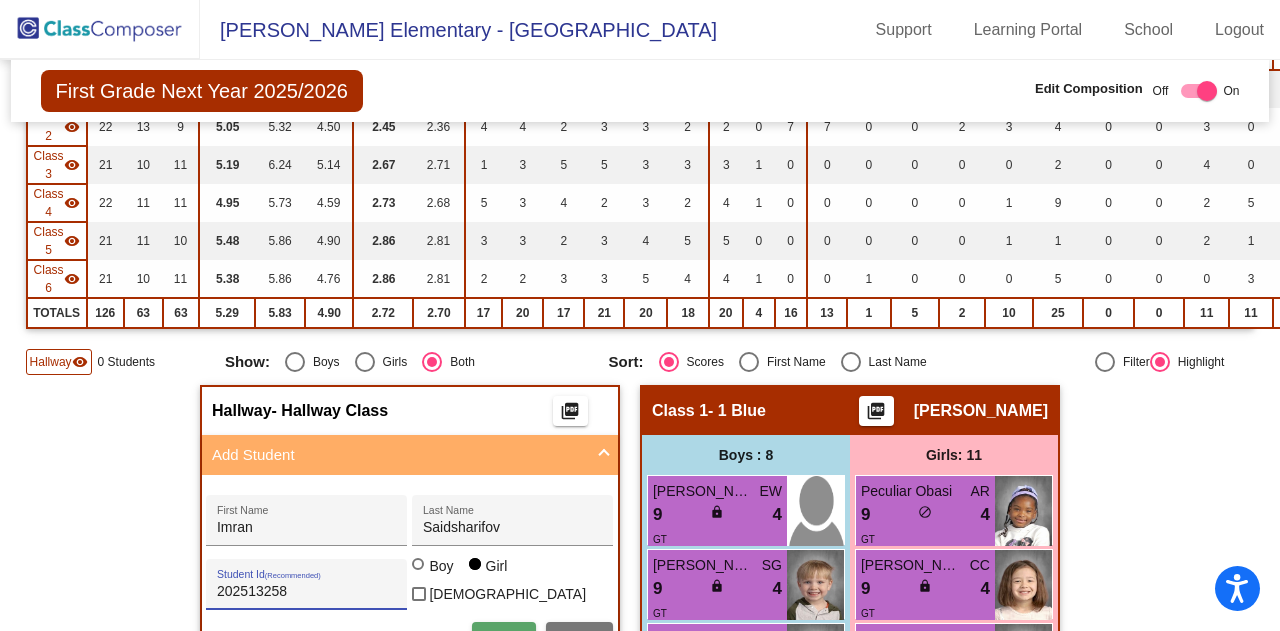 type on "202513258" 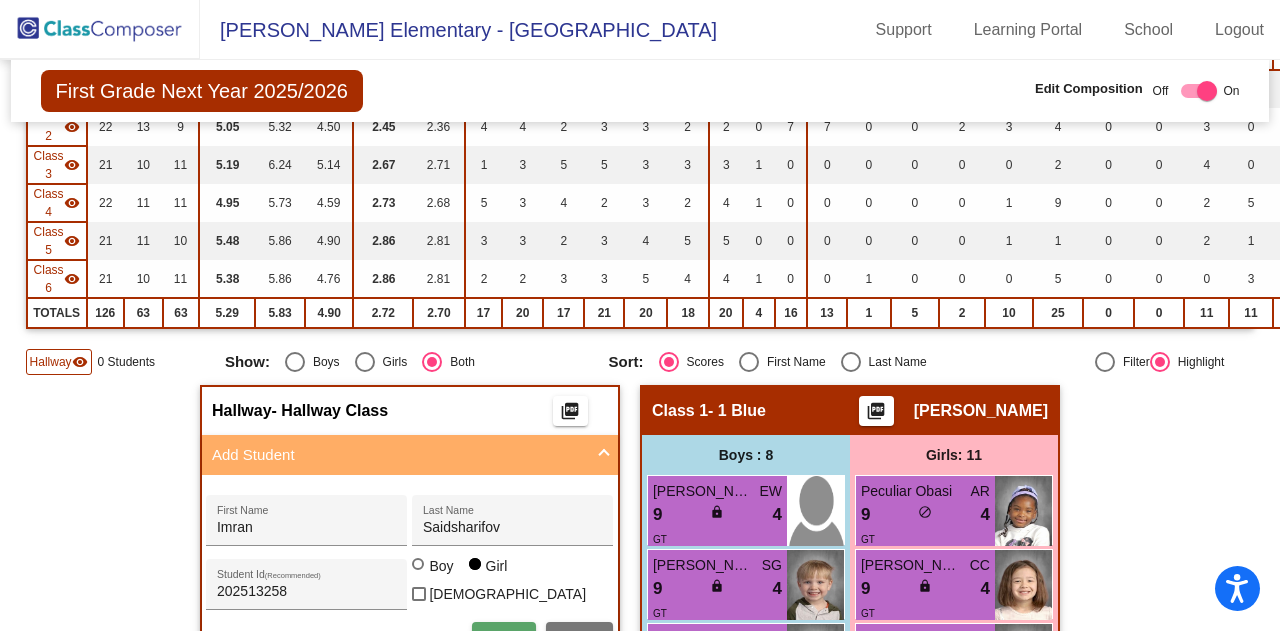 click on "202513258 Student Id  (Recommended)   Boy   Girl   Non Binary" at bounding box center (409, 584) 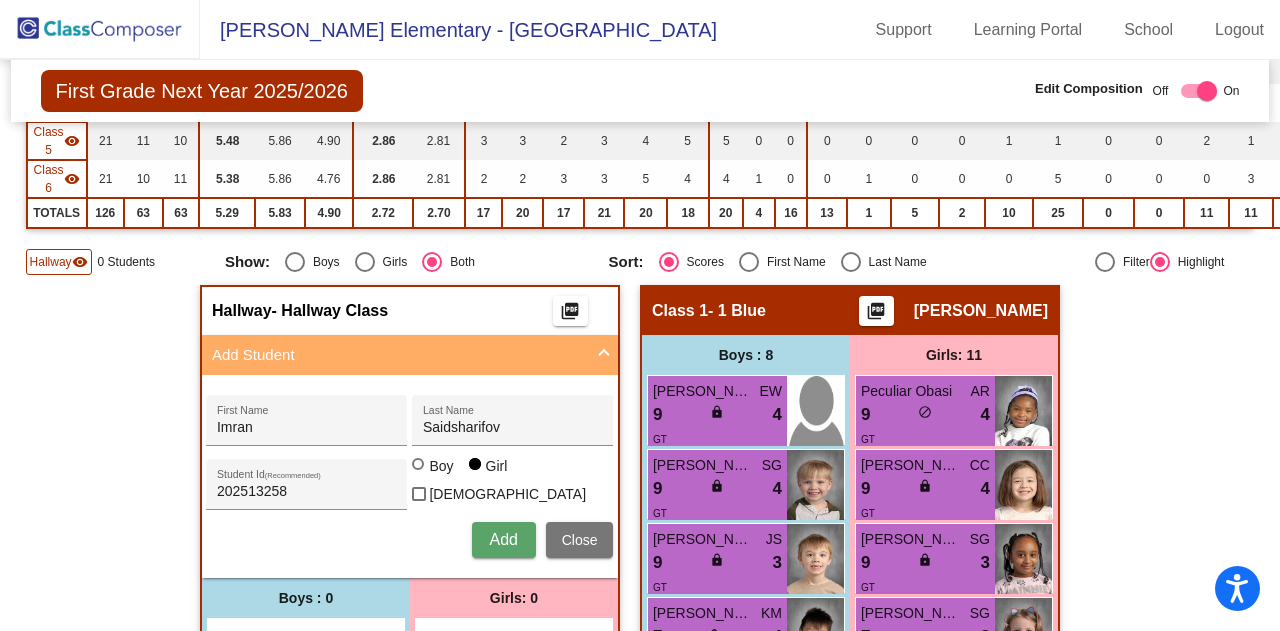 click at bounding box center (418, 464) 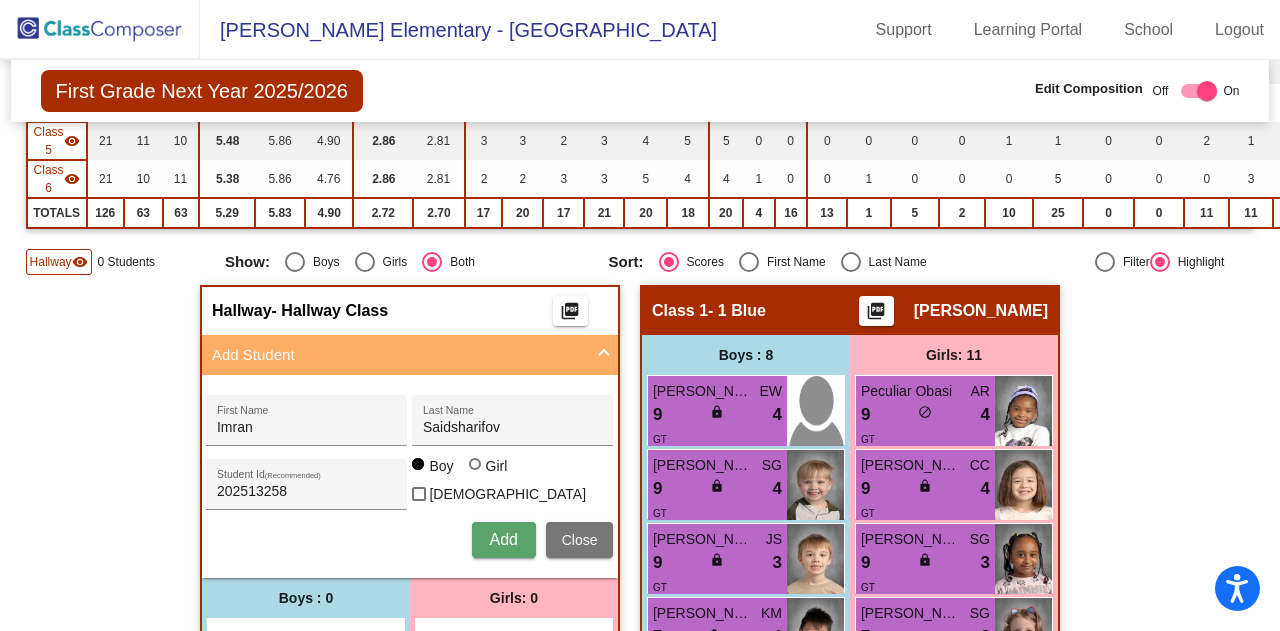 click on "Add" at bounding box center [504, 540] 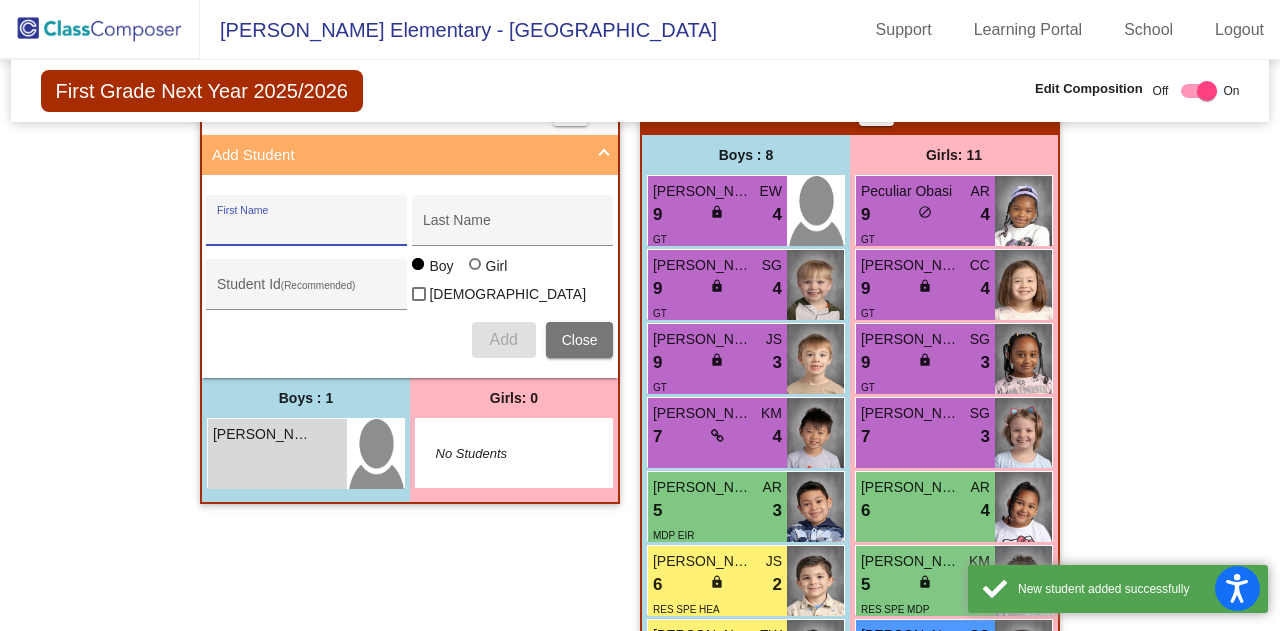 scroll, scrollTop: 700, scrollLeft: 0, axis: vertical 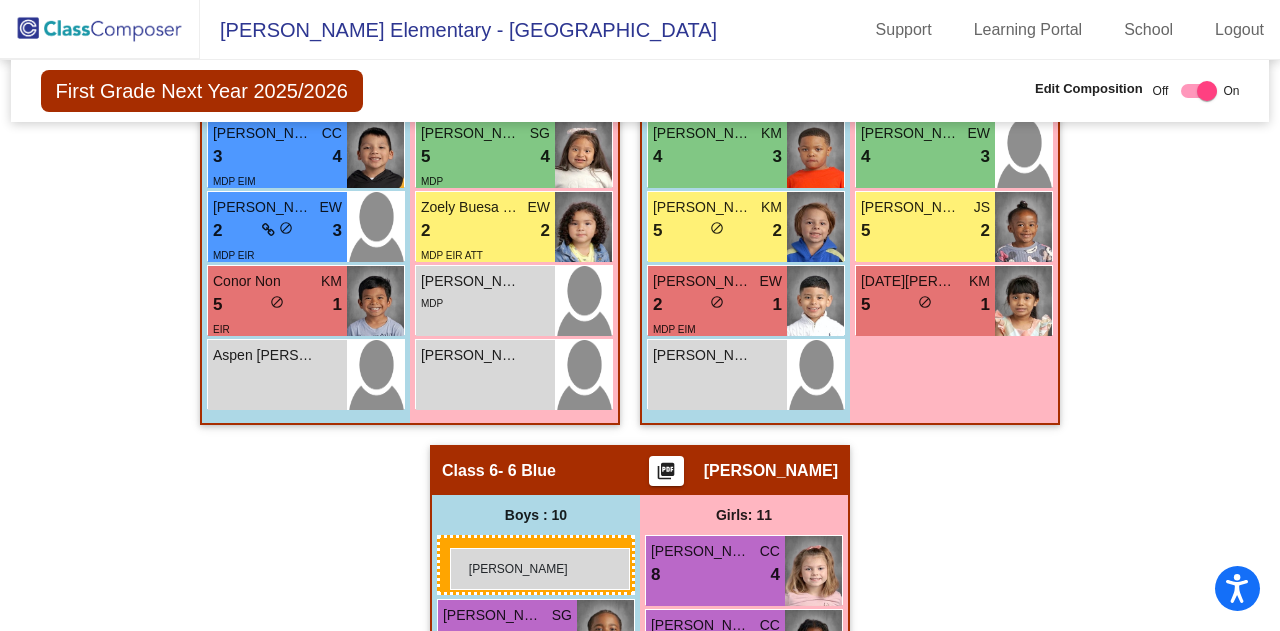 drag, startPoint x: 259, startPoint y: 353, endPoint x: 450, endPoint y: 548, distance: 272.9579 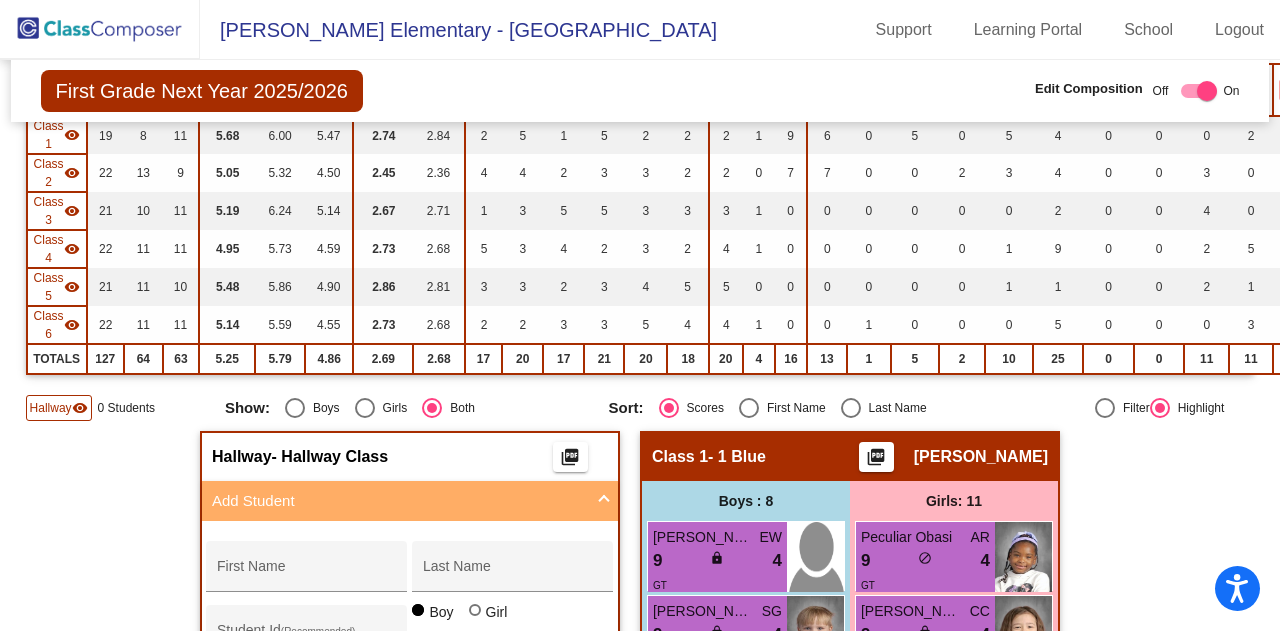 scroll, scrollTop: 354, scrollLeft: 0, axis: vertical 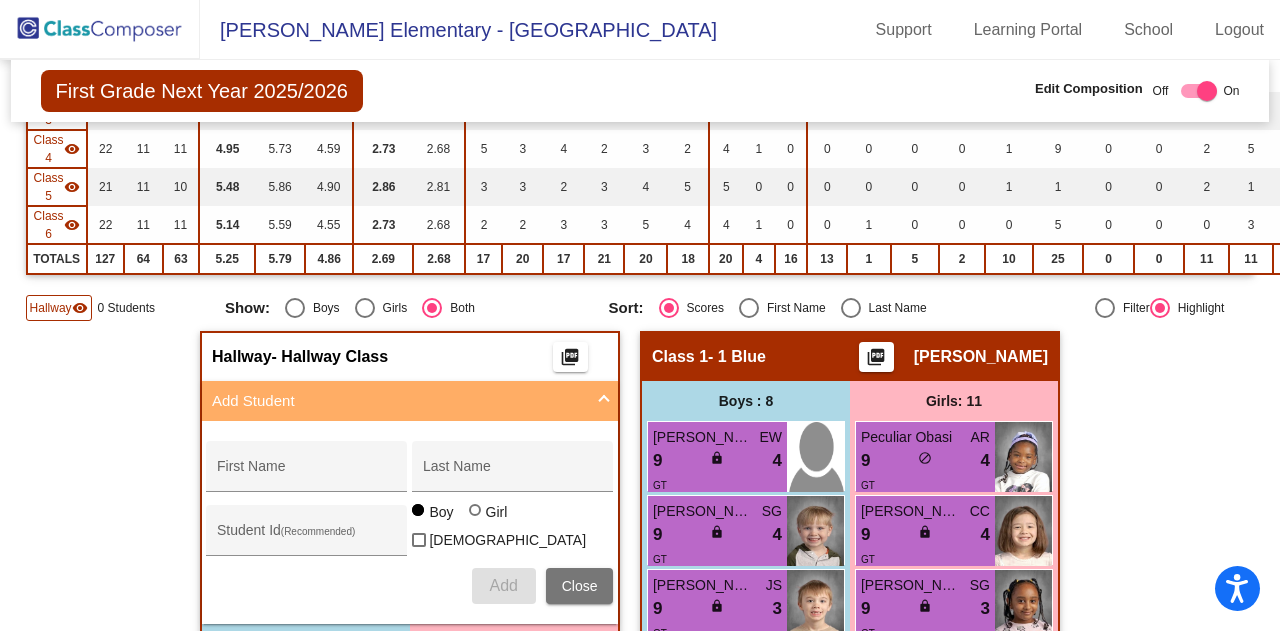 click on "First Name" at bounding box center (307, 472) 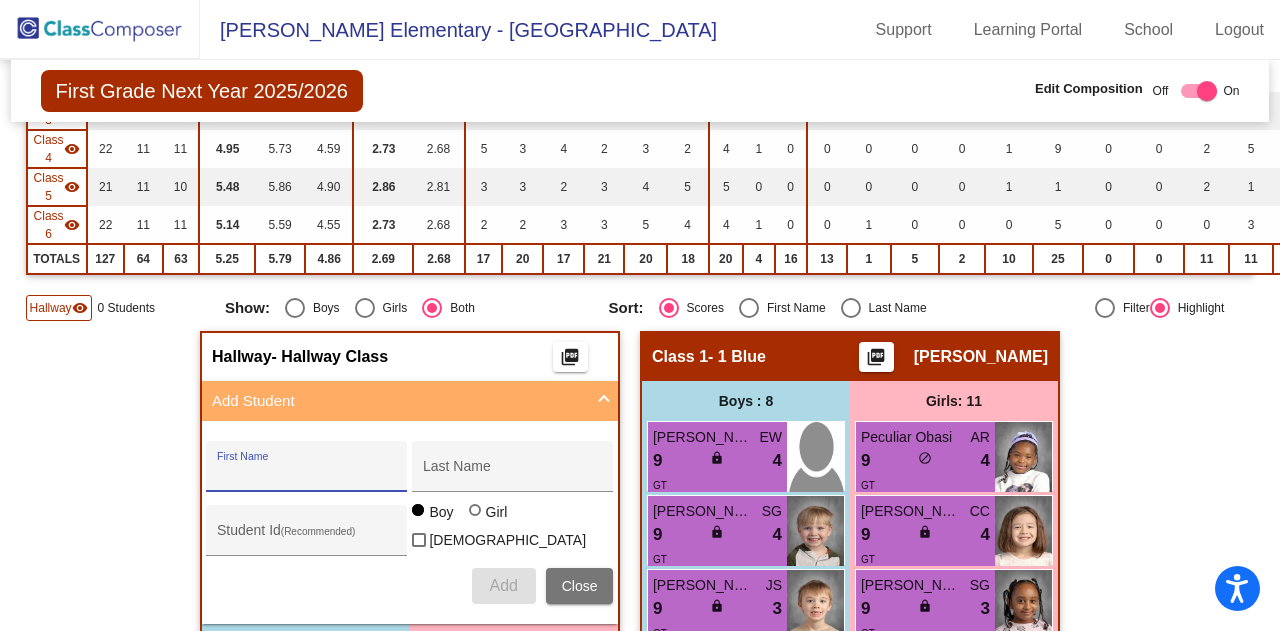 click on "Last Name" at bounding box center [513, 472] 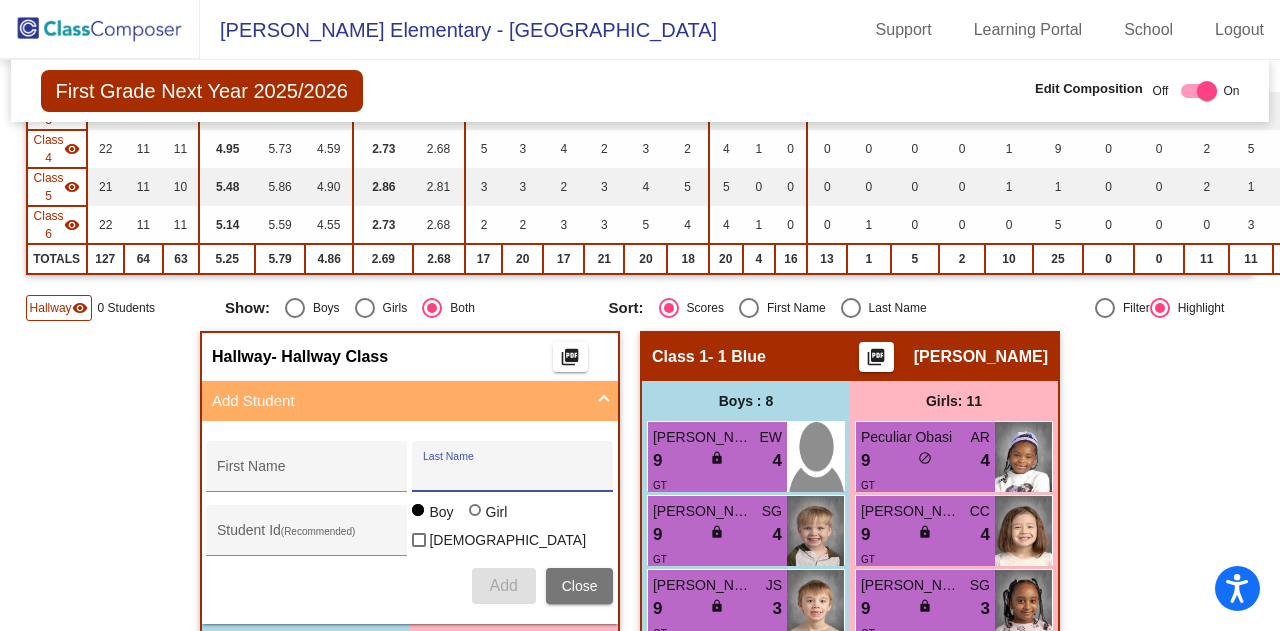 paste on "Qurbonazarov" 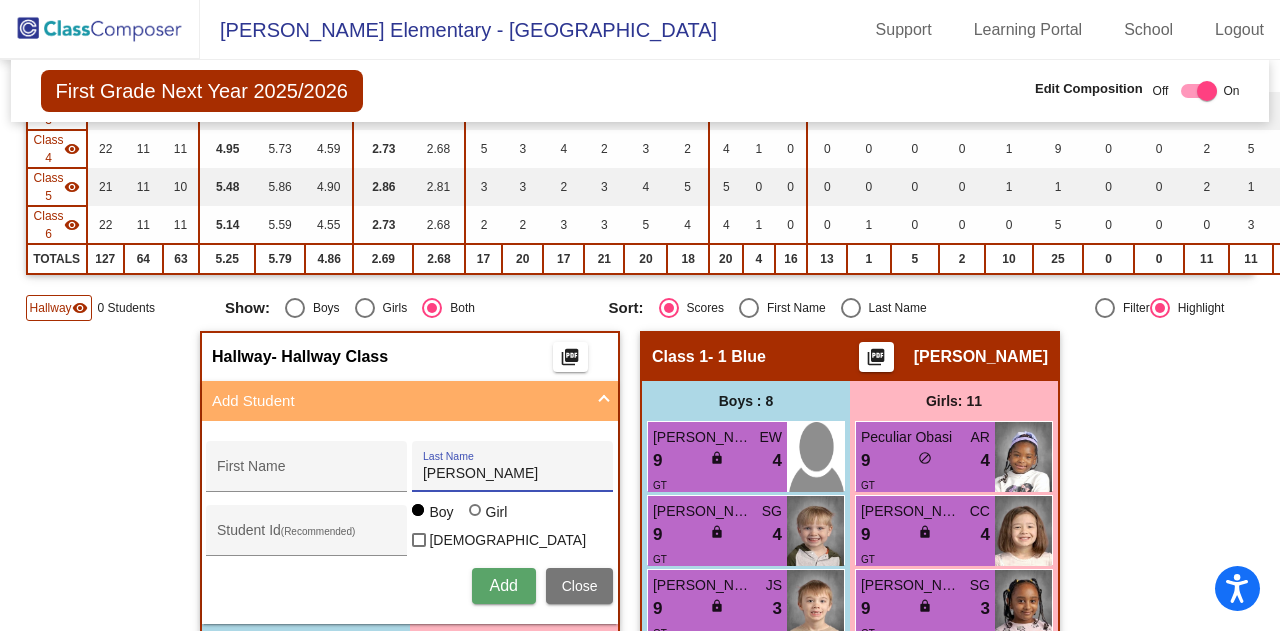 type on "Qurbonazarov" 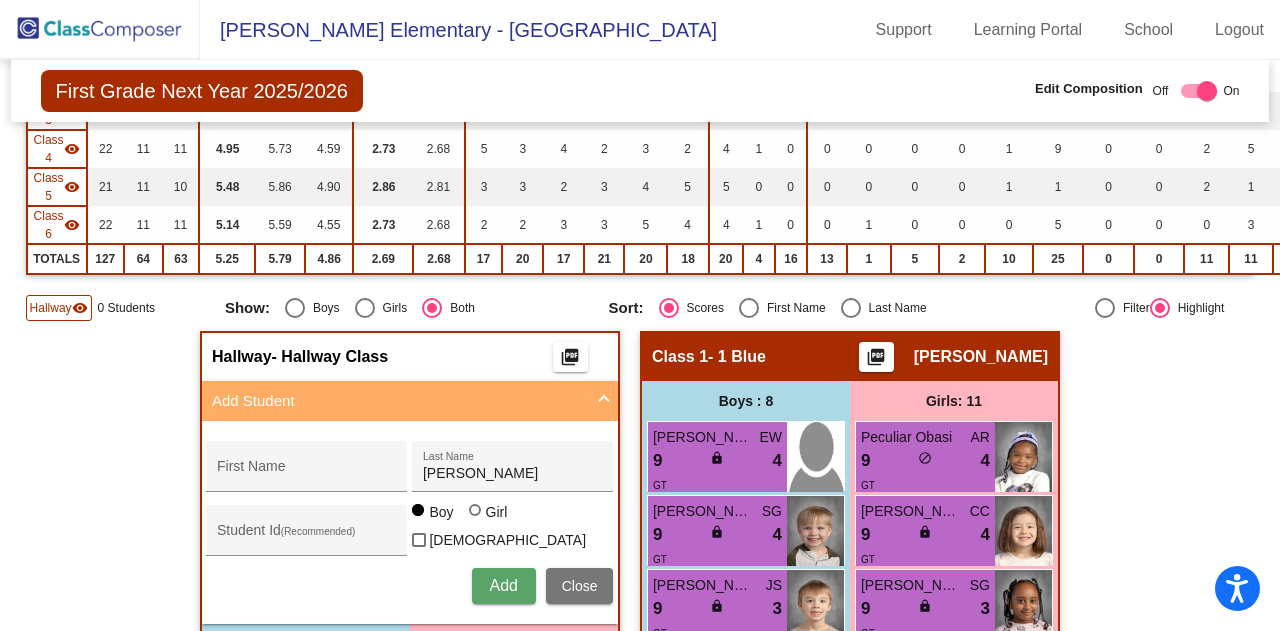 click on "First Name" at bounding box center (307, 472) 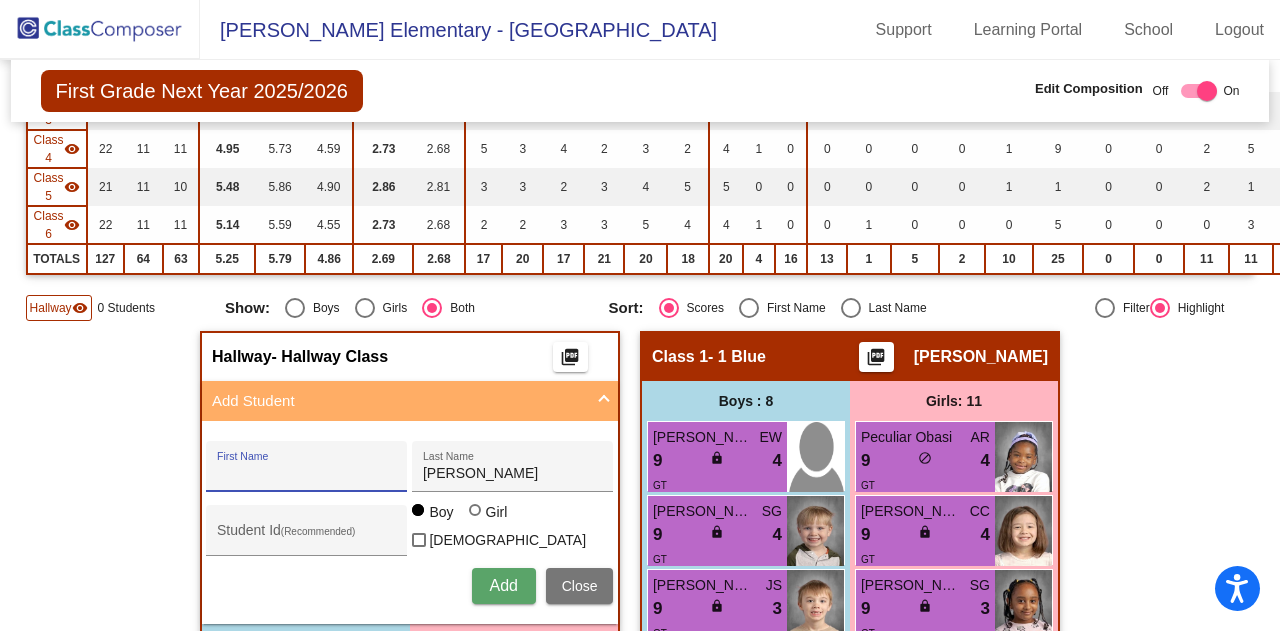 click on "First Name" at bounding box center [307, 474] 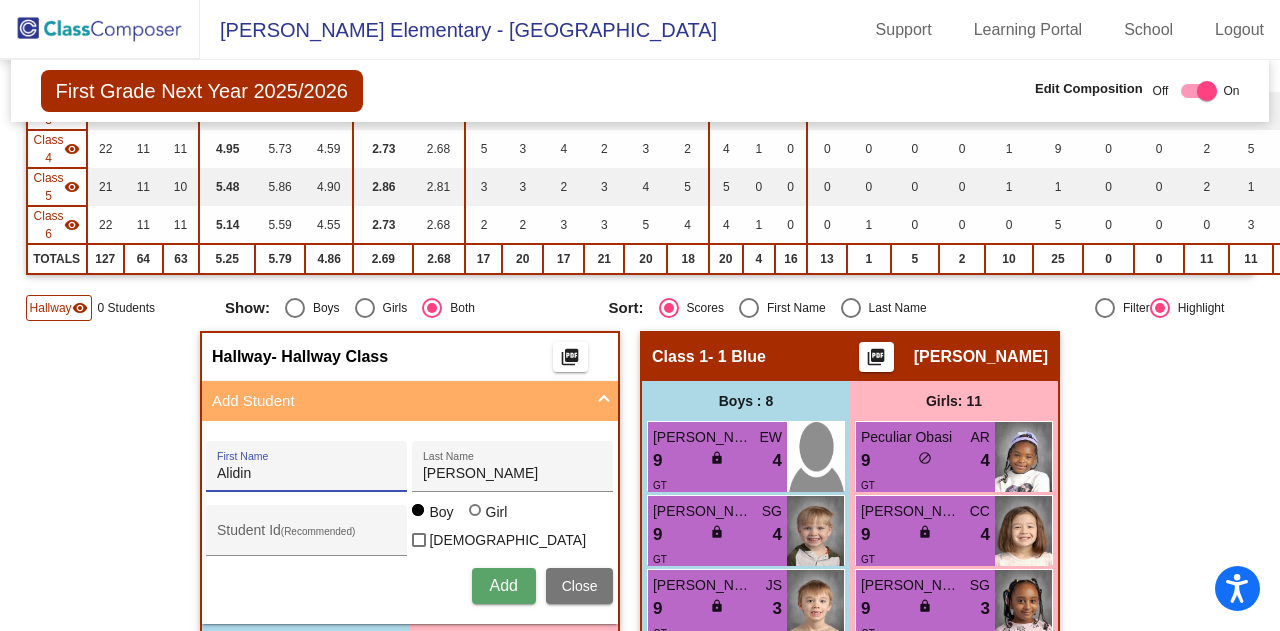 type on "Alidin" 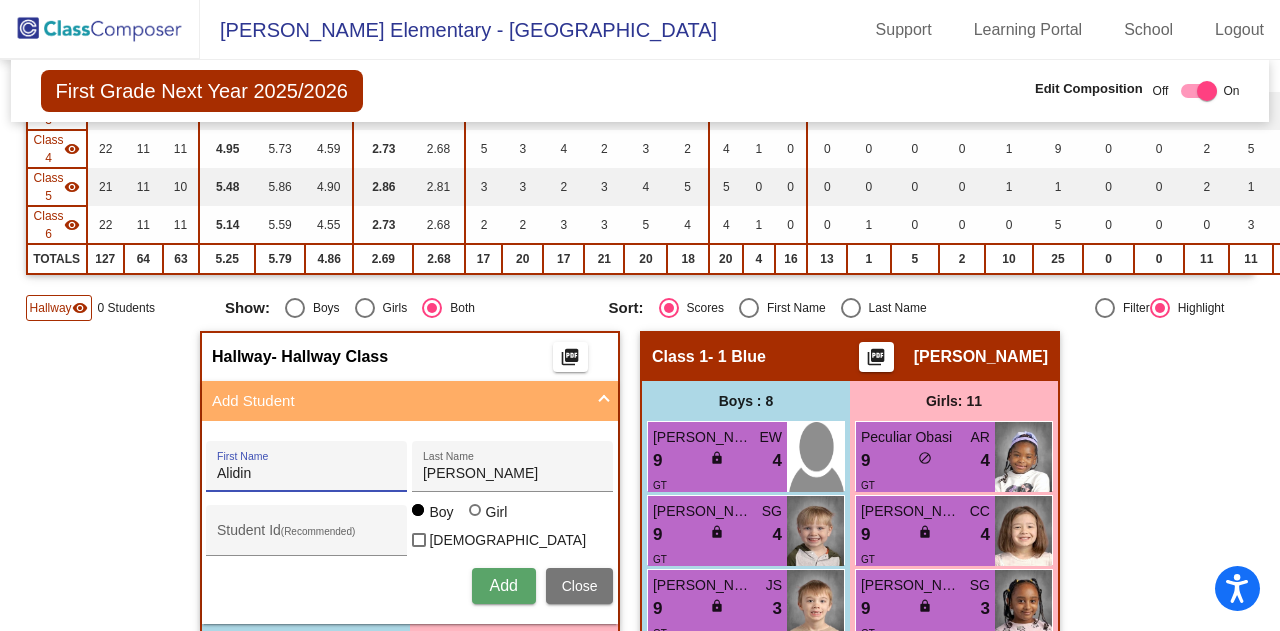 click on "Student Id  (Recommended)" at bounding box center (307, 538) 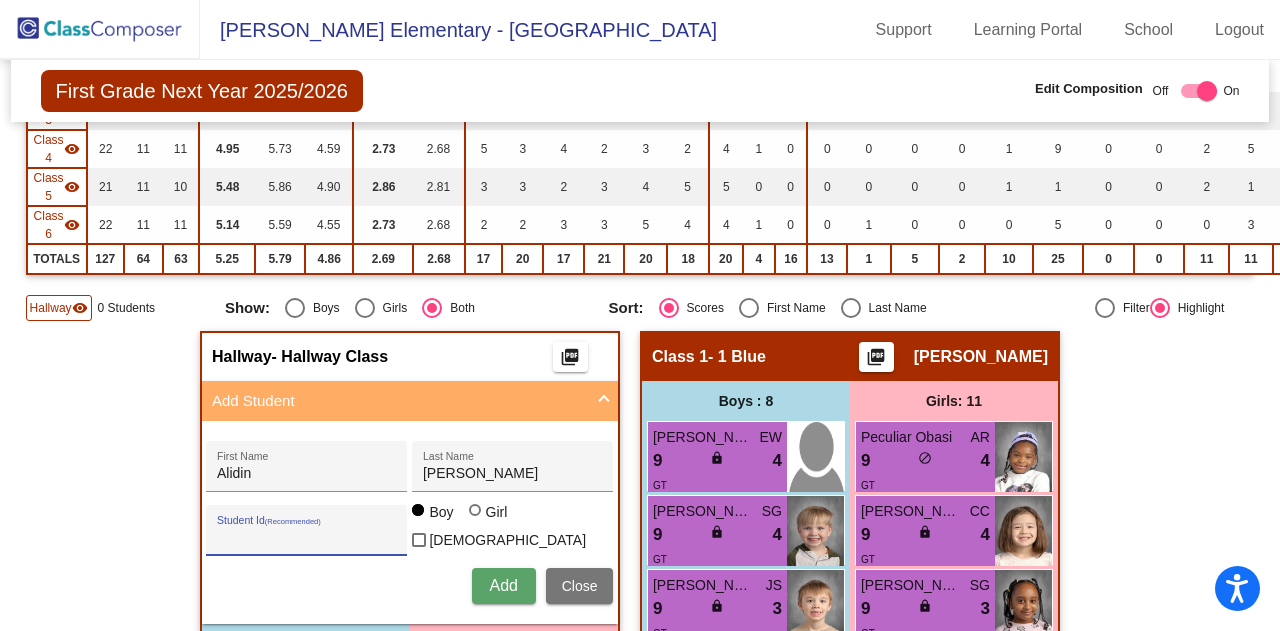 paste on "202513257" 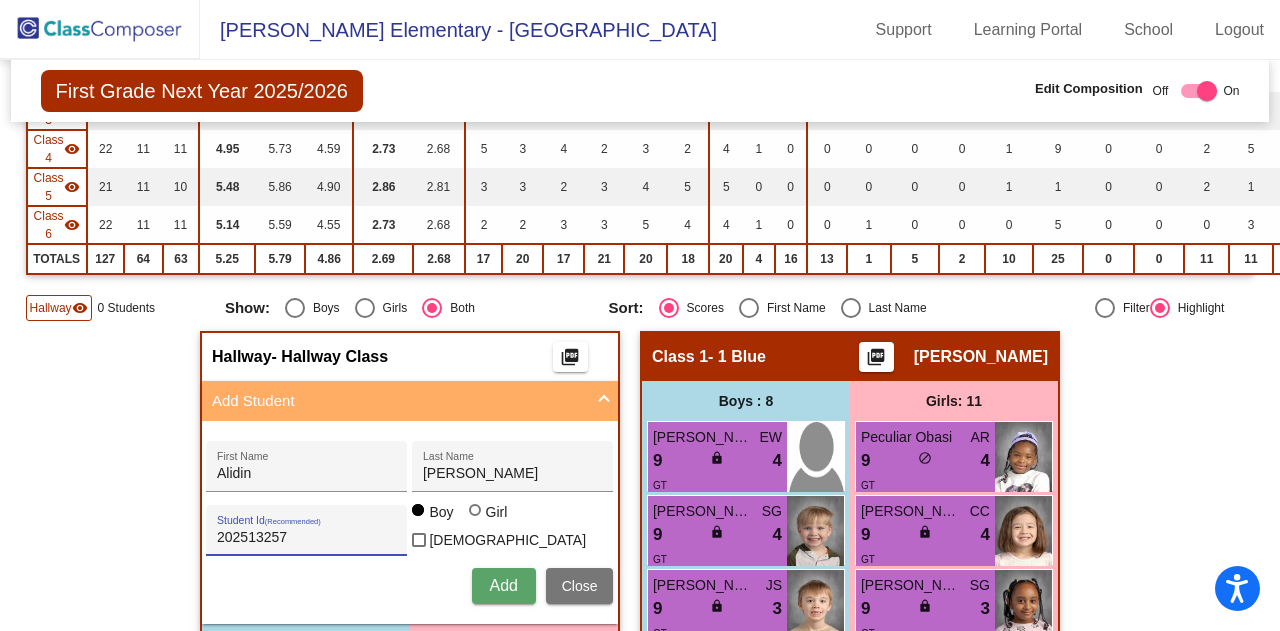 type on "202513257" 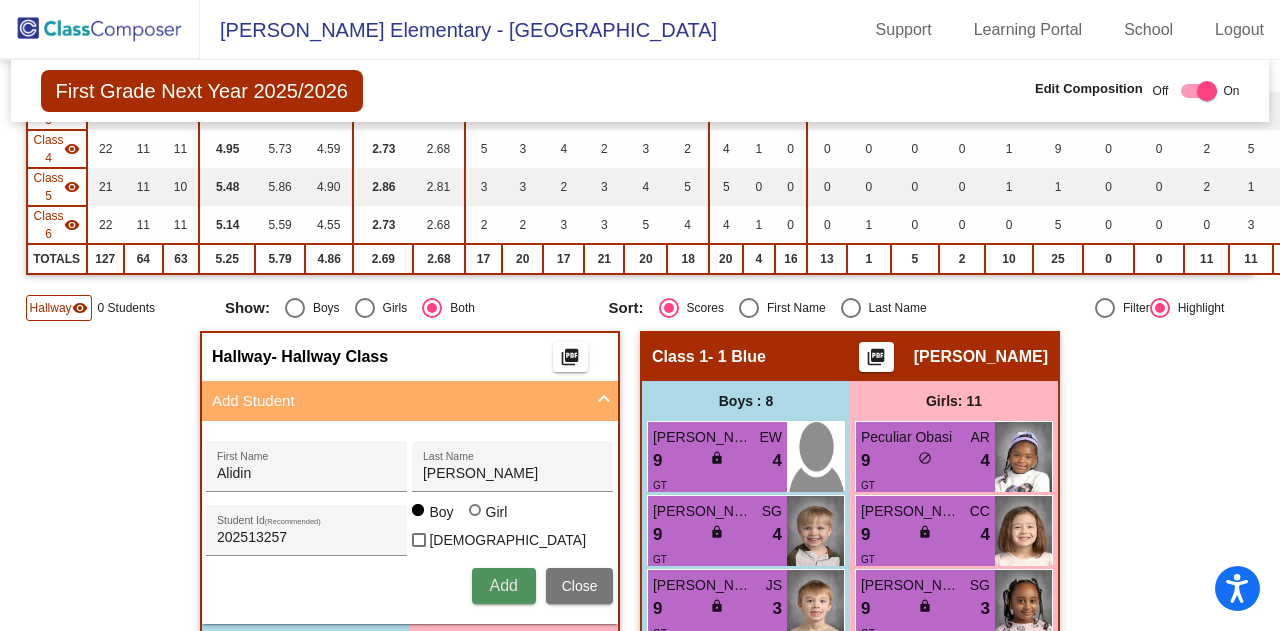 click on "Add" at bounding box center (504, 586) 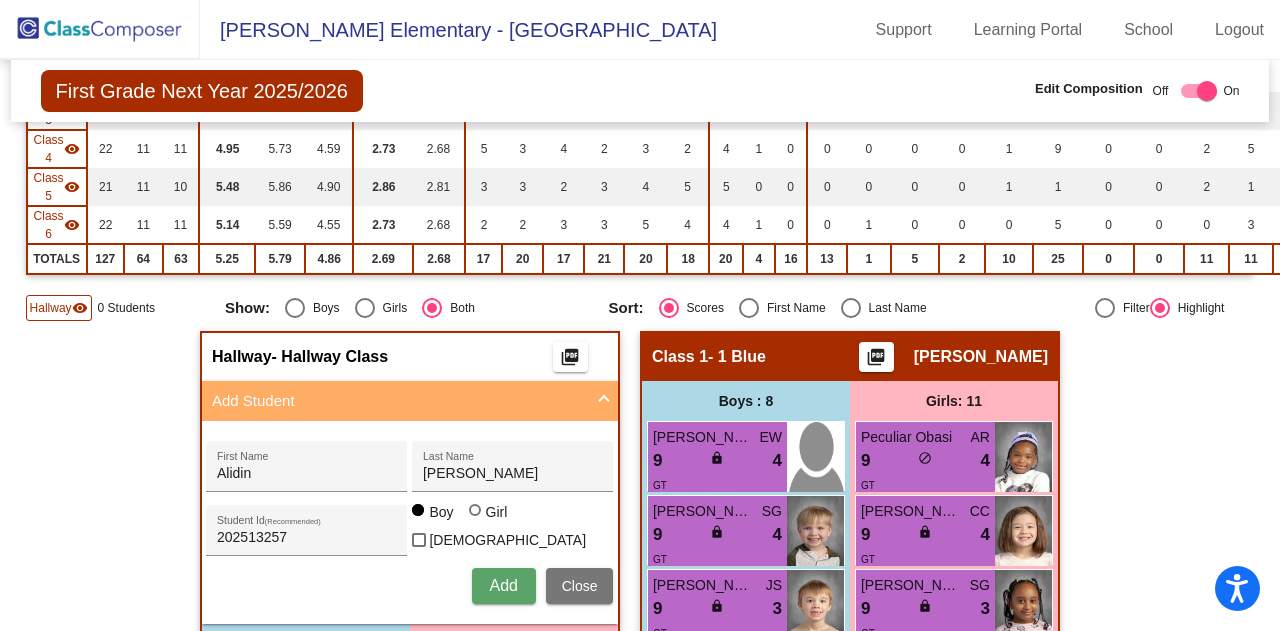 type 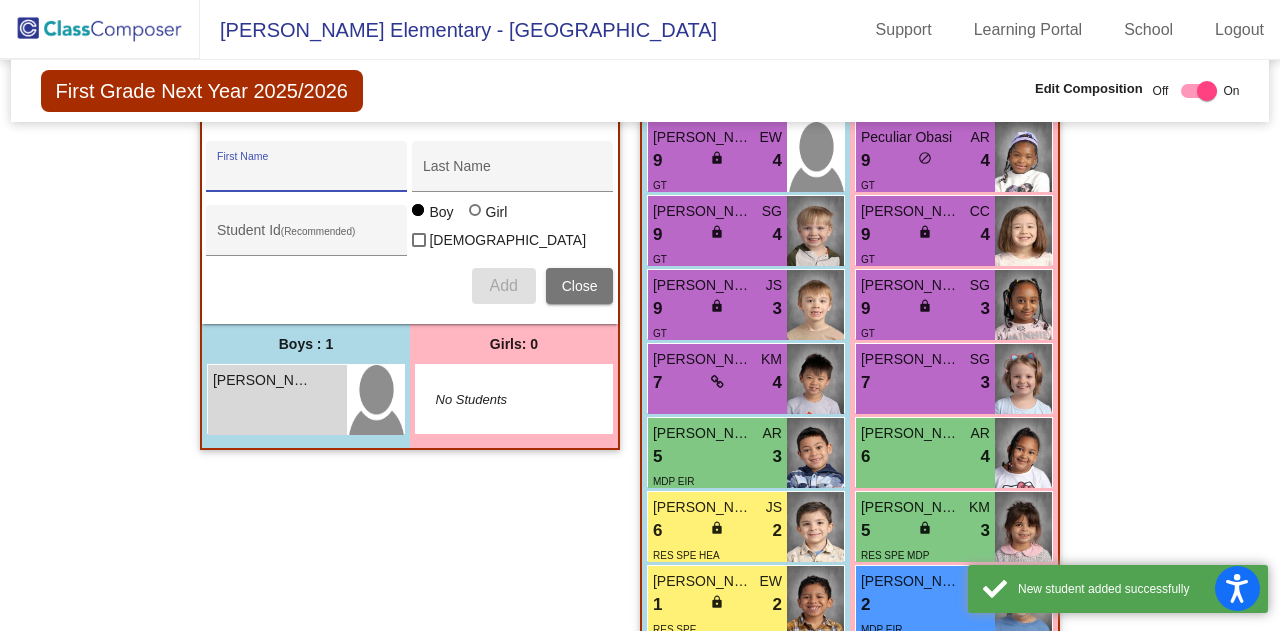 scroll, scrollTop: 754, scrollLeft: 0, axis: vertical 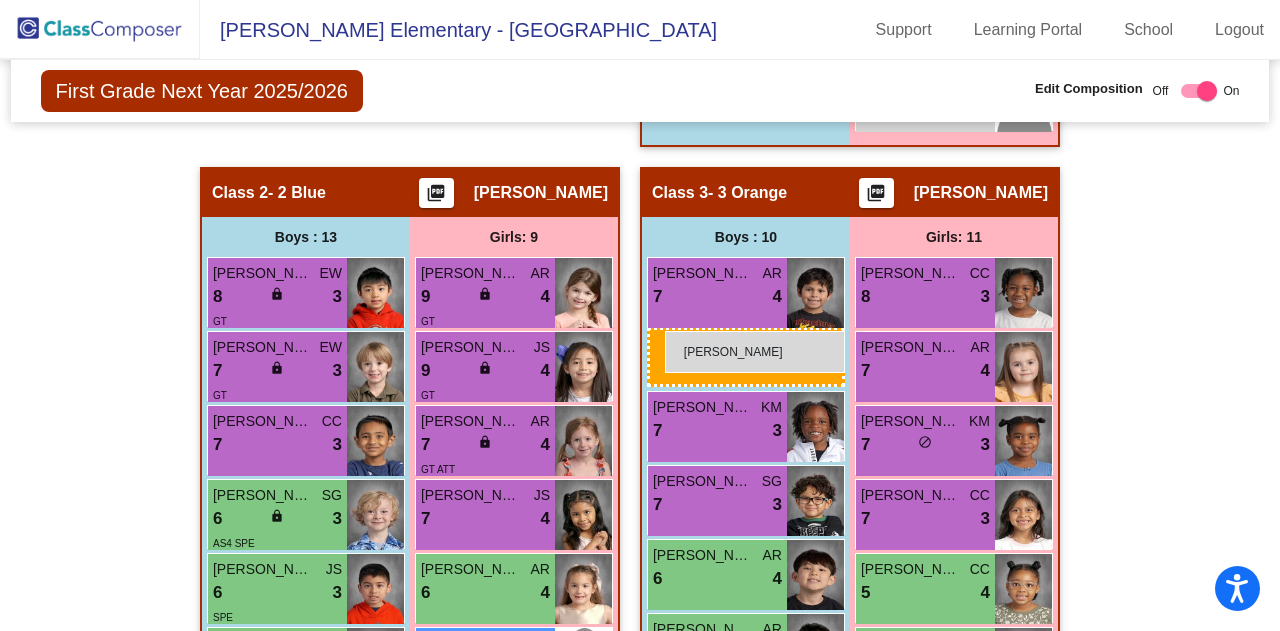 drag, startPoint x: 248, startPoint y: 291, endPoint x: 664, endPoint y: 331, distance: 417.91864 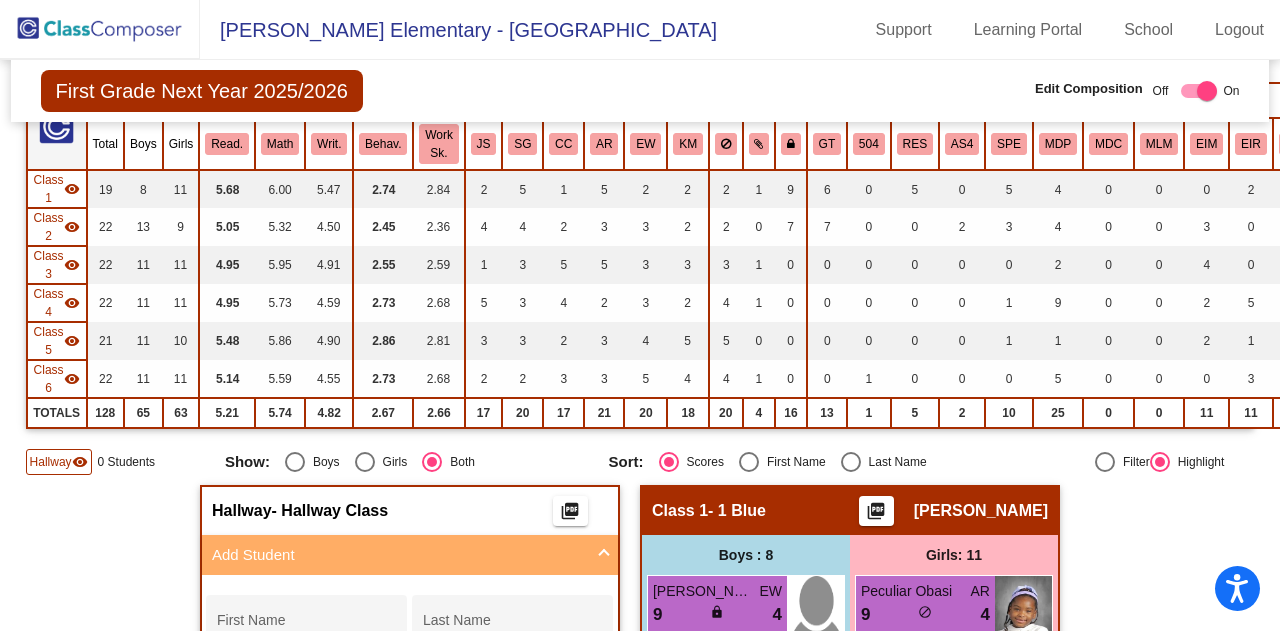 scroll, scrollTop: 0, scrollLeft: 0, axis: both 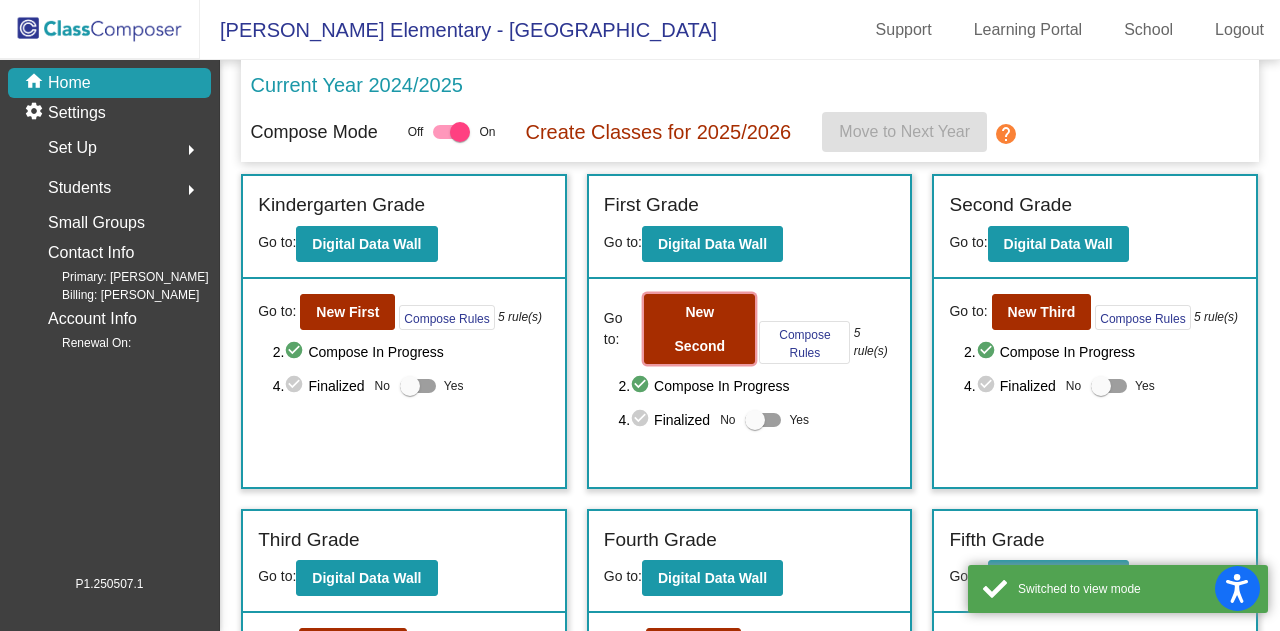 click on "New Second" 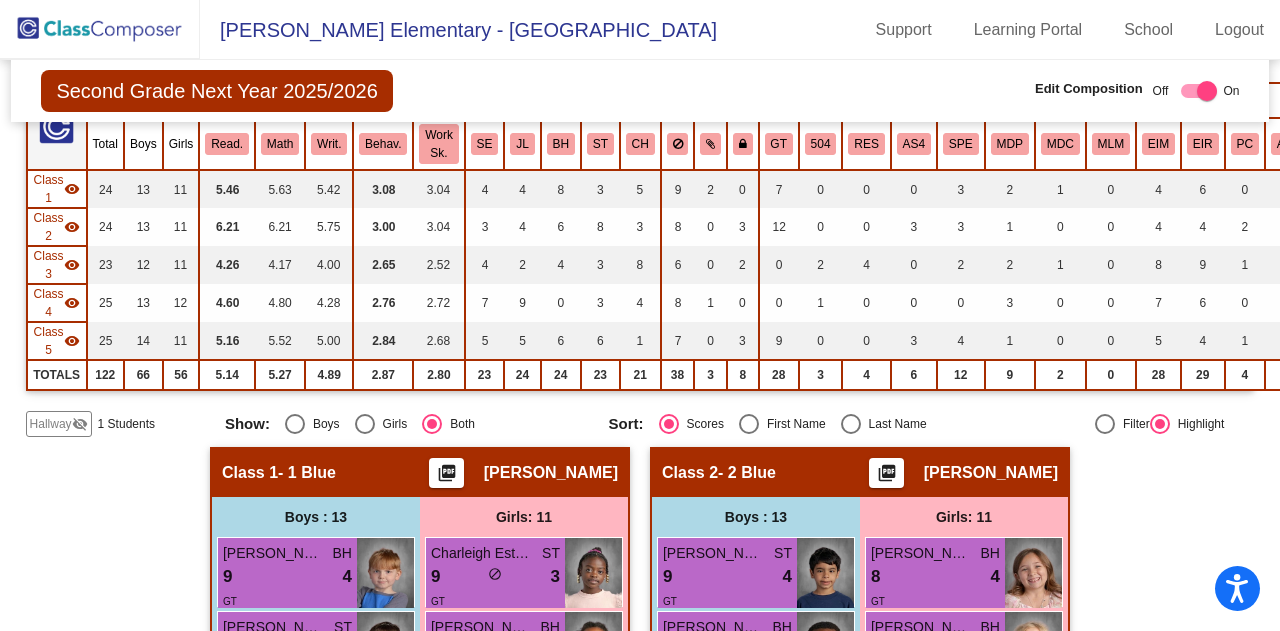 scroll, scrollTop: 300, scrollLeft: 0, axis: vertical 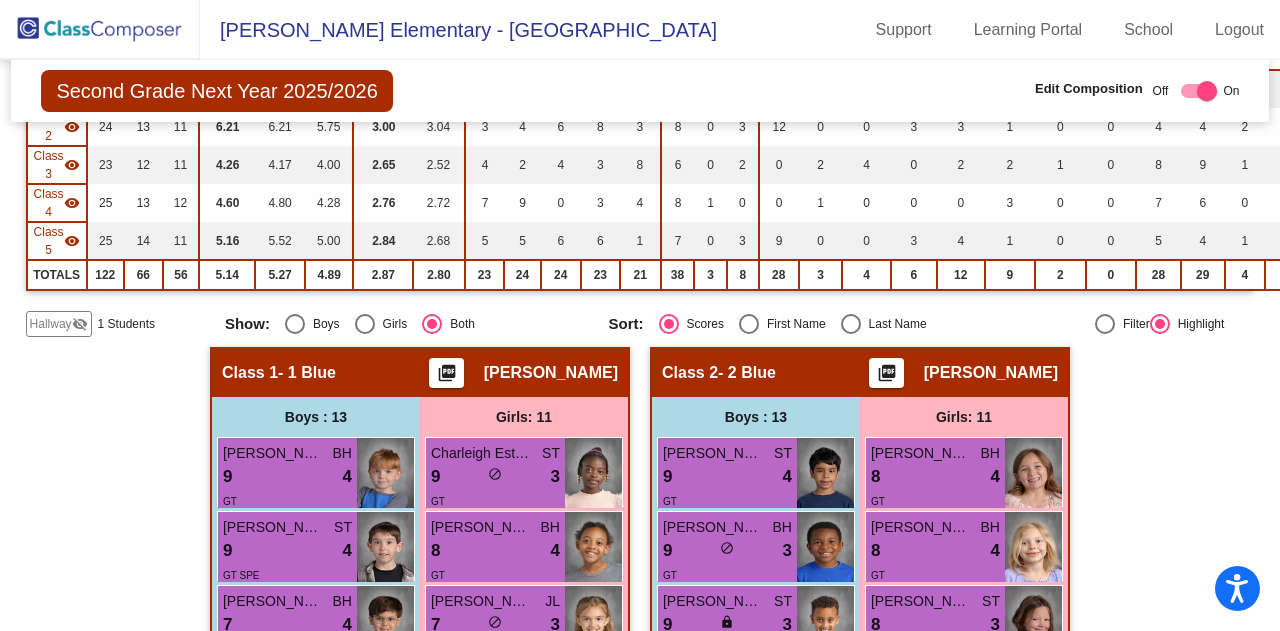 click on "Hallway" 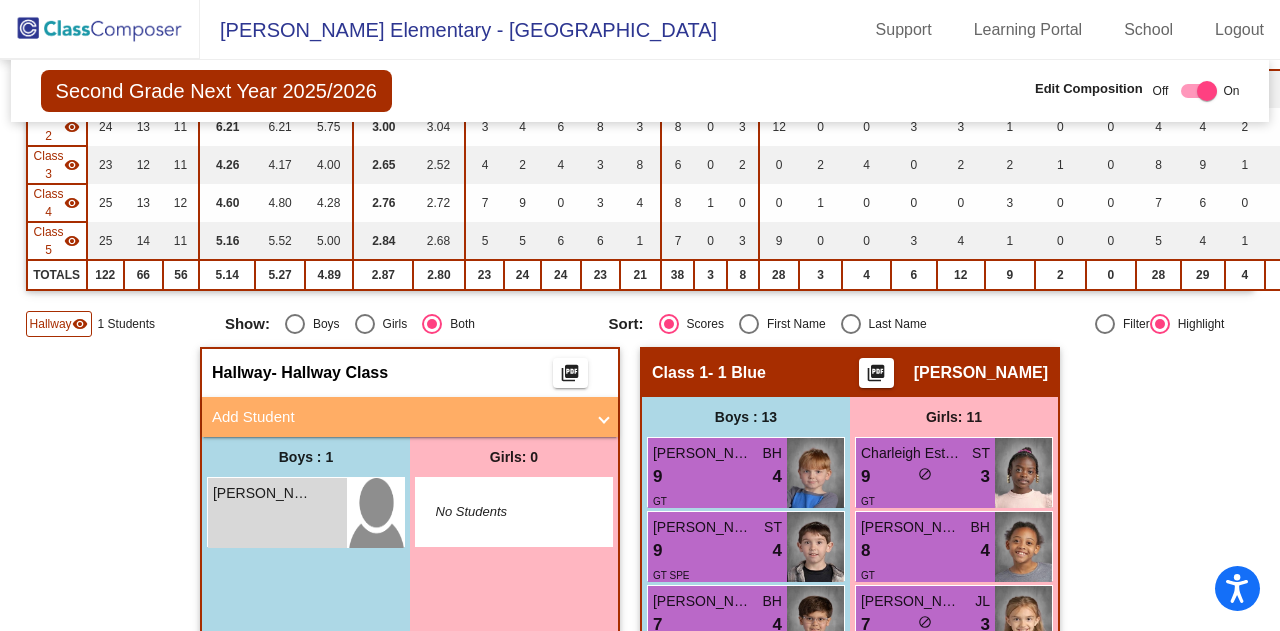 scroll, scrollTop: 400, scrollLeft: 0, axis: vertical 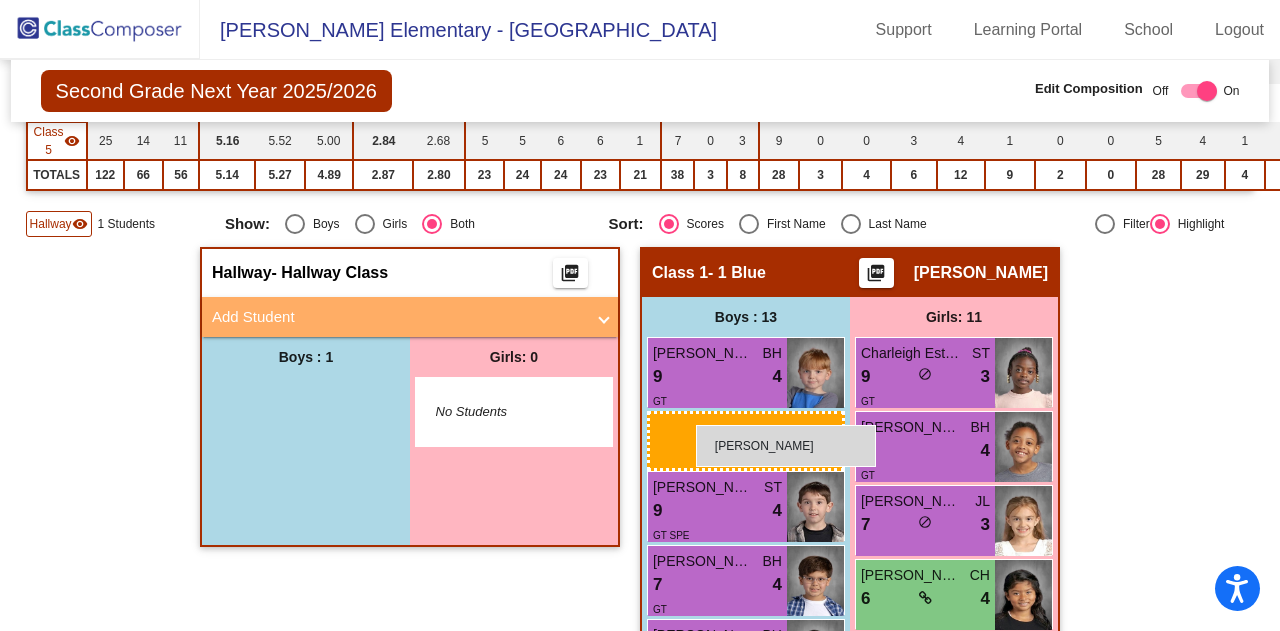 drag, startPoint x: 220, startPoint y: 417, endPoint x: 696, endPoint y: 425, distance: 476.06723 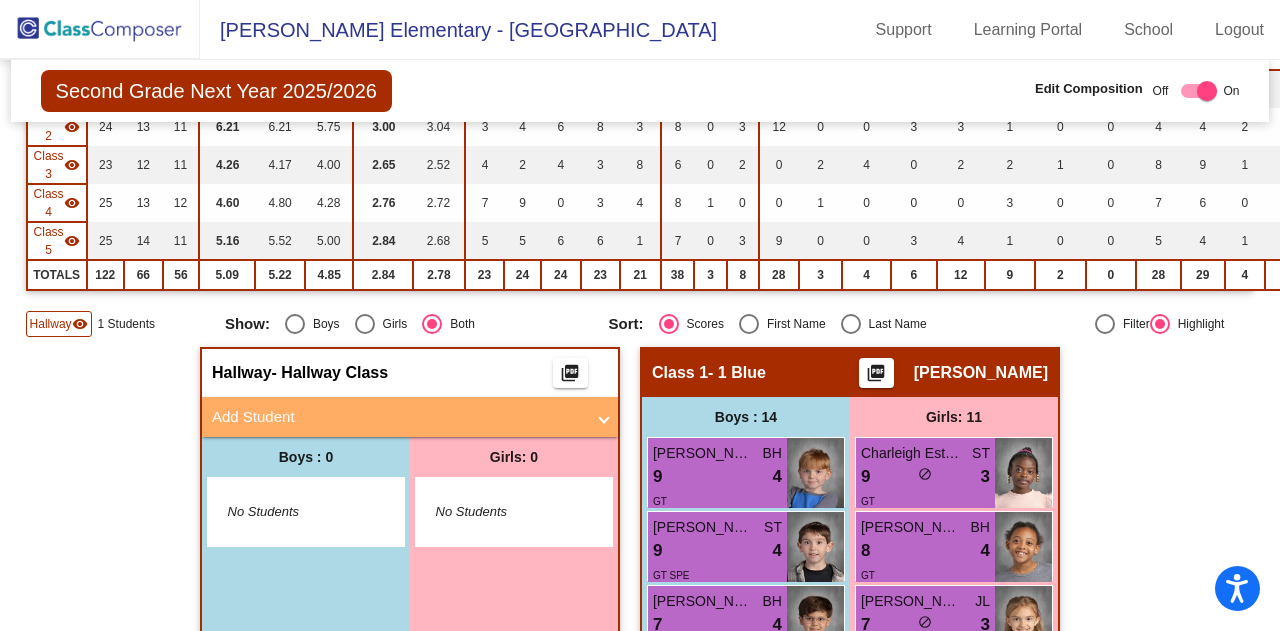 scroll, scrollTop: 400, scrollLeft: 0, axis: vertical 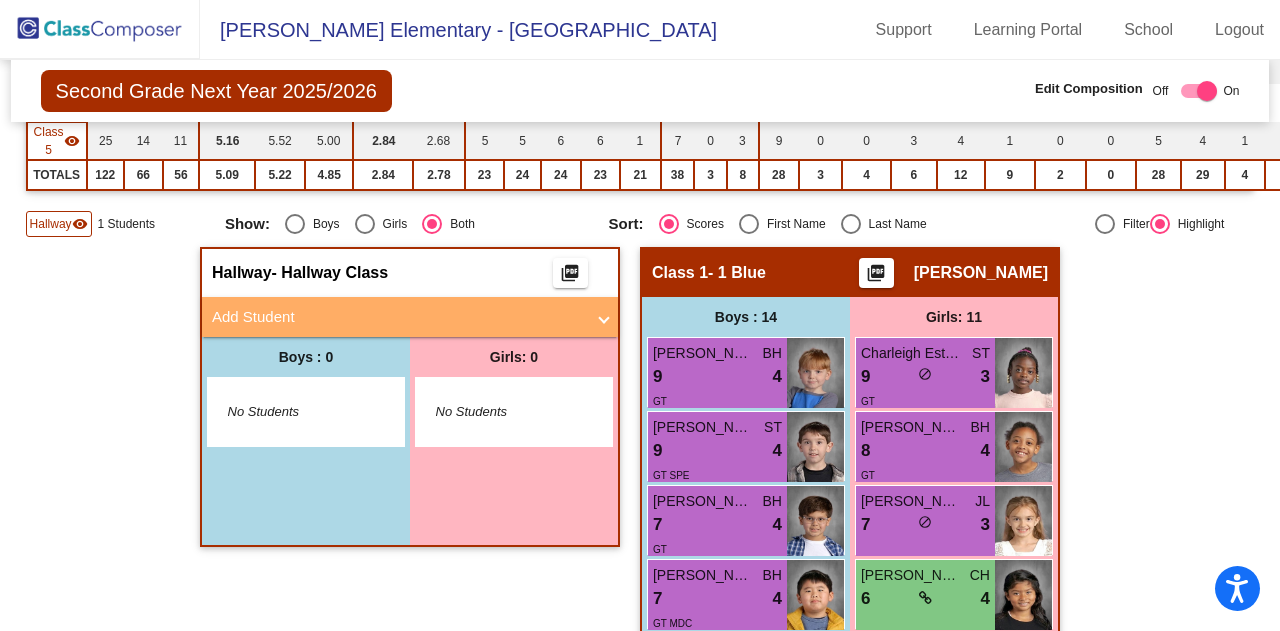 click at bounding box center [604, 317] 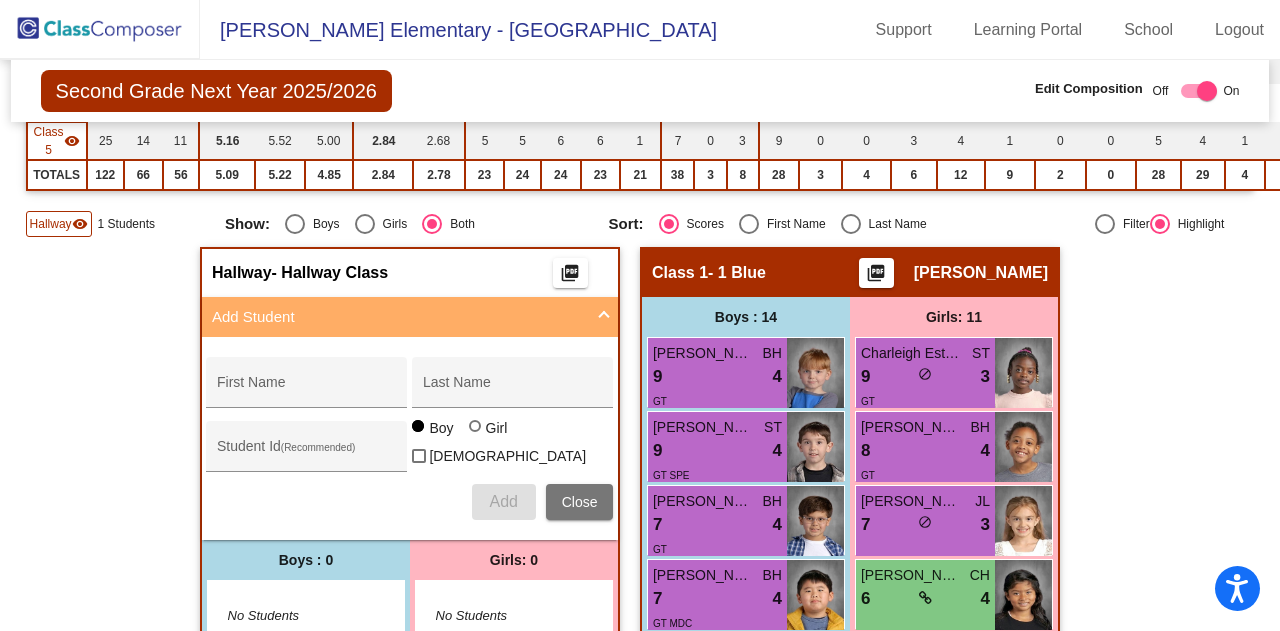 click on "First Name" at bounding box center (307, 388) 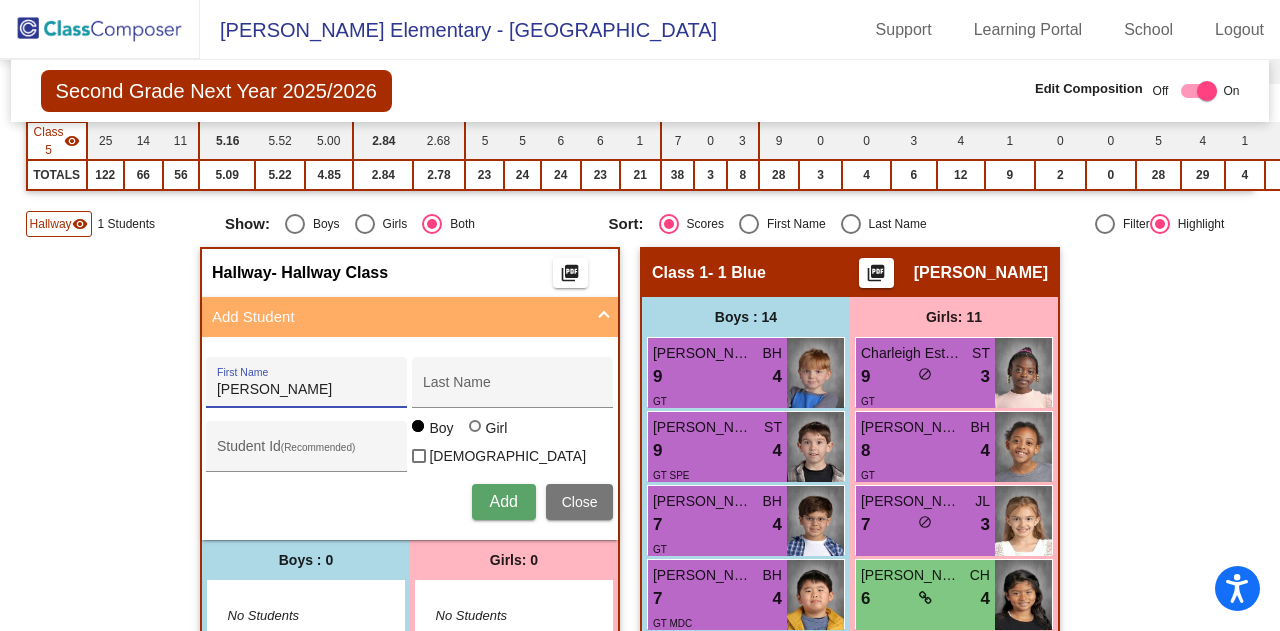 type on "Chloe" 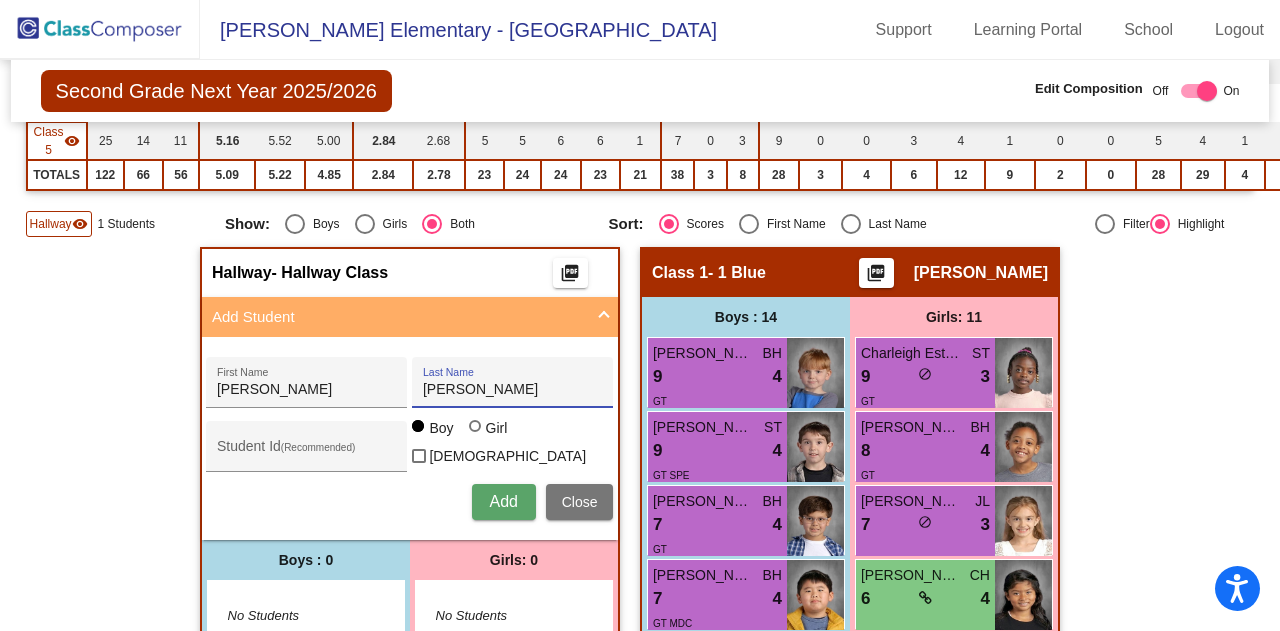 type on "Baggett" 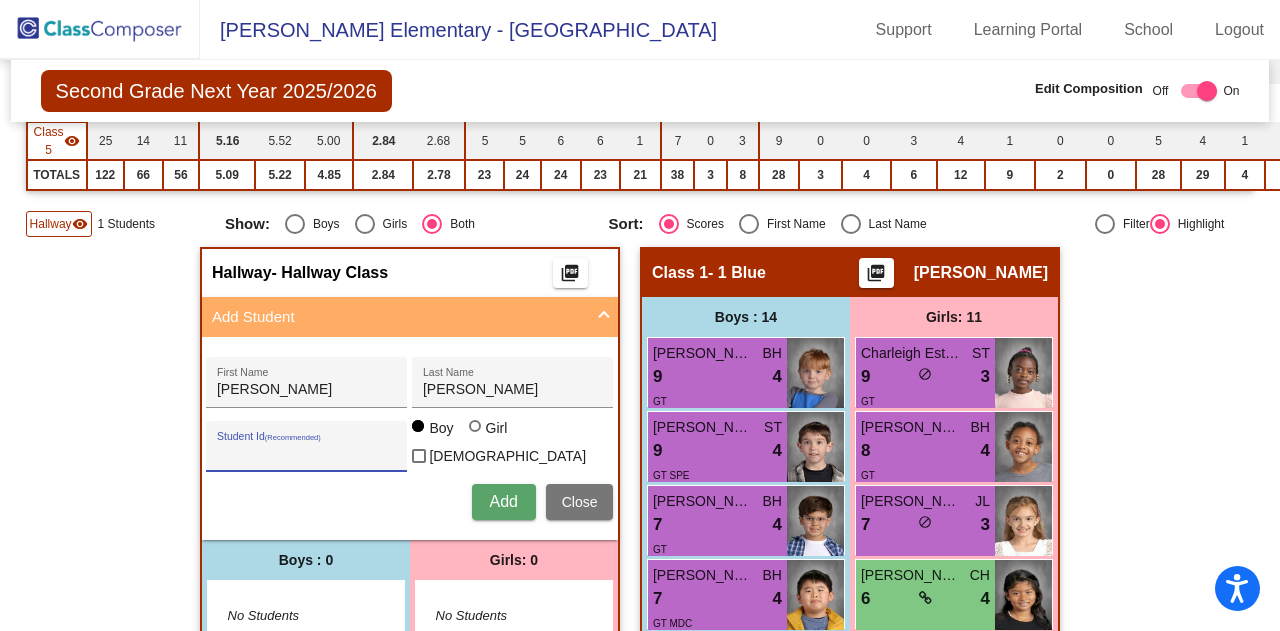 paste on "202512931" 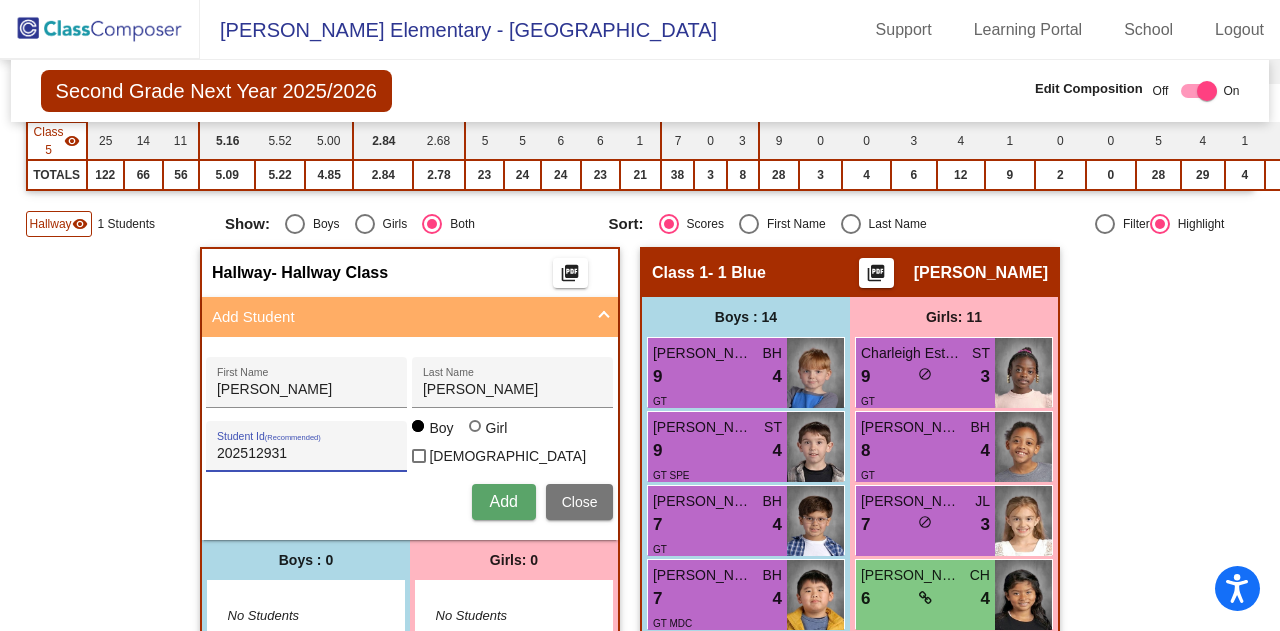 type on "202512931" 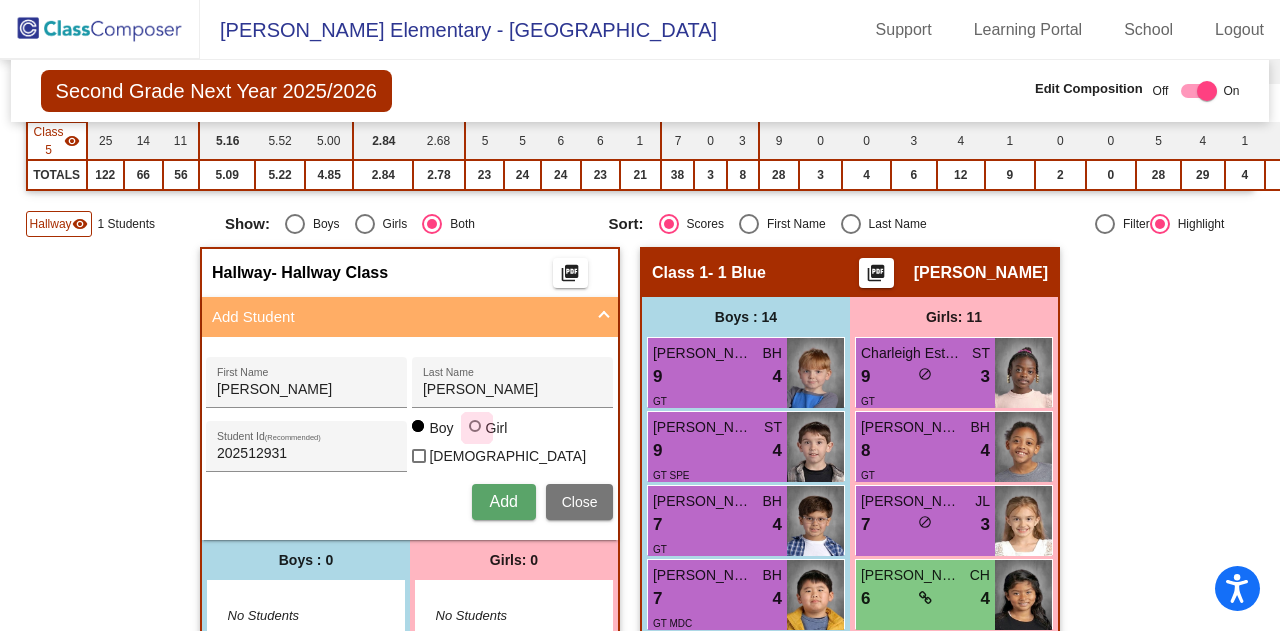 click at bounding box center (475, 426) 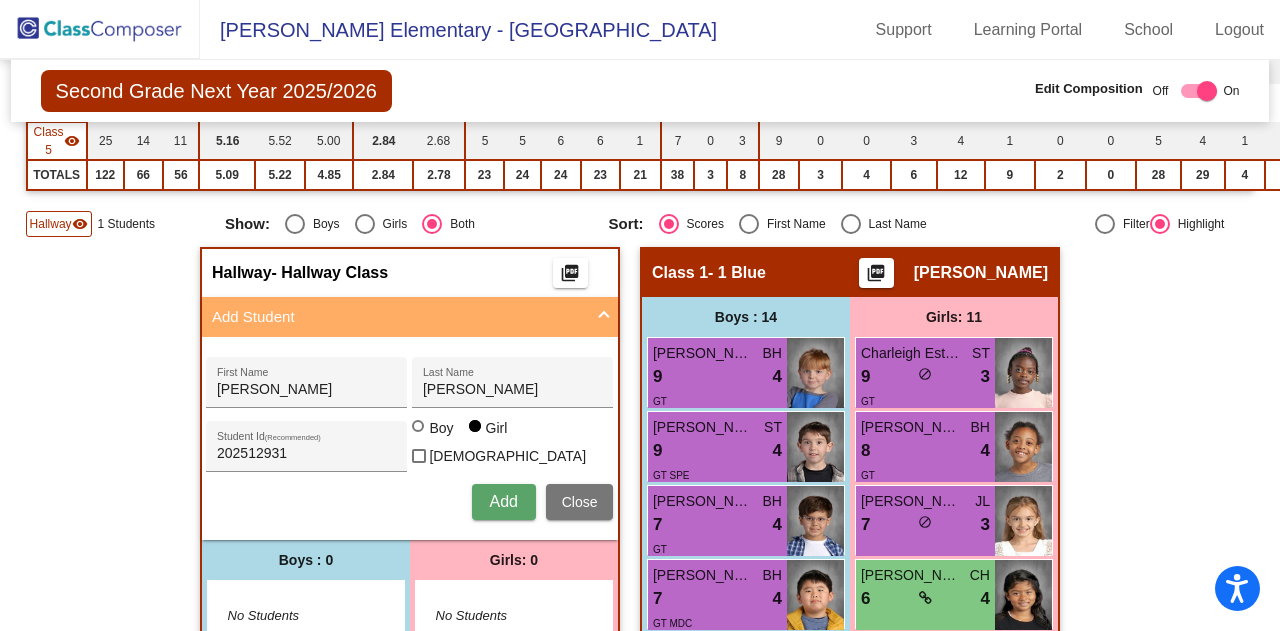 click on "Add" at bounding box center (504, 502) 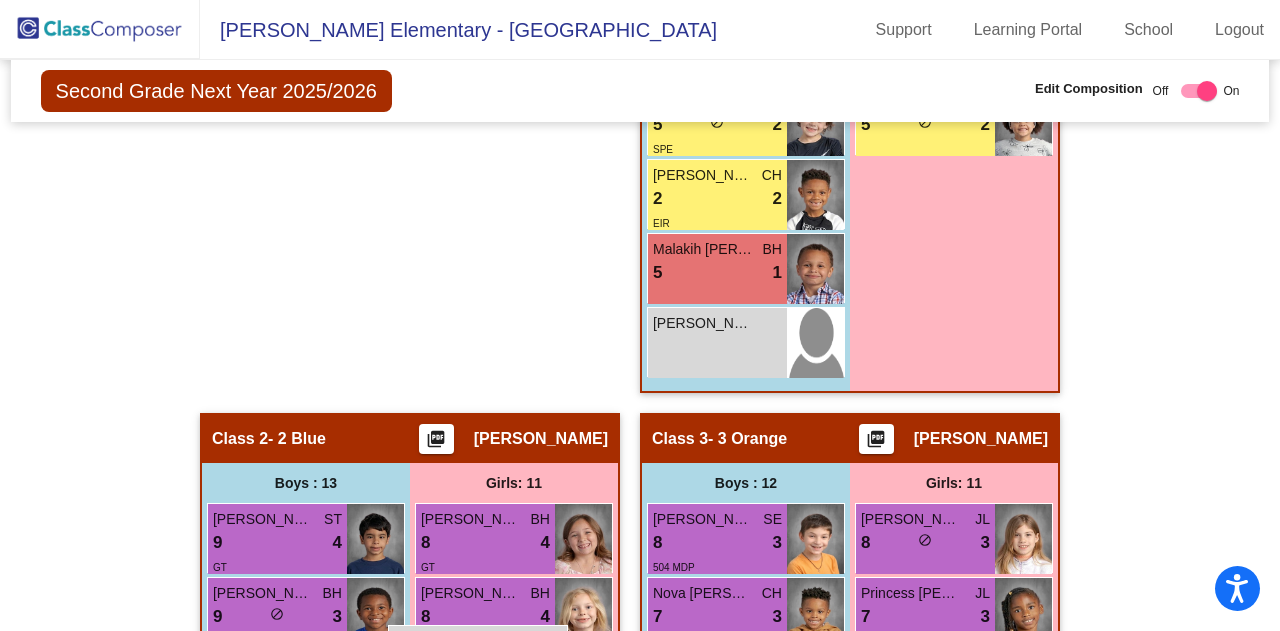 scroll, scrollTop: 1396, scrollLeft: 0, axis: vertical 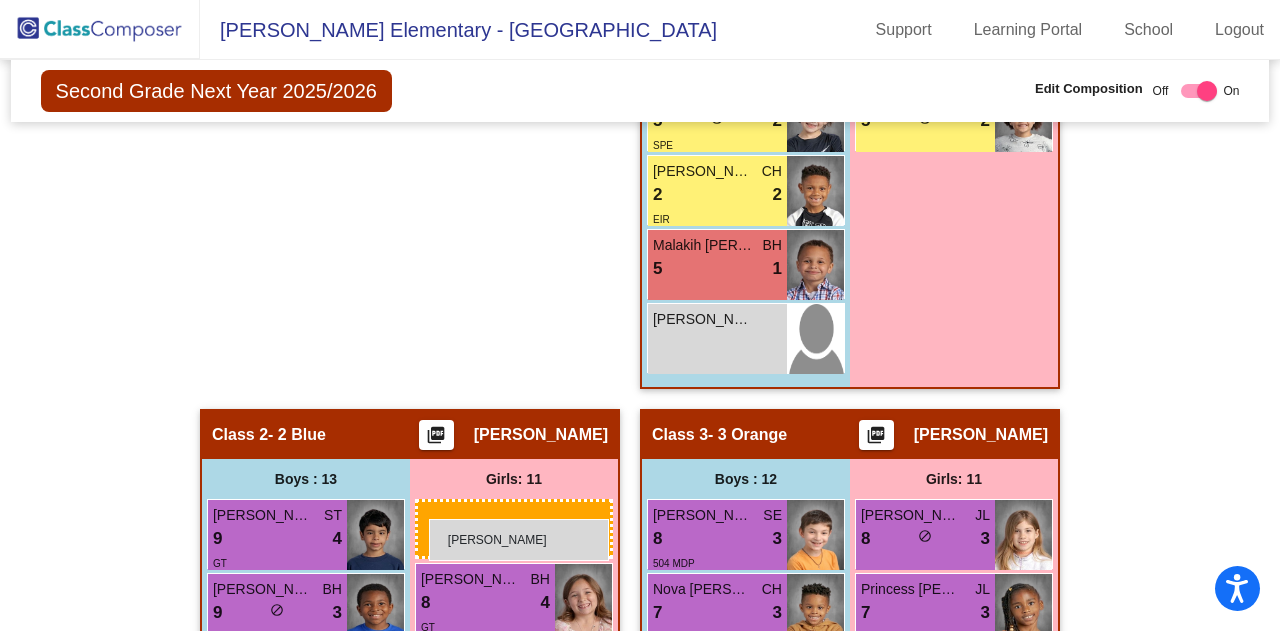 drag, startPoint x: 446, startPoint y: 432, endPoint x: 429, endPoint y: 519, distance: 88.64536 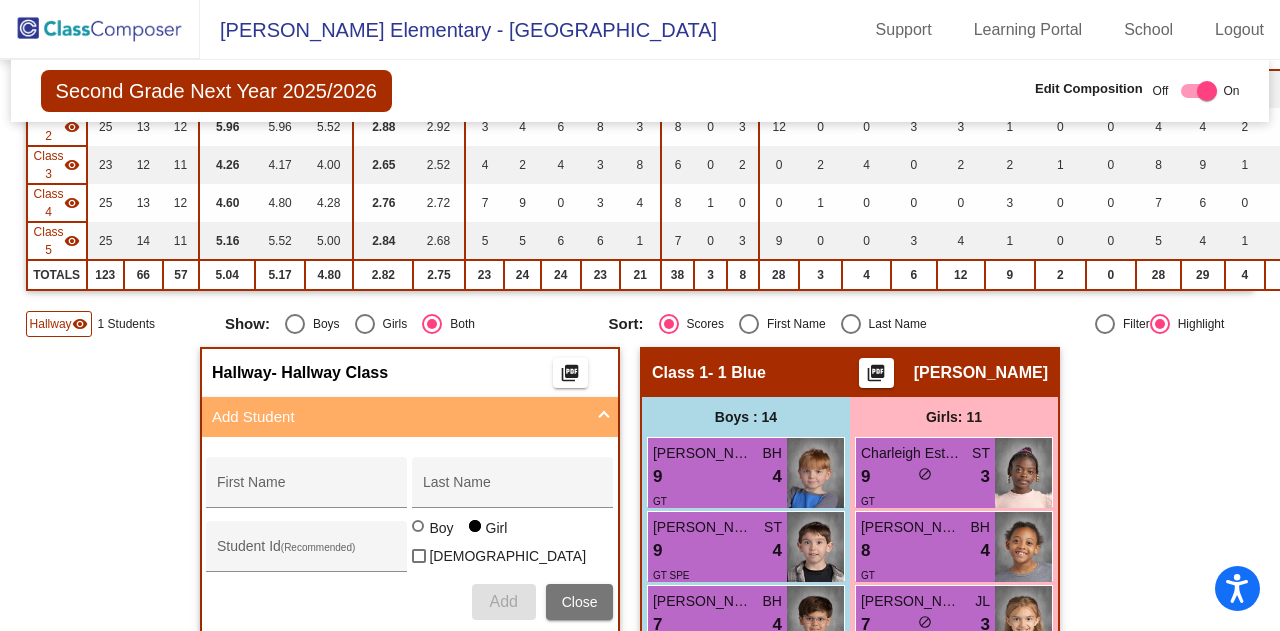 scroll, scrollTop: 100, scrollLeft: 0, axis: vertical 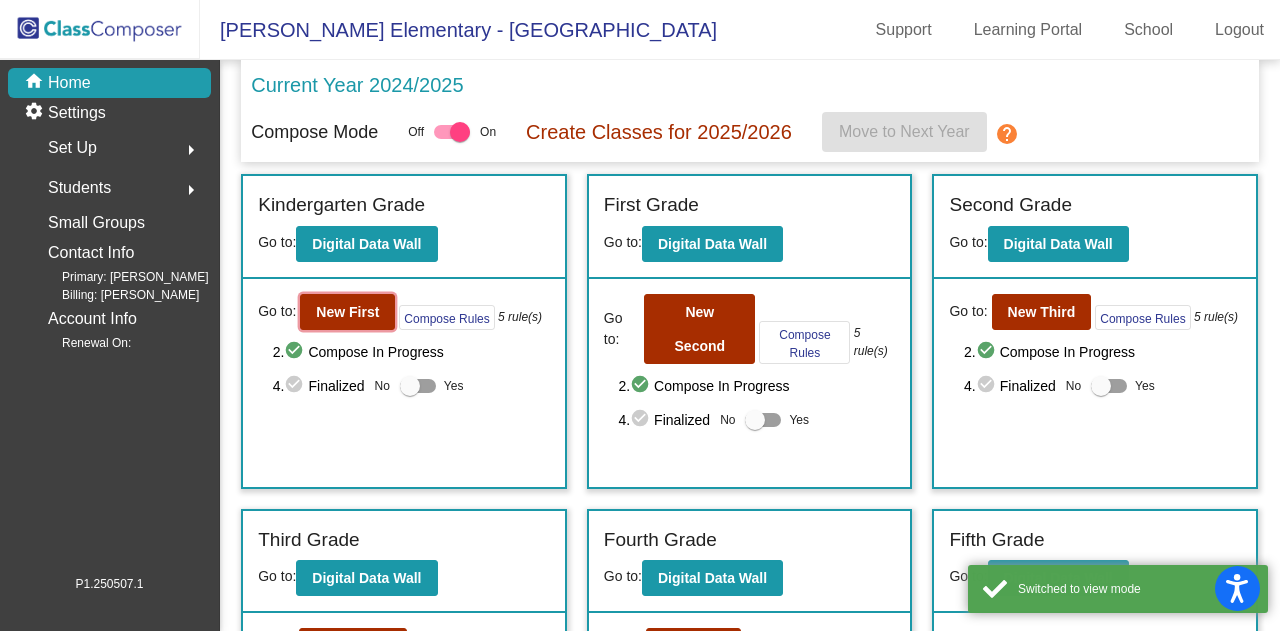 click on "New First" 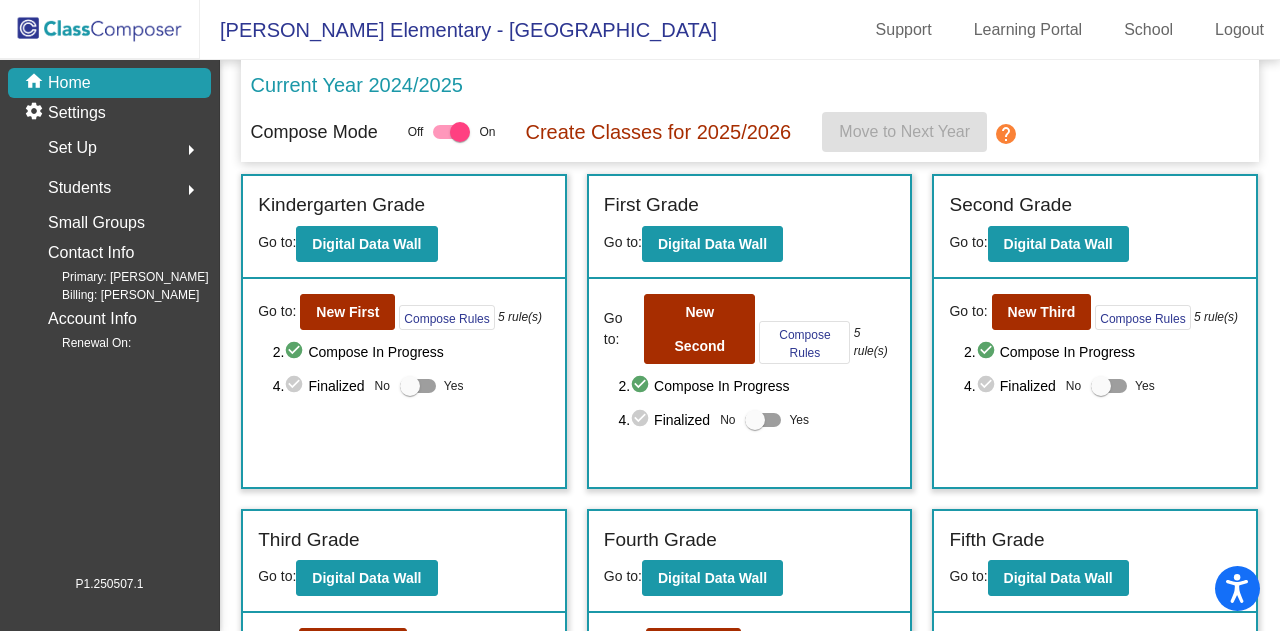 click on "Go to:  New Third  Compose Rules     5 rule(s)  2.  check_circle  Compose In Progress   4.  check_circle  Finalized  No   Yes" 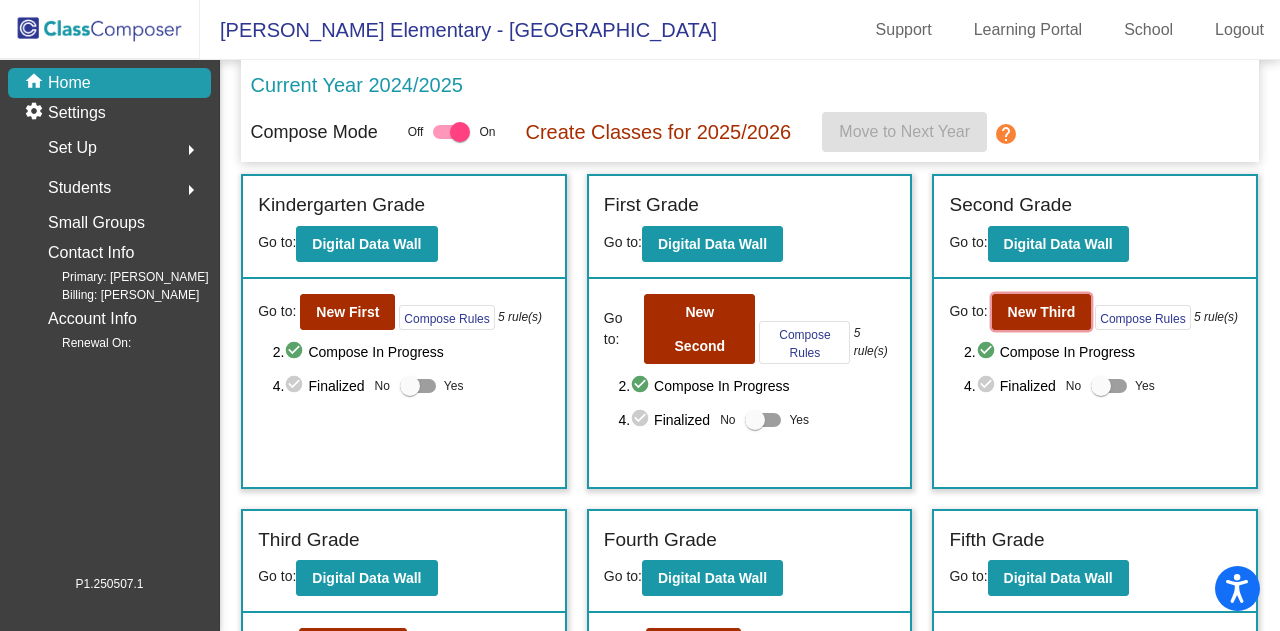 click on "New Third" 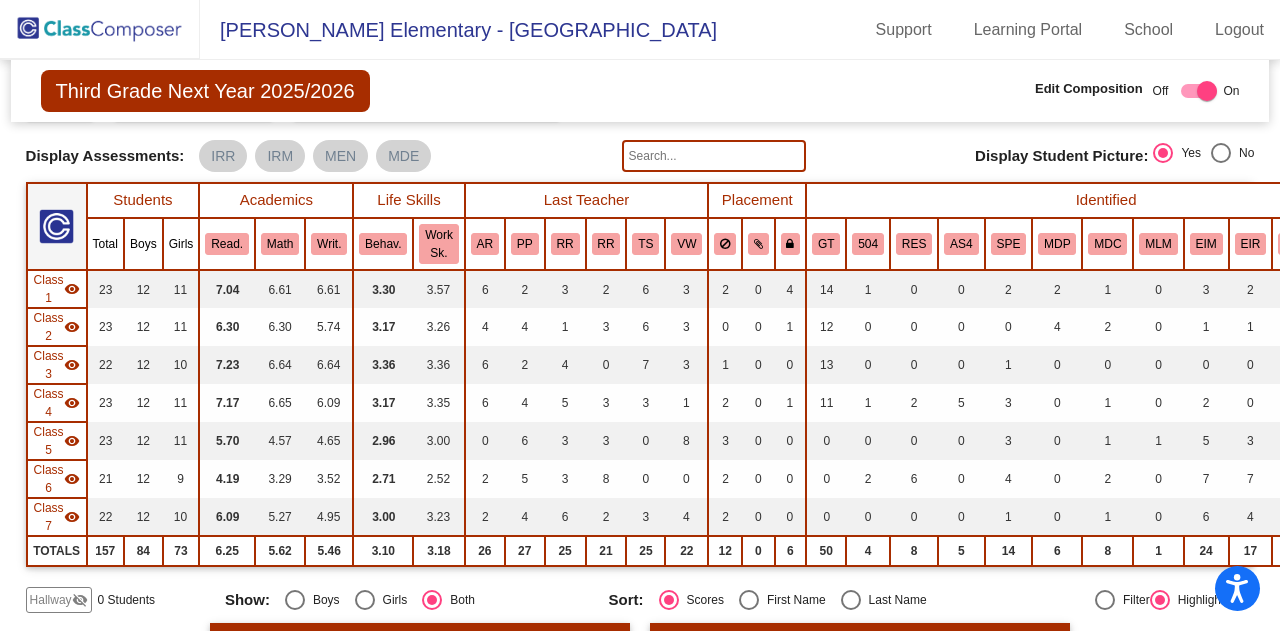 scroll, scrollTop: 0, scrollLeft: 0, axis: both 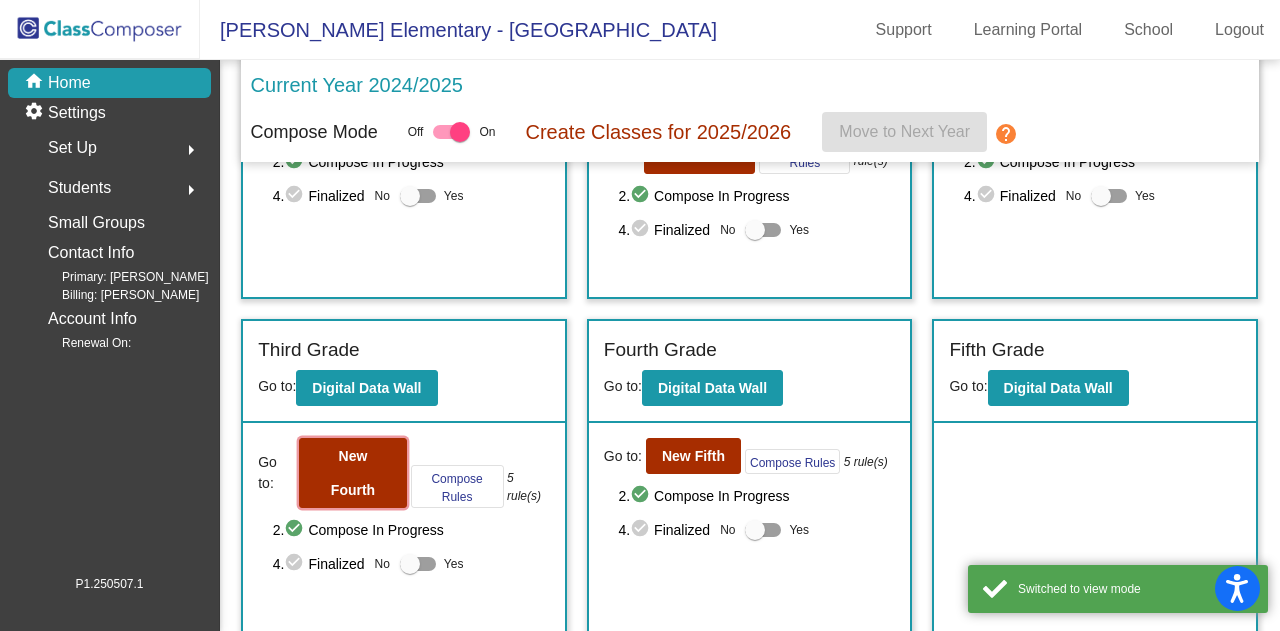 click on "New Fourth" 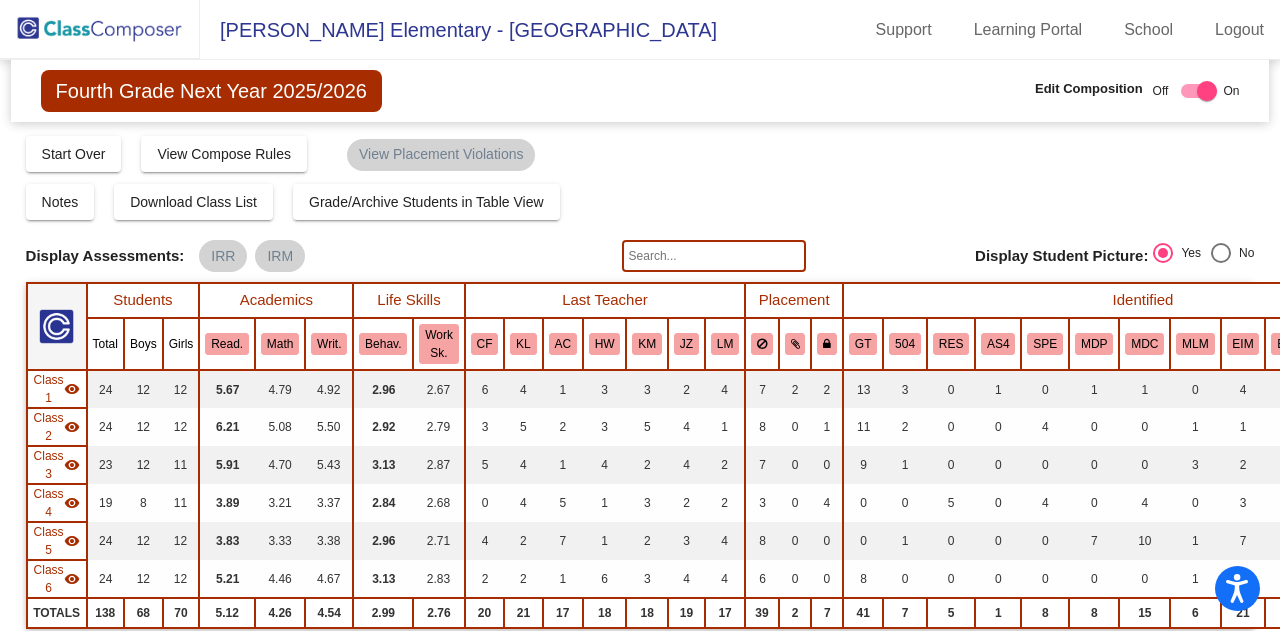 scroll, scrollTop: 100, scrollLeft: 0, axis: vertical 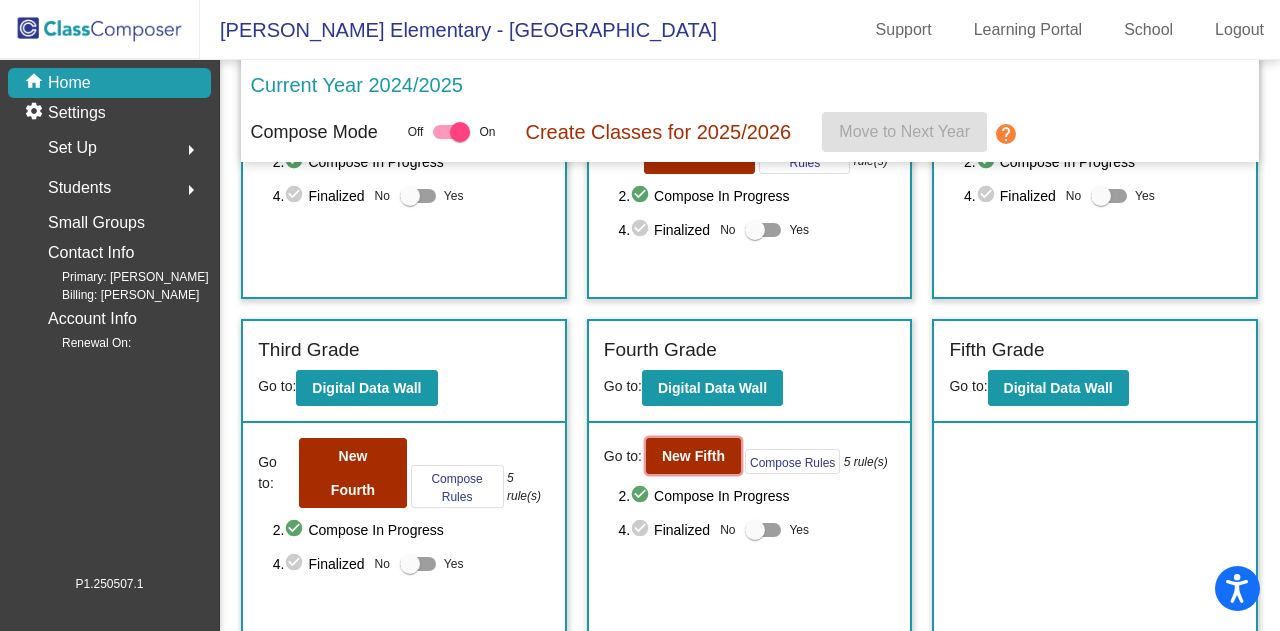 click on "New Fifth" 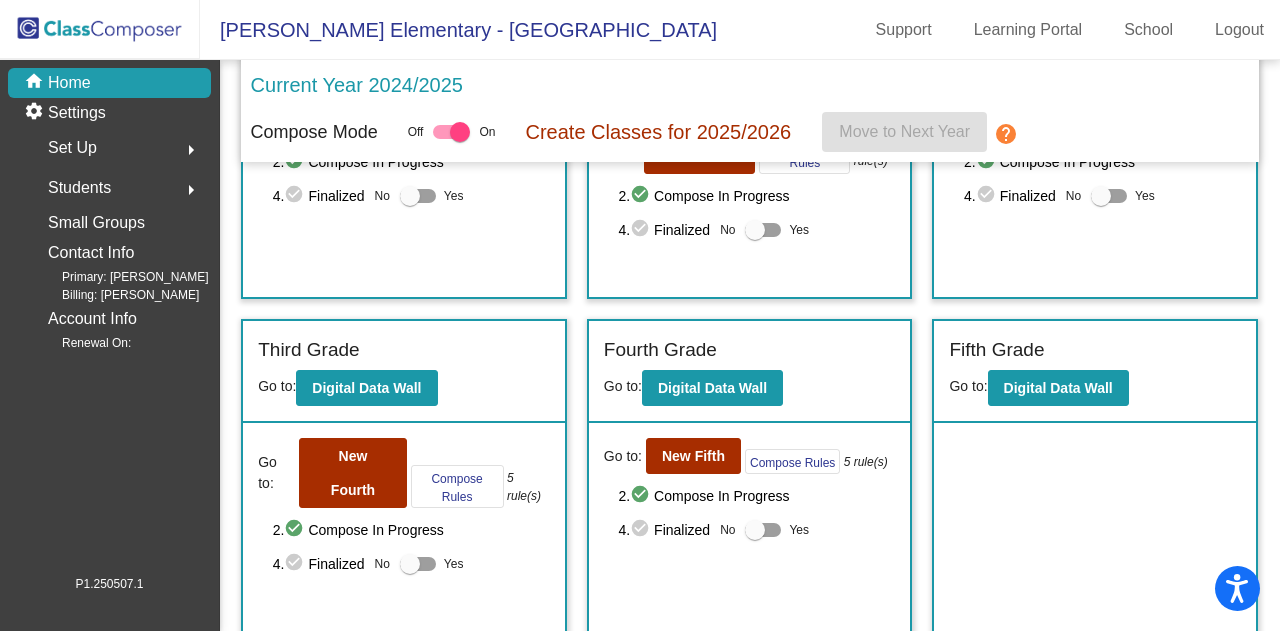 scroll, scrollTop: 0, scrollLeft: 0, axis: both 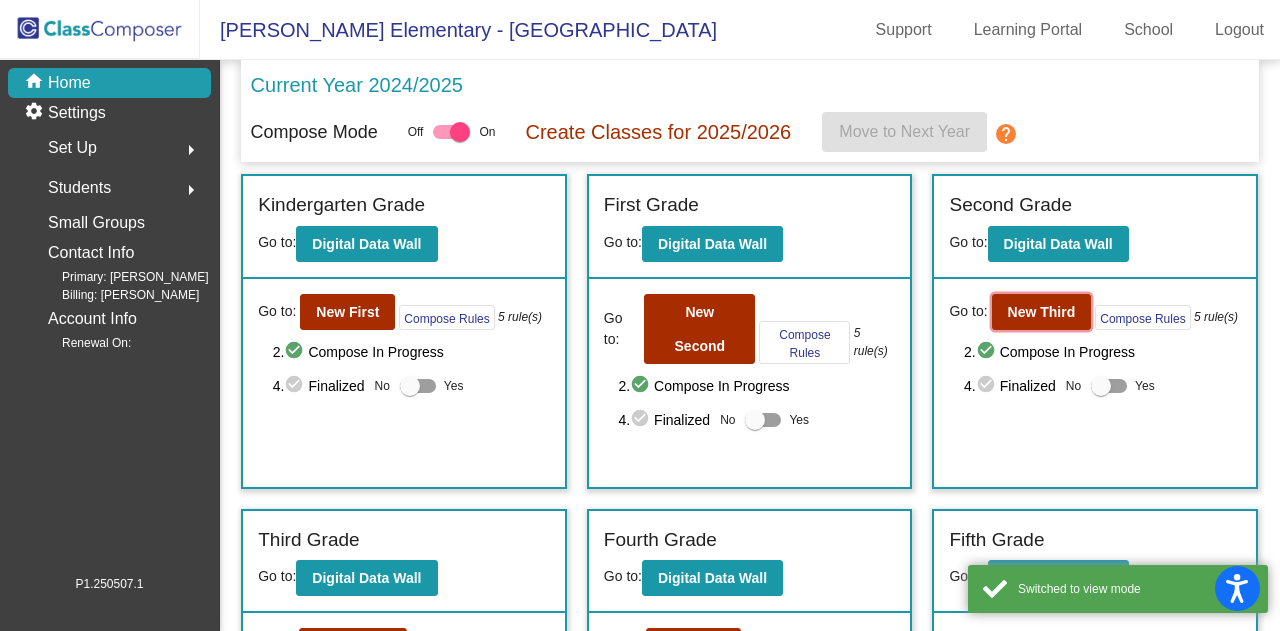 click on "New Third" 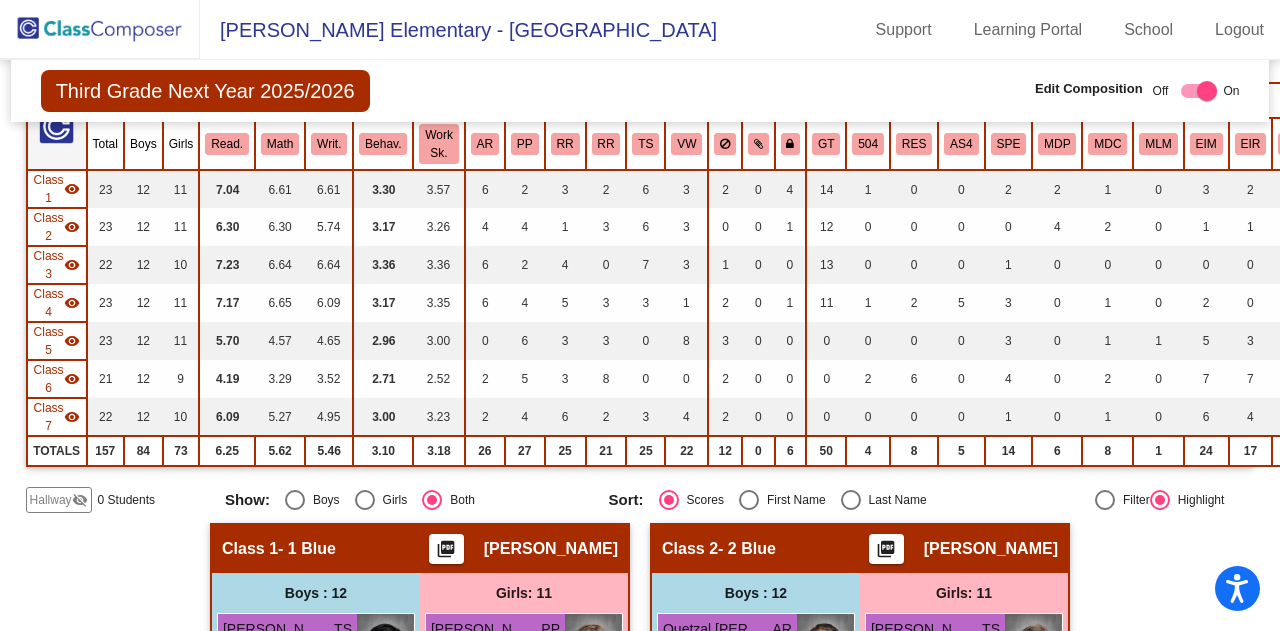scroll, scrollTop: 300, scrollLeft: 0, axis: vertical 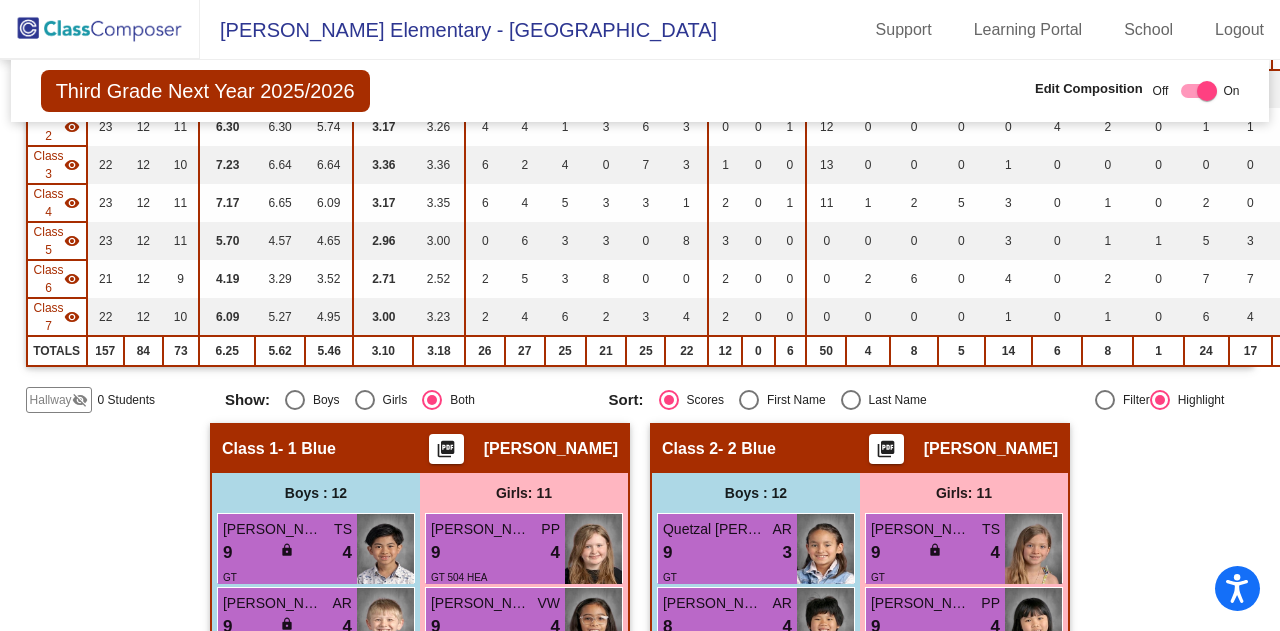 click on "Hallway" 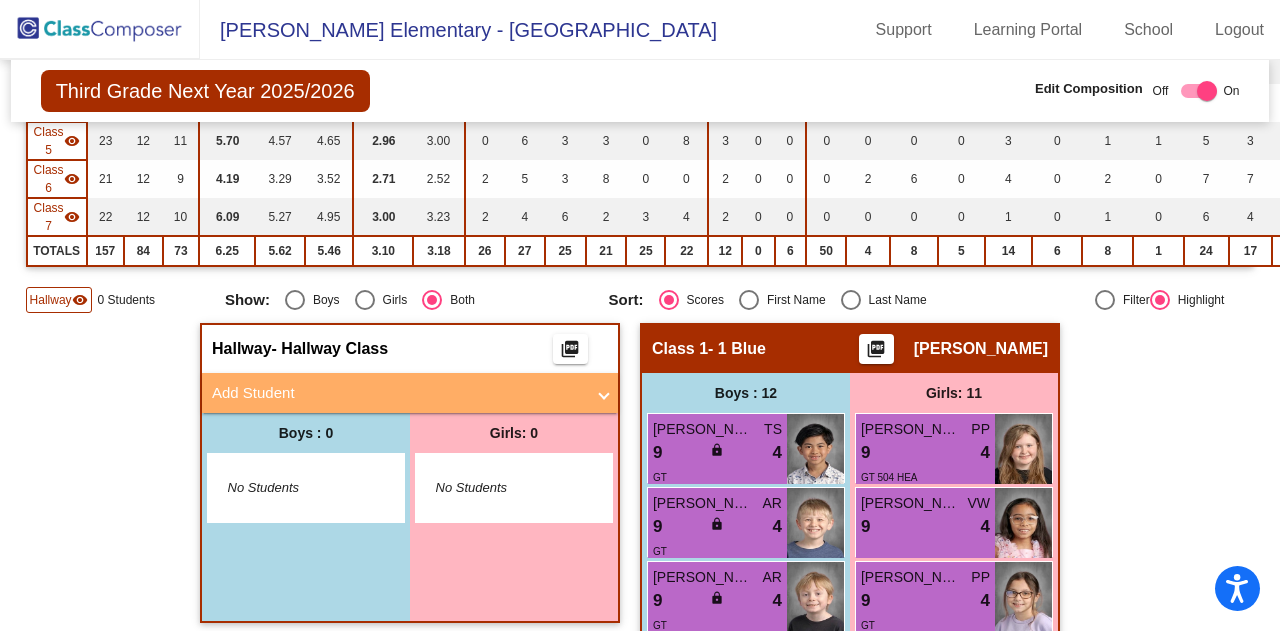 scroll, scrollTop: 500, scrollLeft: 0, axis: vertical 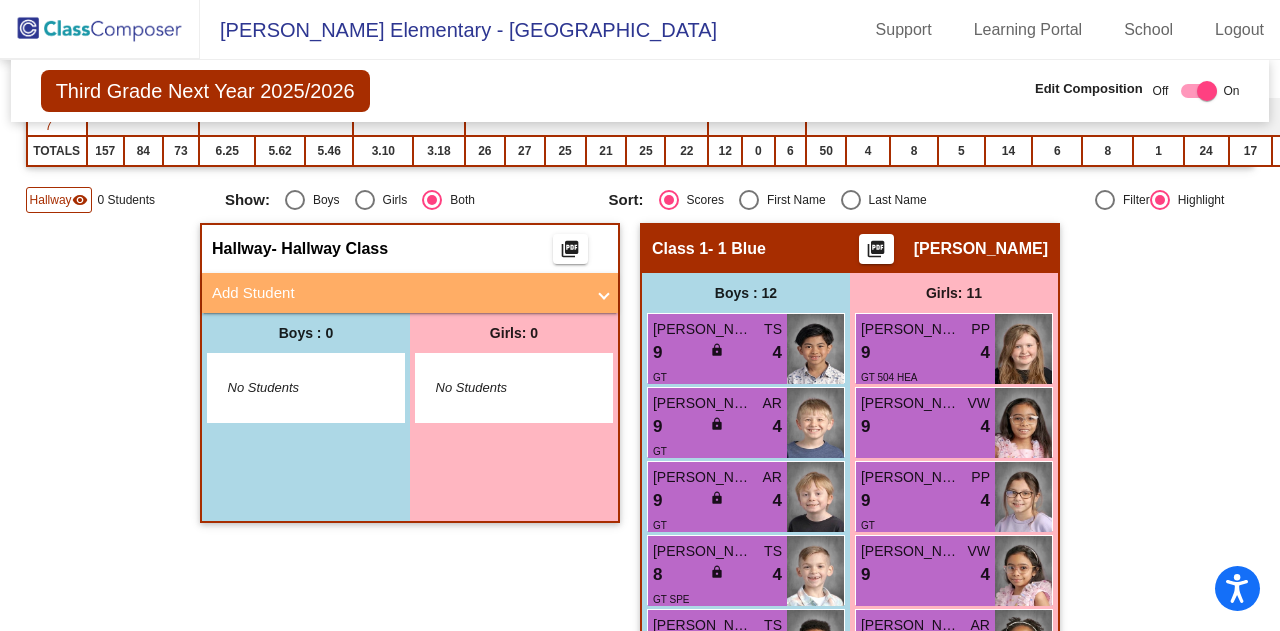 click at bounding box center (604, 293) 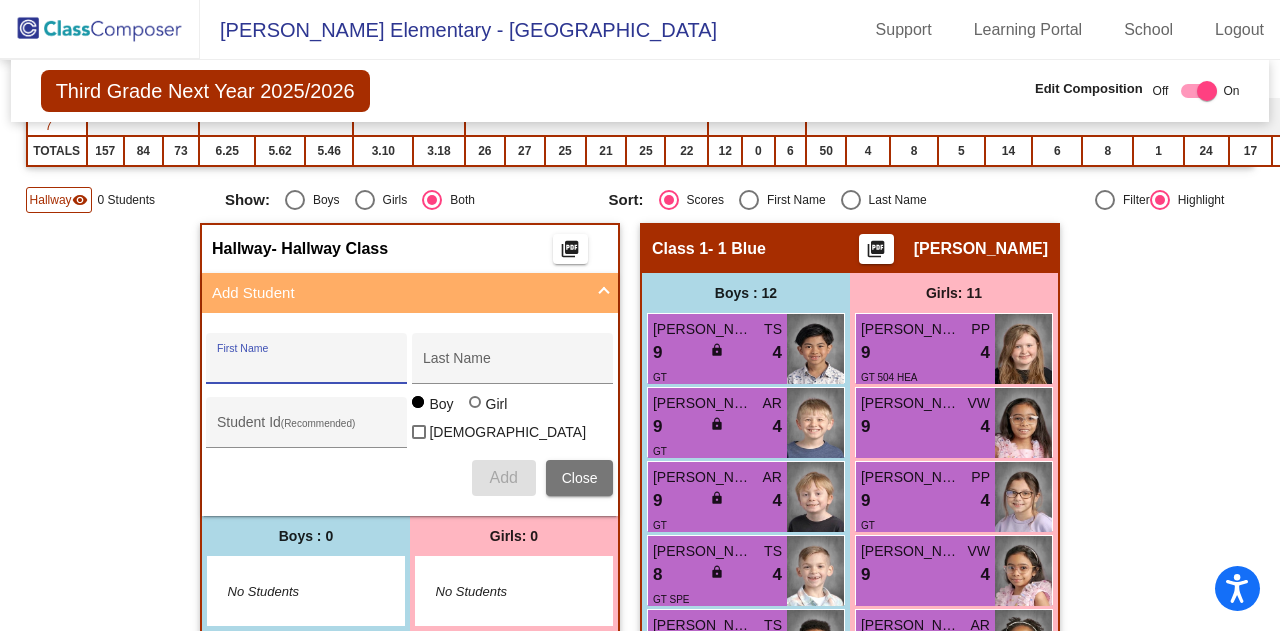 click on "First Name" at bounding box center [307, 366] 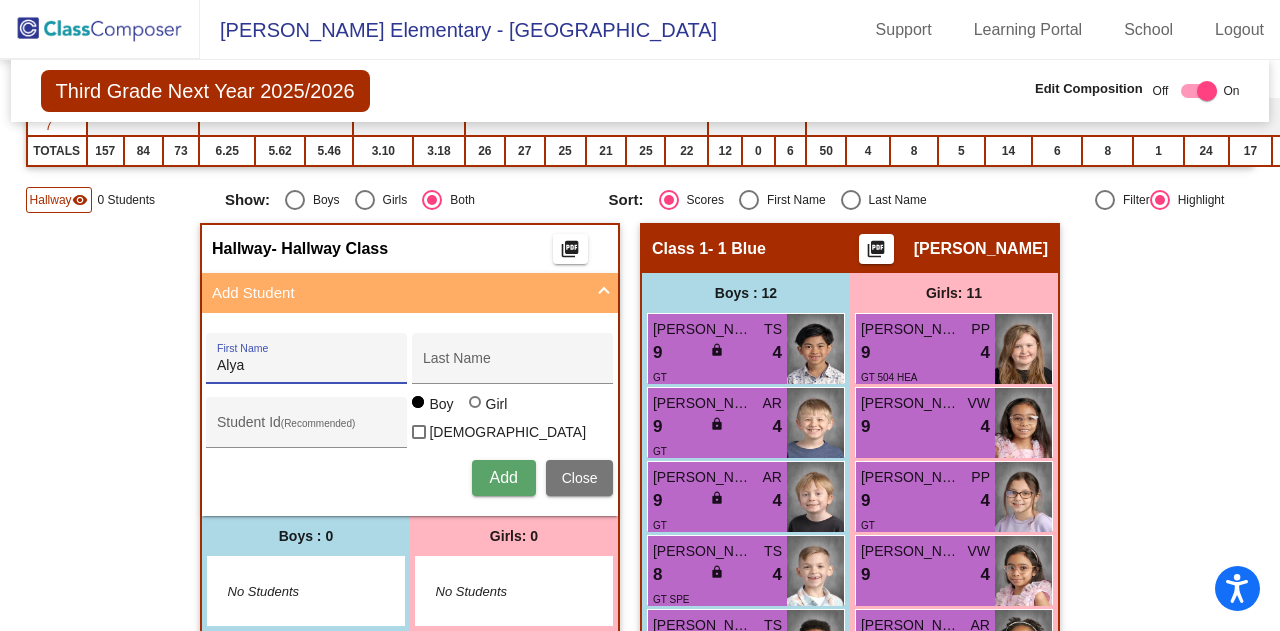 type on "Alya" 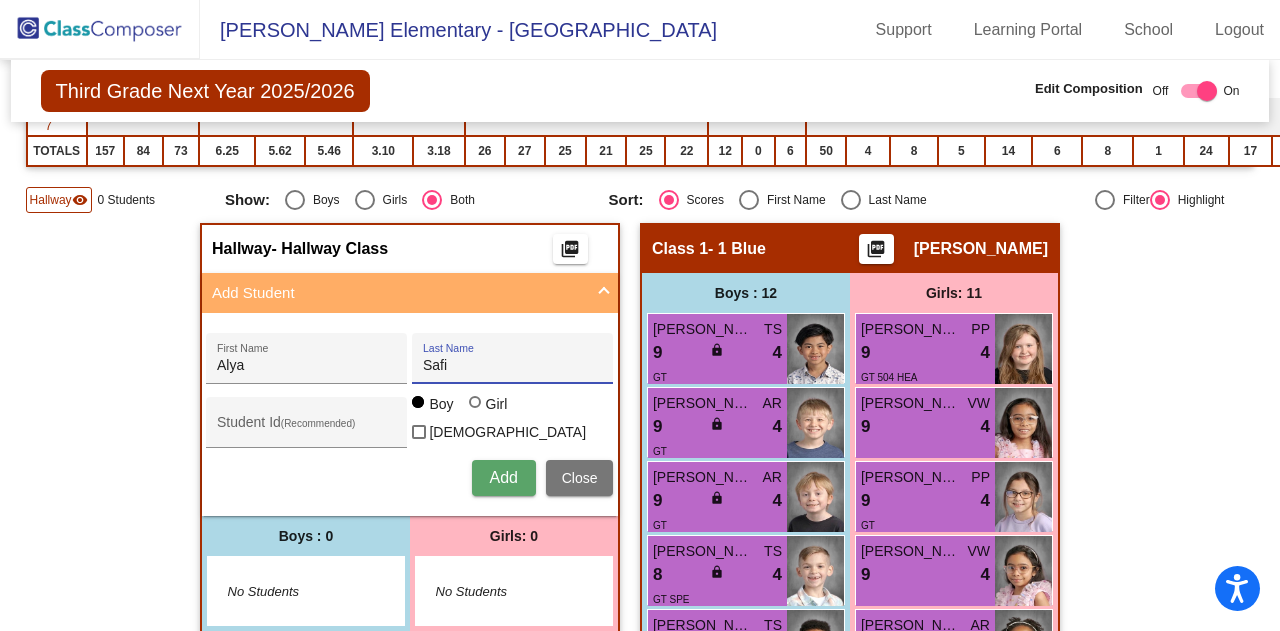 type on "Safi" 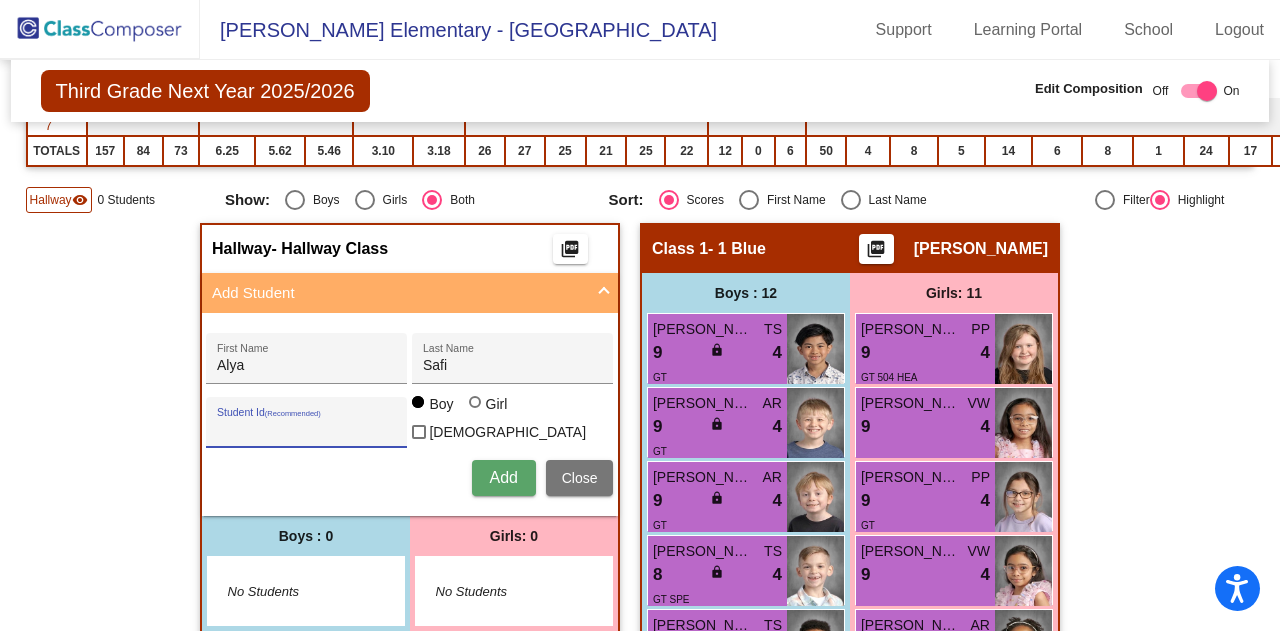 paste on "202214554" 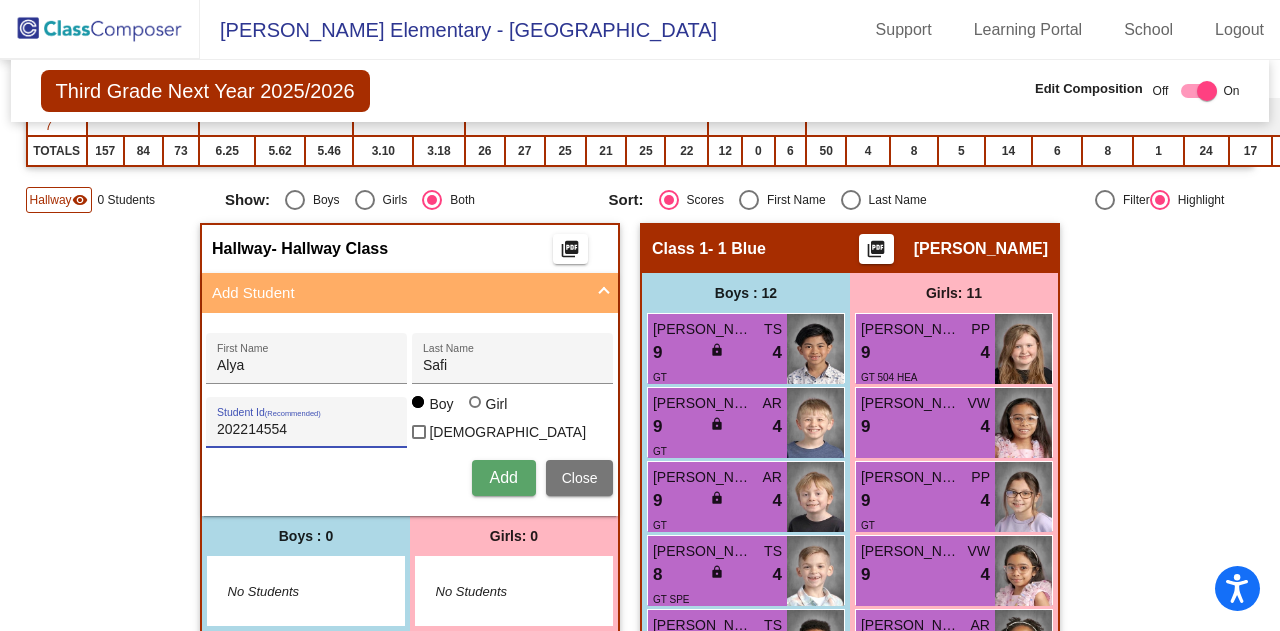 type on "202214554" 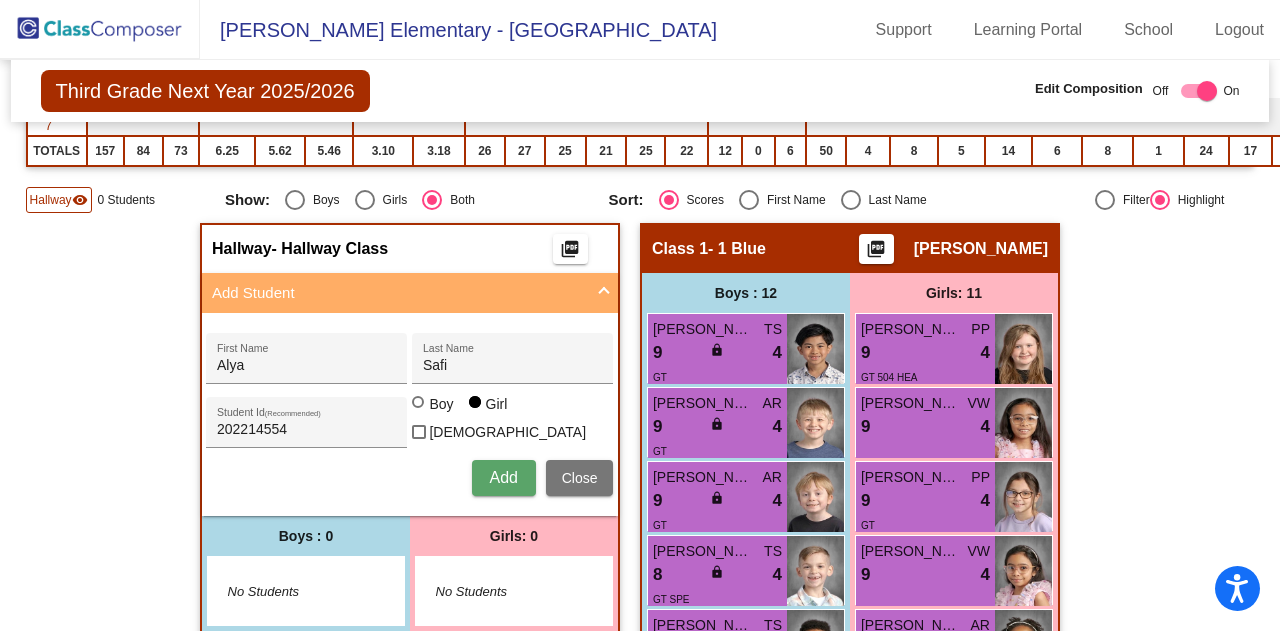click on "Add" at bounding box center [503, 477] 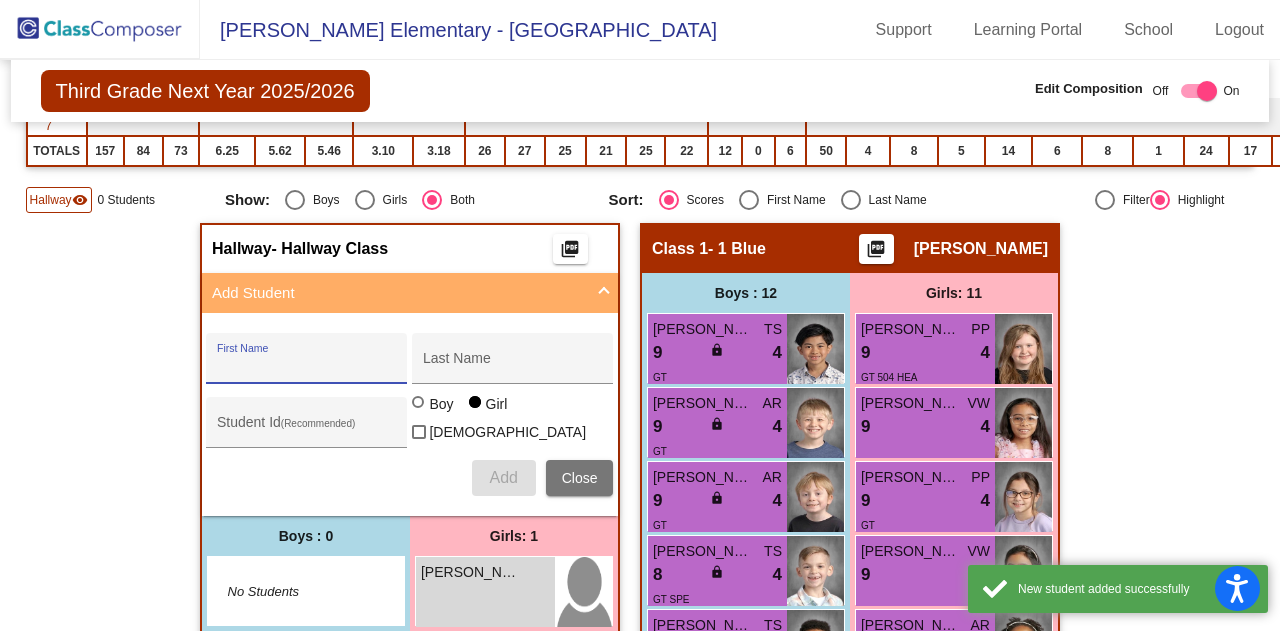 scroll, scrollTop: 800, scrollLeft: 0, axis: vertical 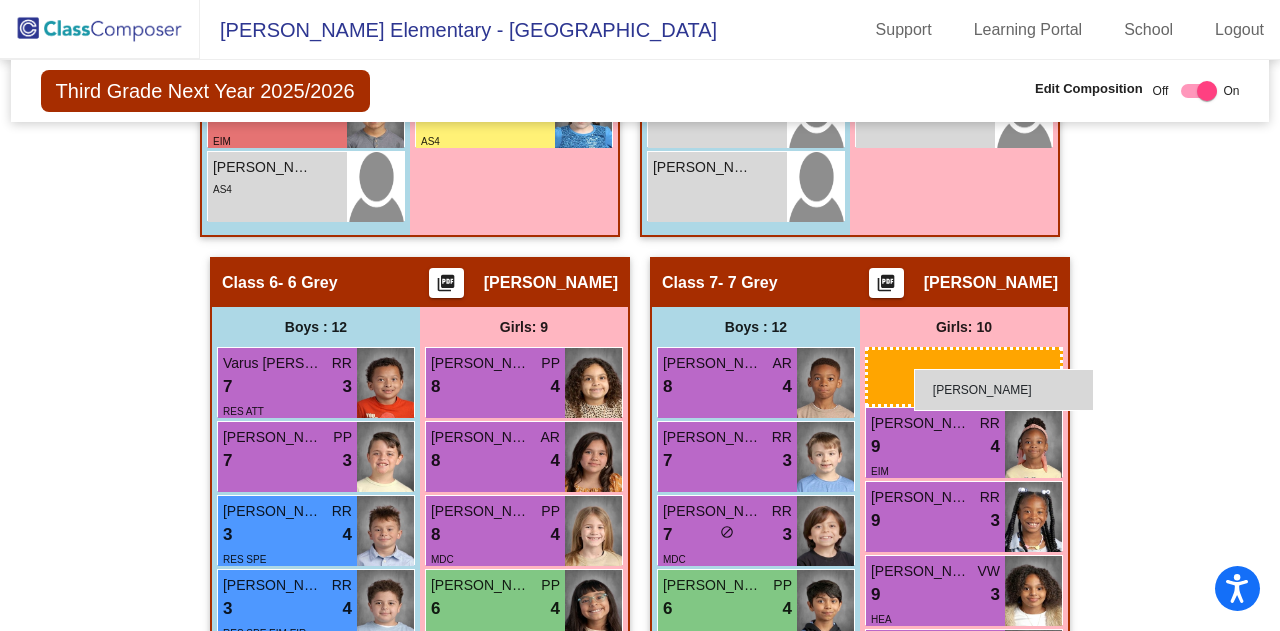 drag, startPoint x: 454, startPoint y: 293, endPoint x: 914, endPoint y: 369, distance: 466.236 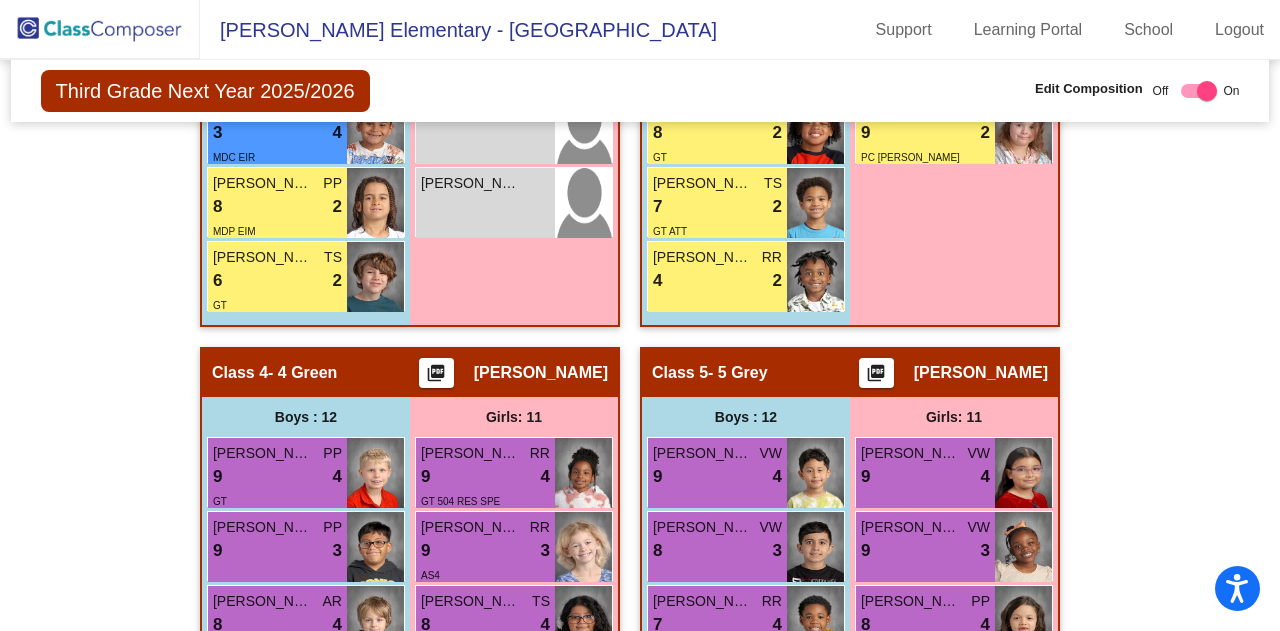 scroll, scrollTop: 1796, scrollLeft: 0, axis: vertical 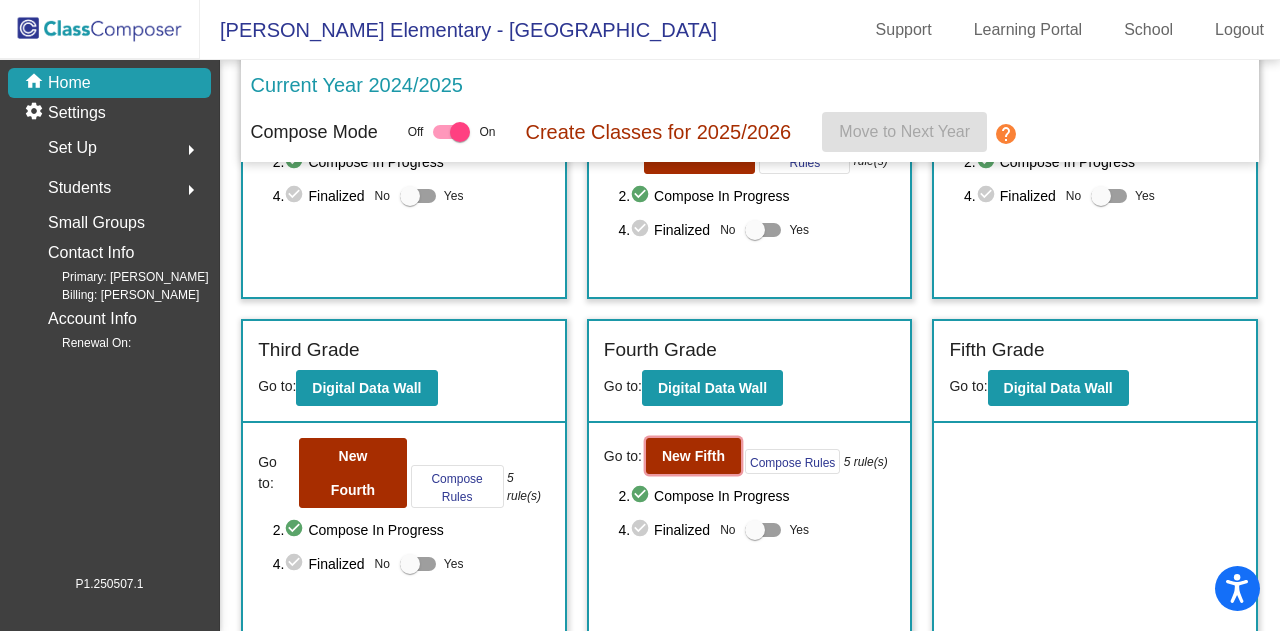 click on "New Fifth" 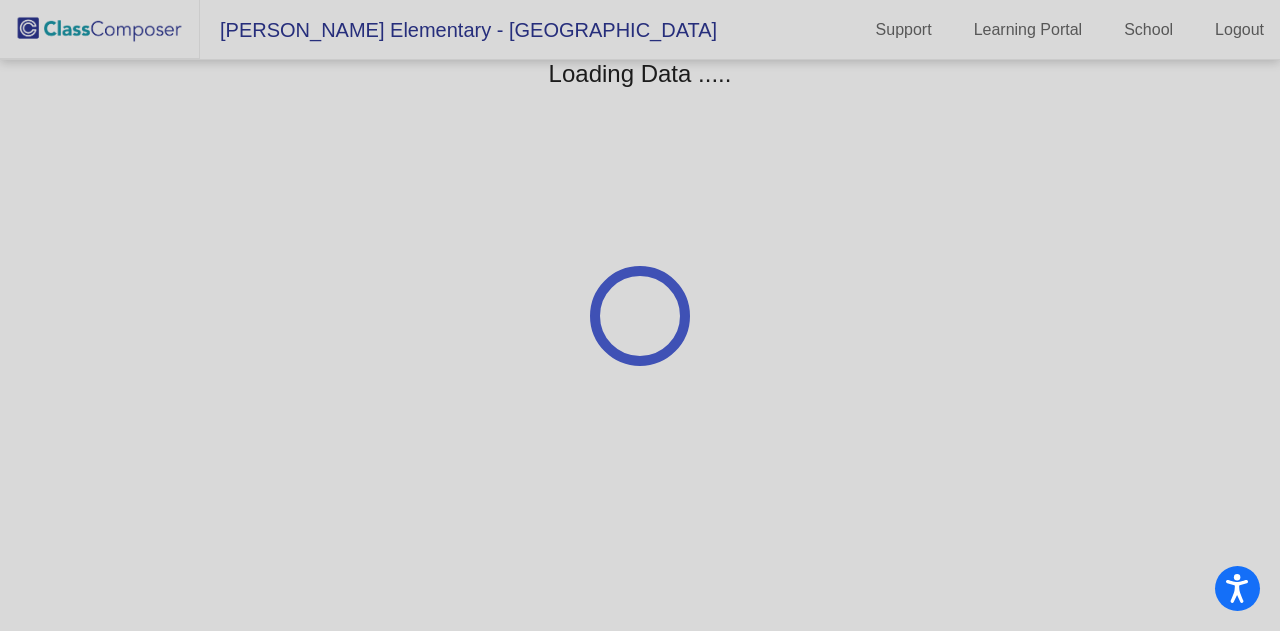 scroll, scrollTop: 0, scrollLeft: 0, axis: both 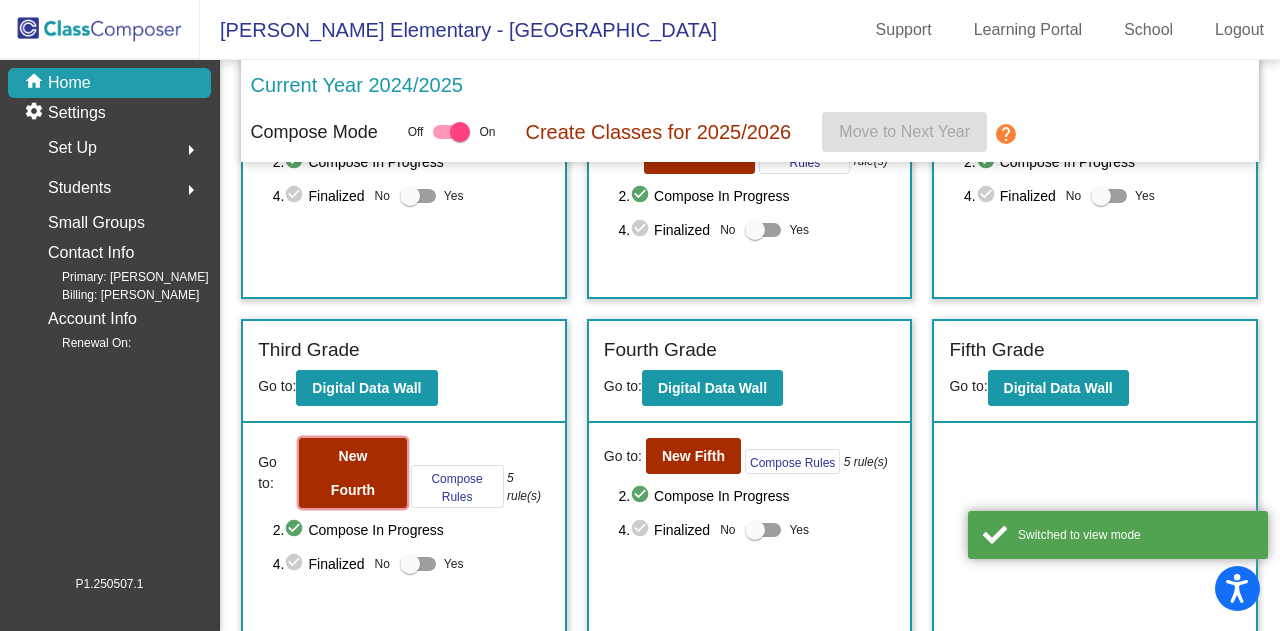 click on "New Fourth" 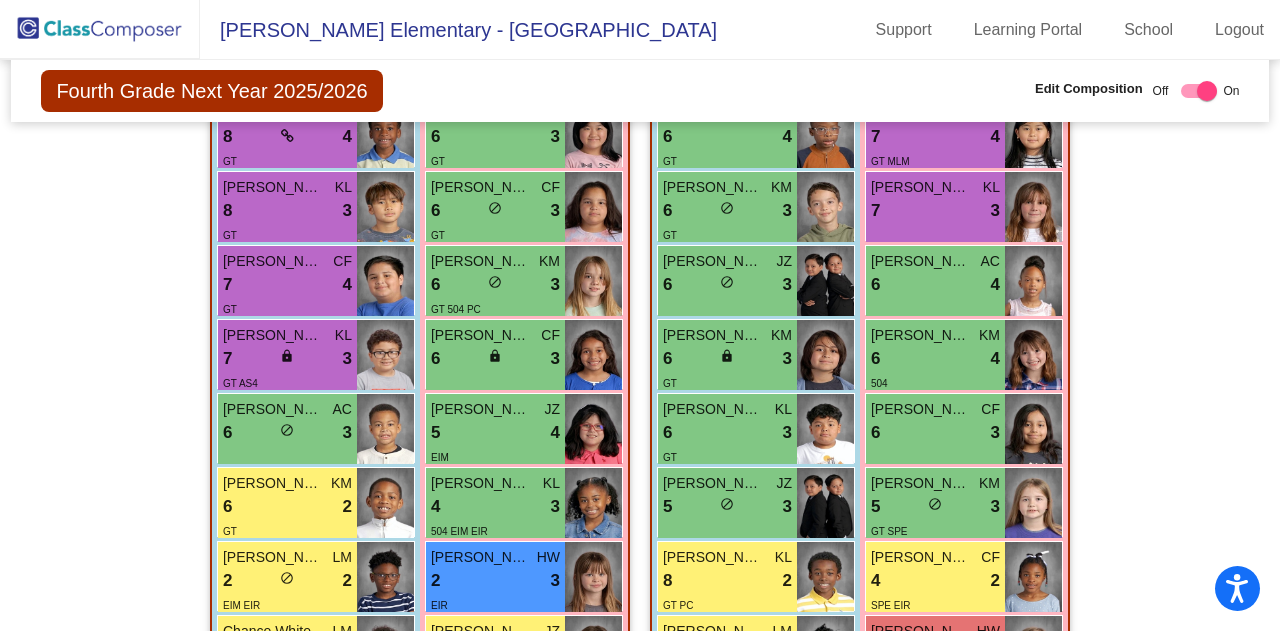 scroll, scrollTop: 300, scrollLeft: 0, axis: vertical 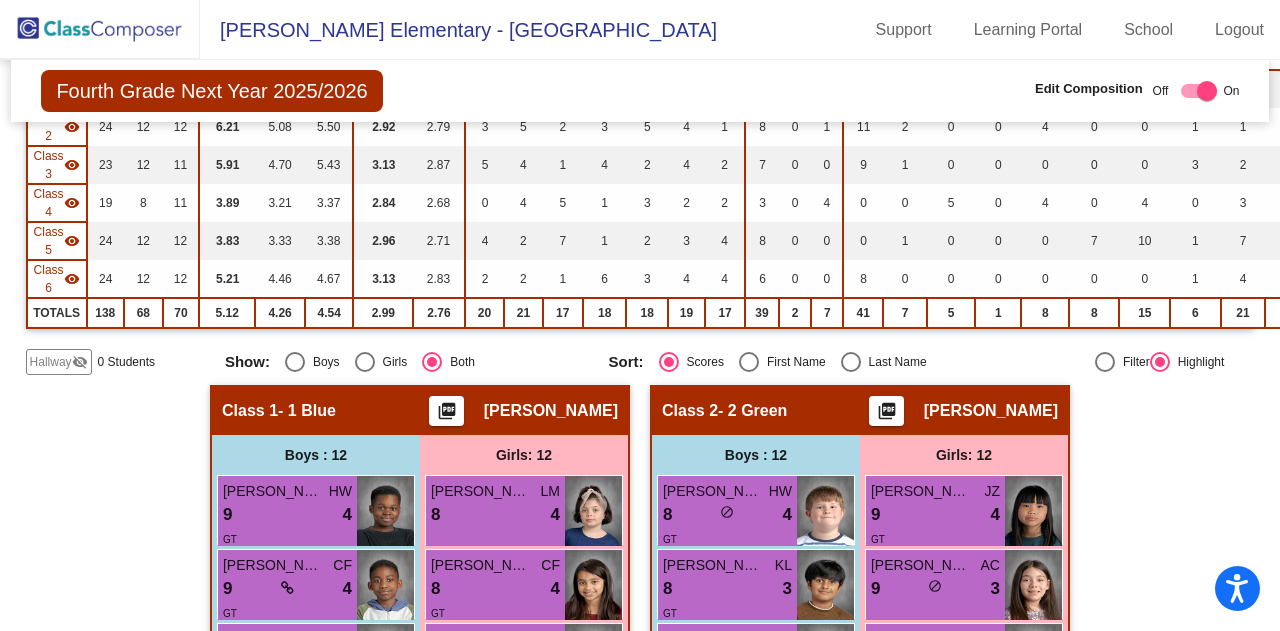 click on "Hallway" 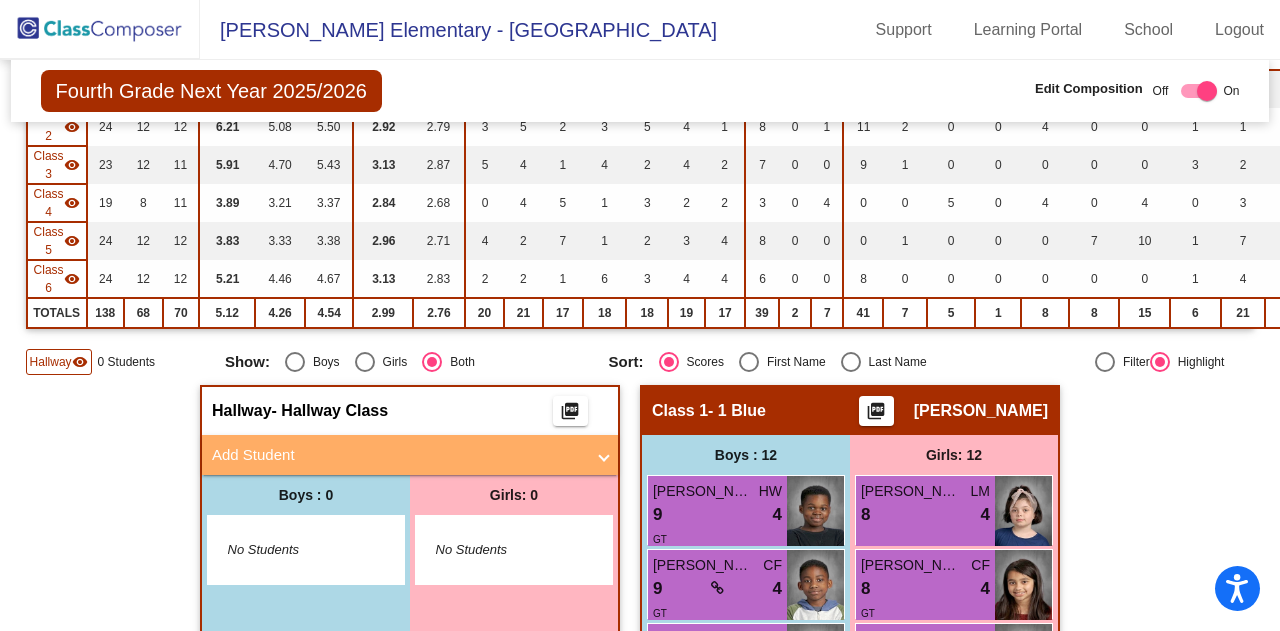scroll, scrollTop: 500, scrollLeft: 0, axis: vertical 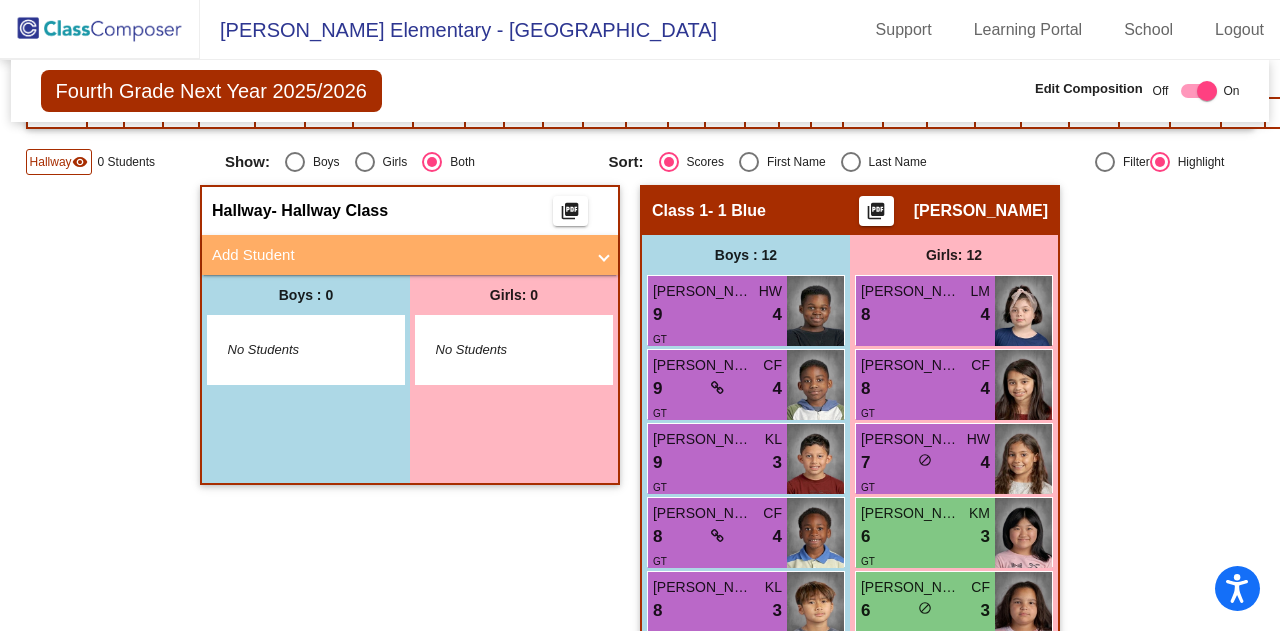 click at bounding box center [604, 255] 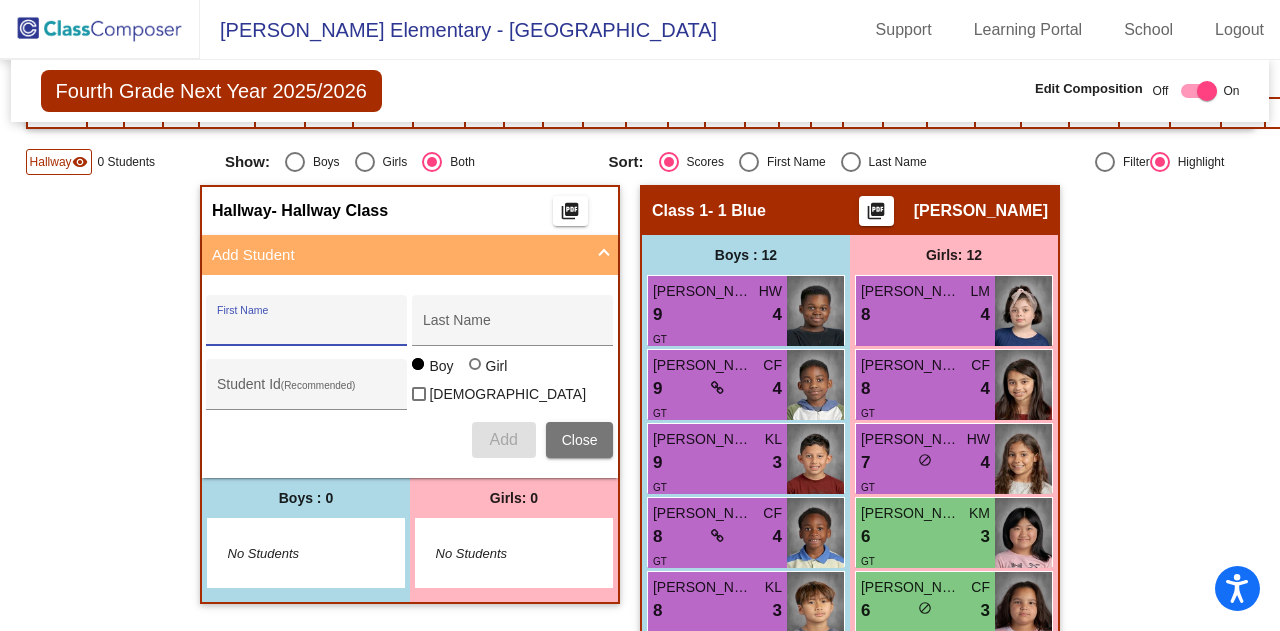 click on "First Name" at bounding box center (307, 328) 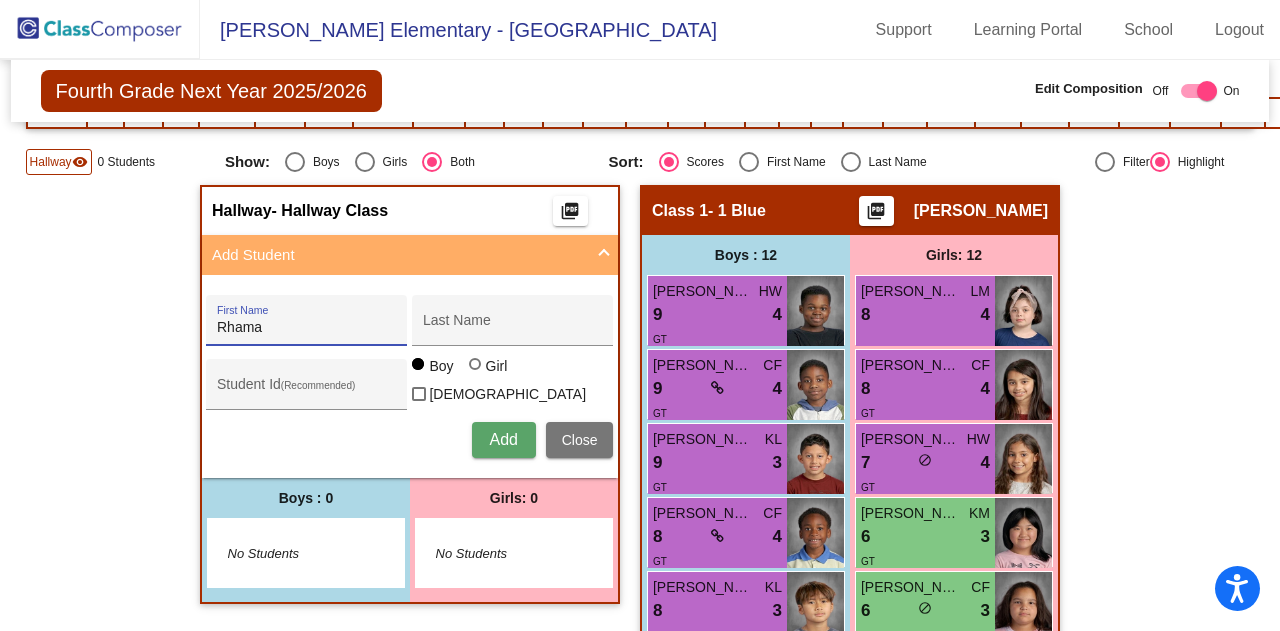 type on "Rhama" 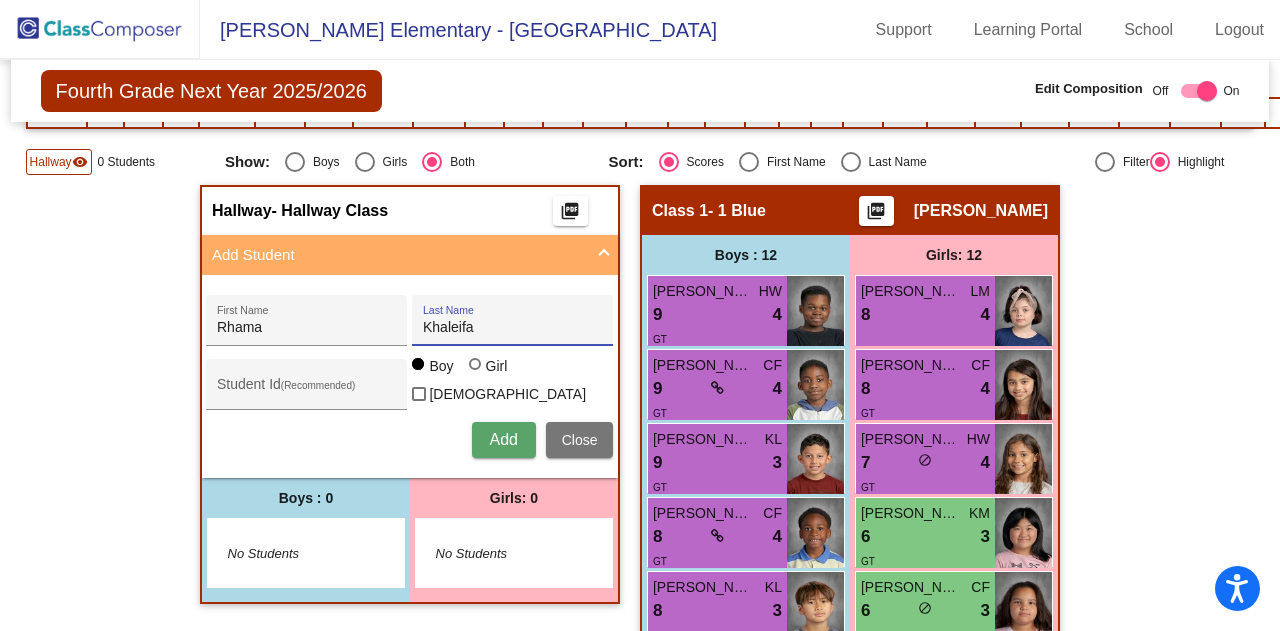 type on "Khaleifa" 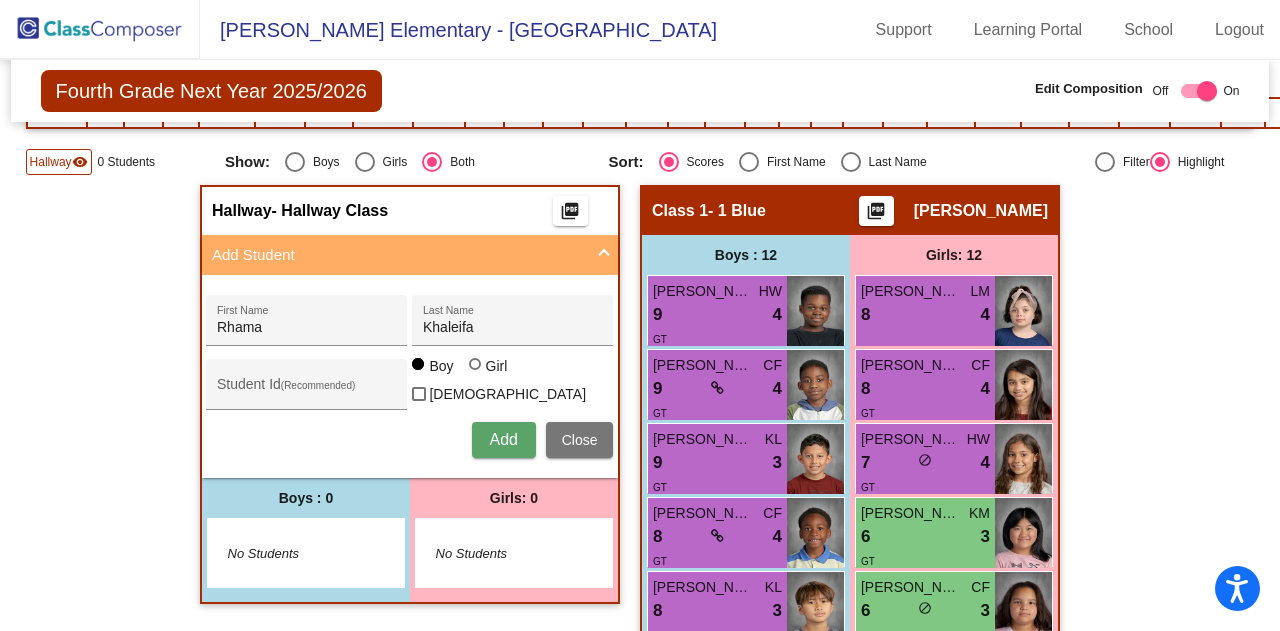 click on "Student Id  (Recommended)" at bounding box center (307, 389) 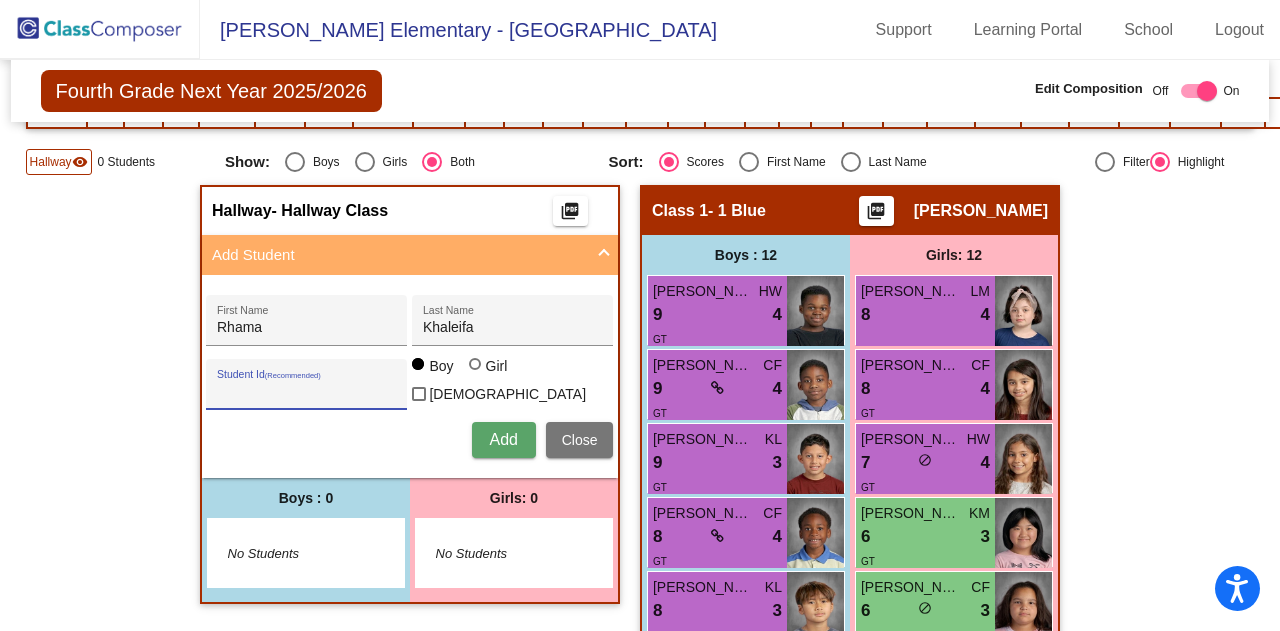paste on "202108552" 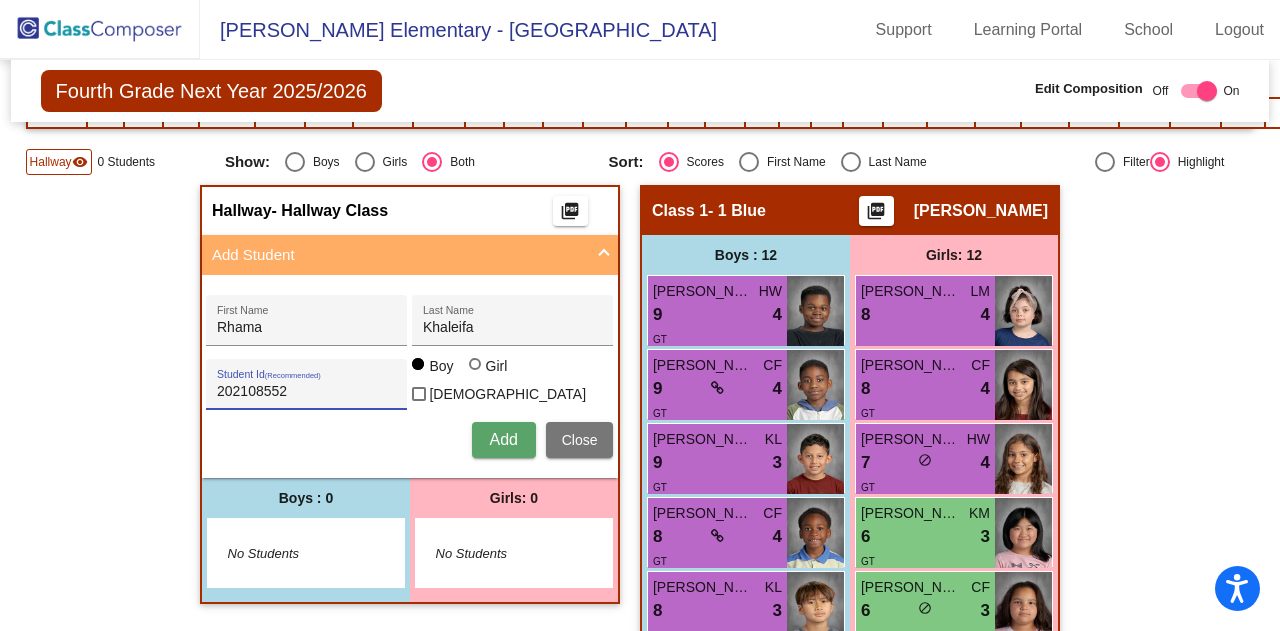 type on "202108552" 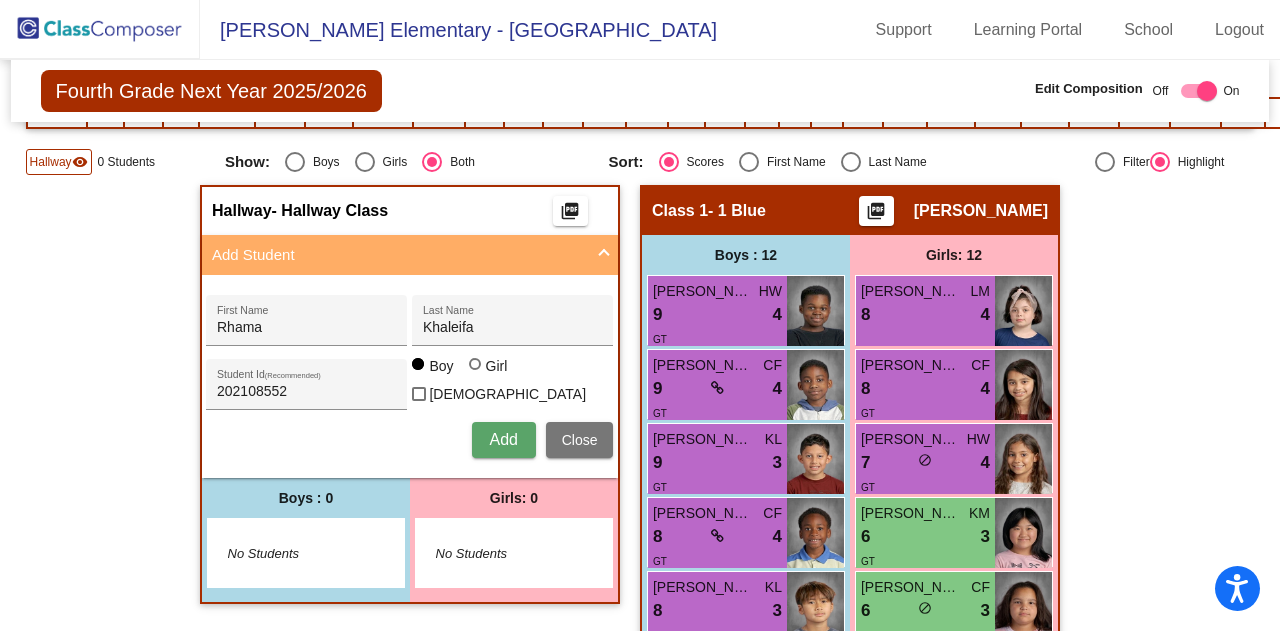click on "Add Close" at bounding box center (409, 440) 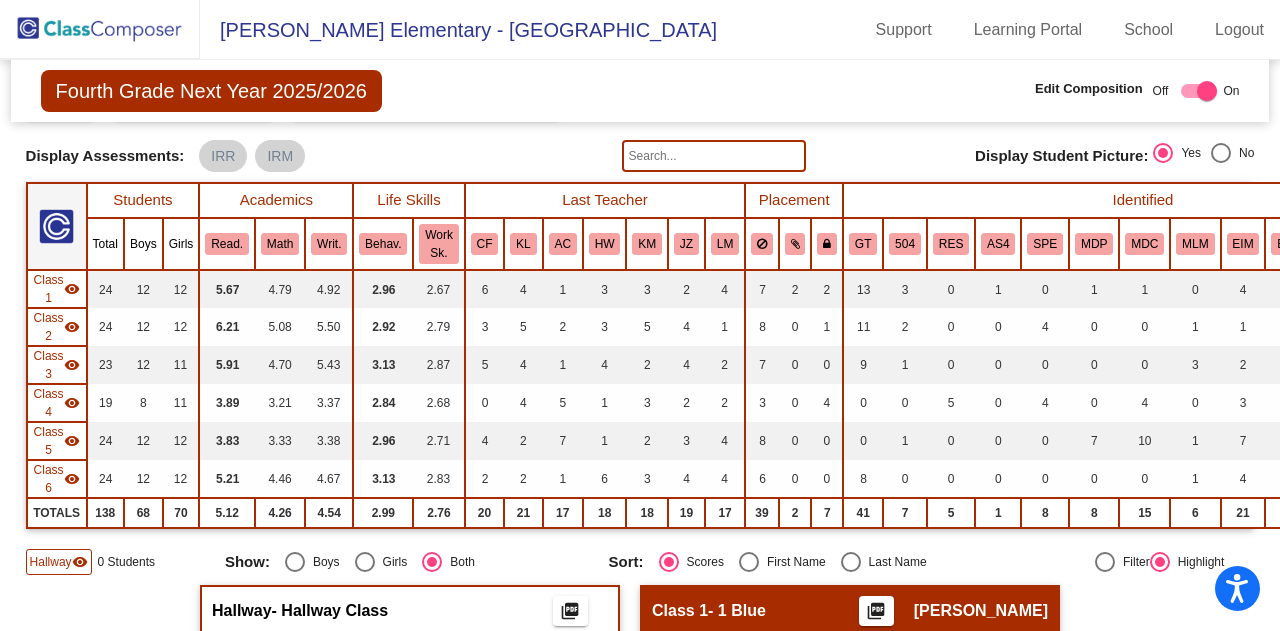 scroll, scrollTop: 200, scrollLeft: 0, axis: vertical 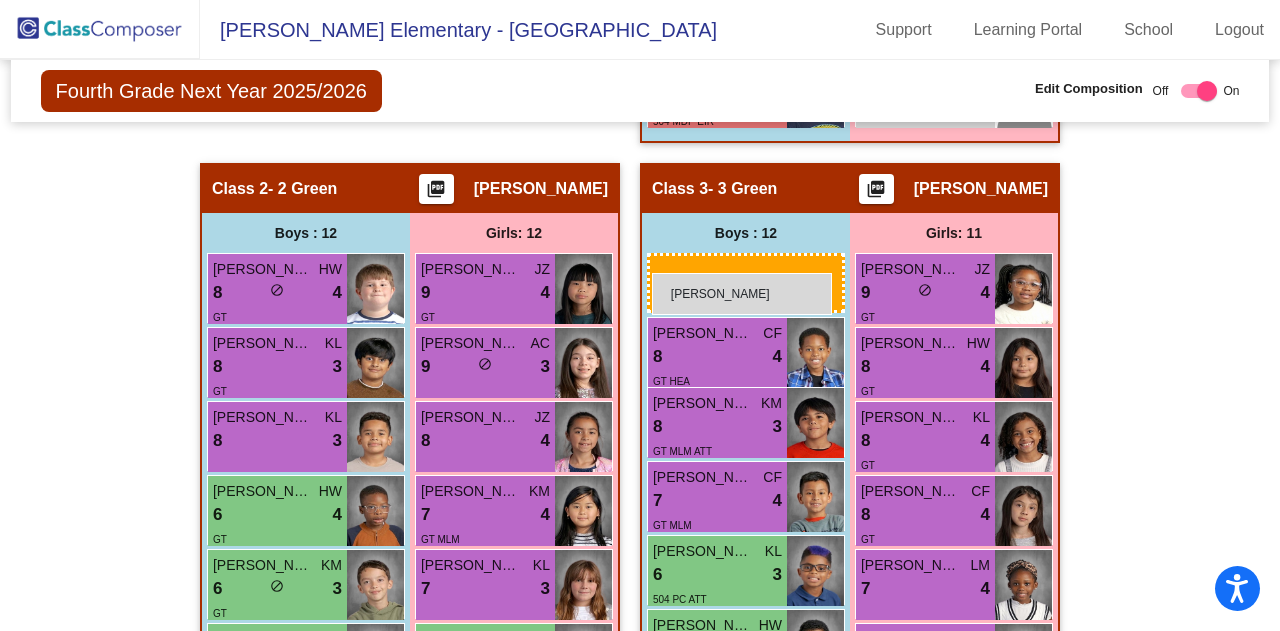 drag, startPoint x: 255, startPoint y: 451, endPoint x: 652, endPoint y: 273, distance: 435.07816 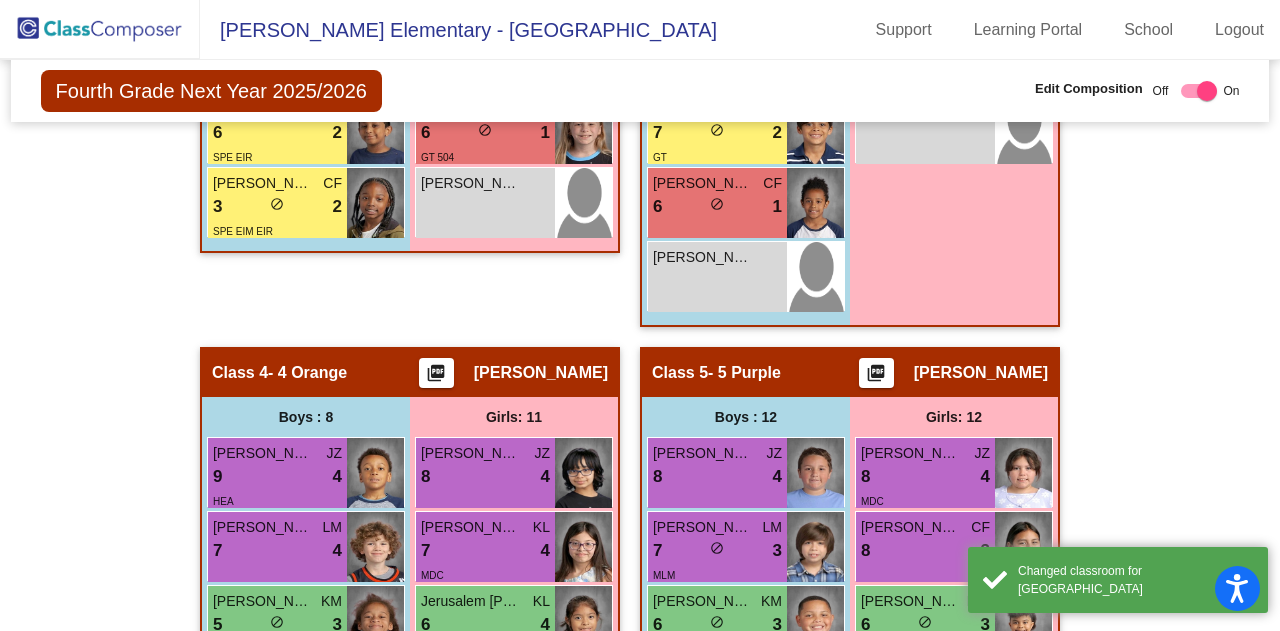 scroll, scrollTop: 2332, scrollLeft: 0, axis: vertical 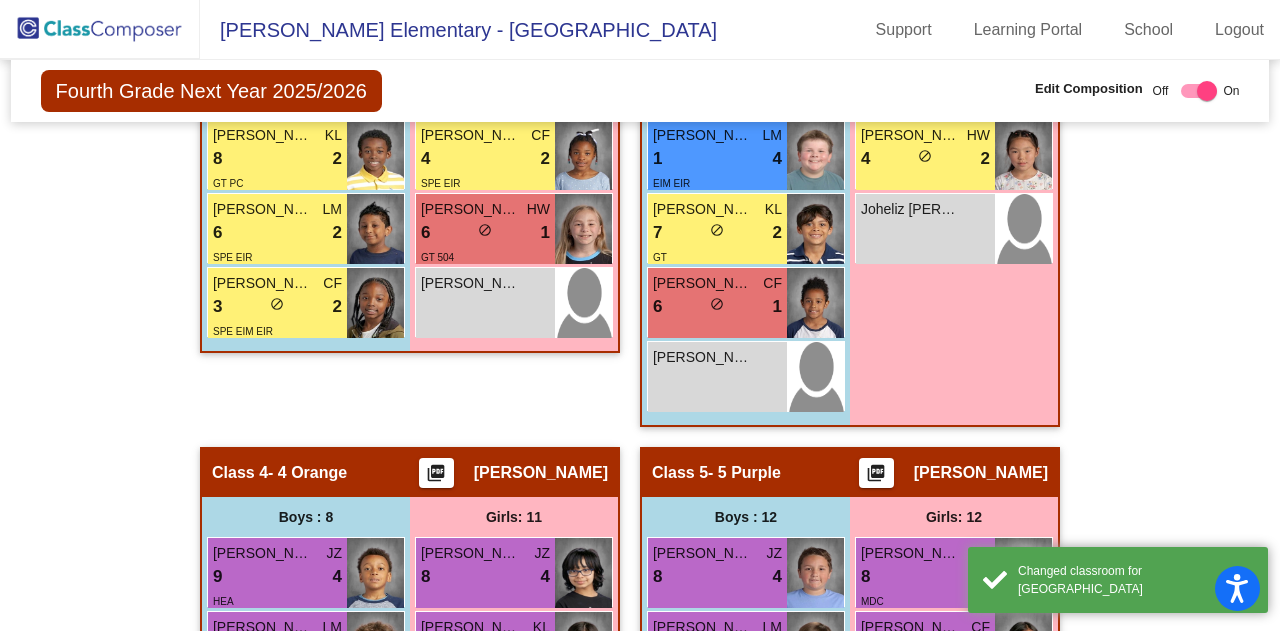 click on "Rhama Khaleifa lock do_not_disturb_alt" at bounding box center [717, 377] 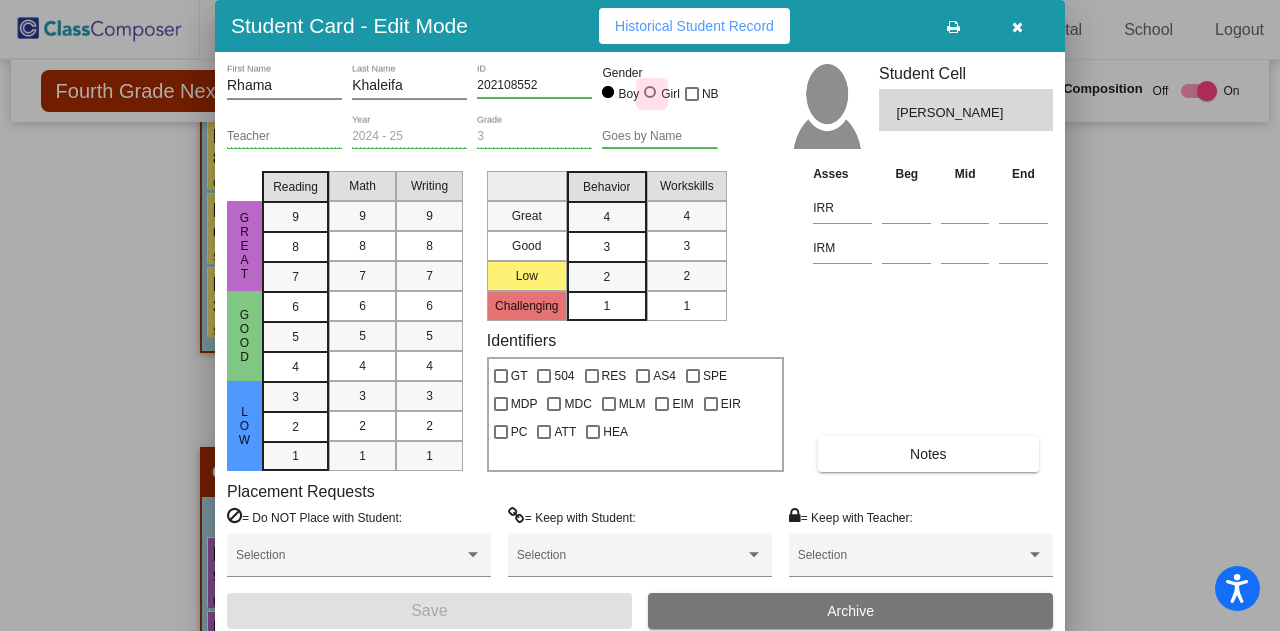 click at bounding box center [650, 92] 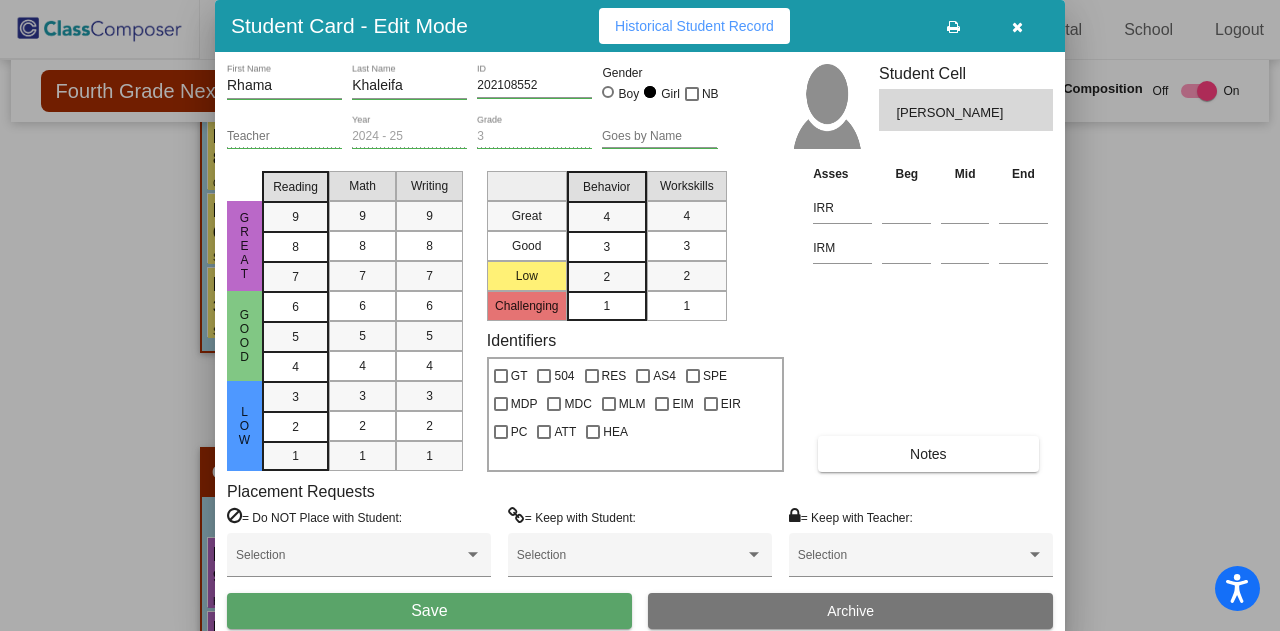 click on "Save" at bounding box center (429, 610) 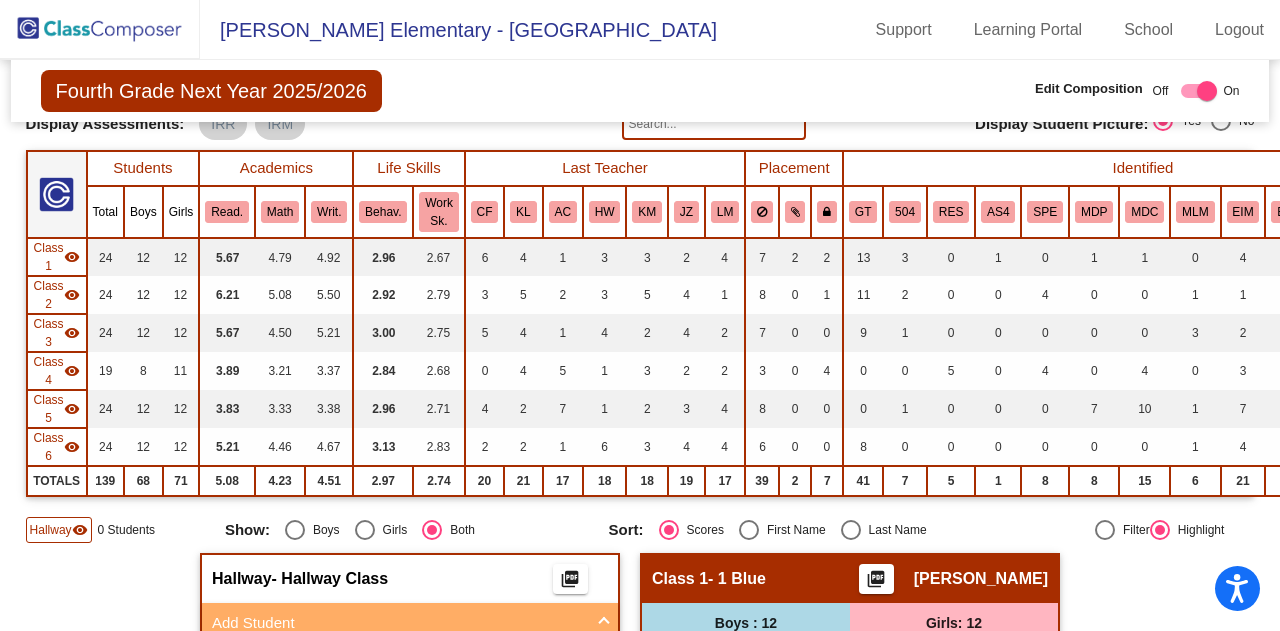 scroll, scrollTop: 32, scrollLeft: 0, axis: vertical 